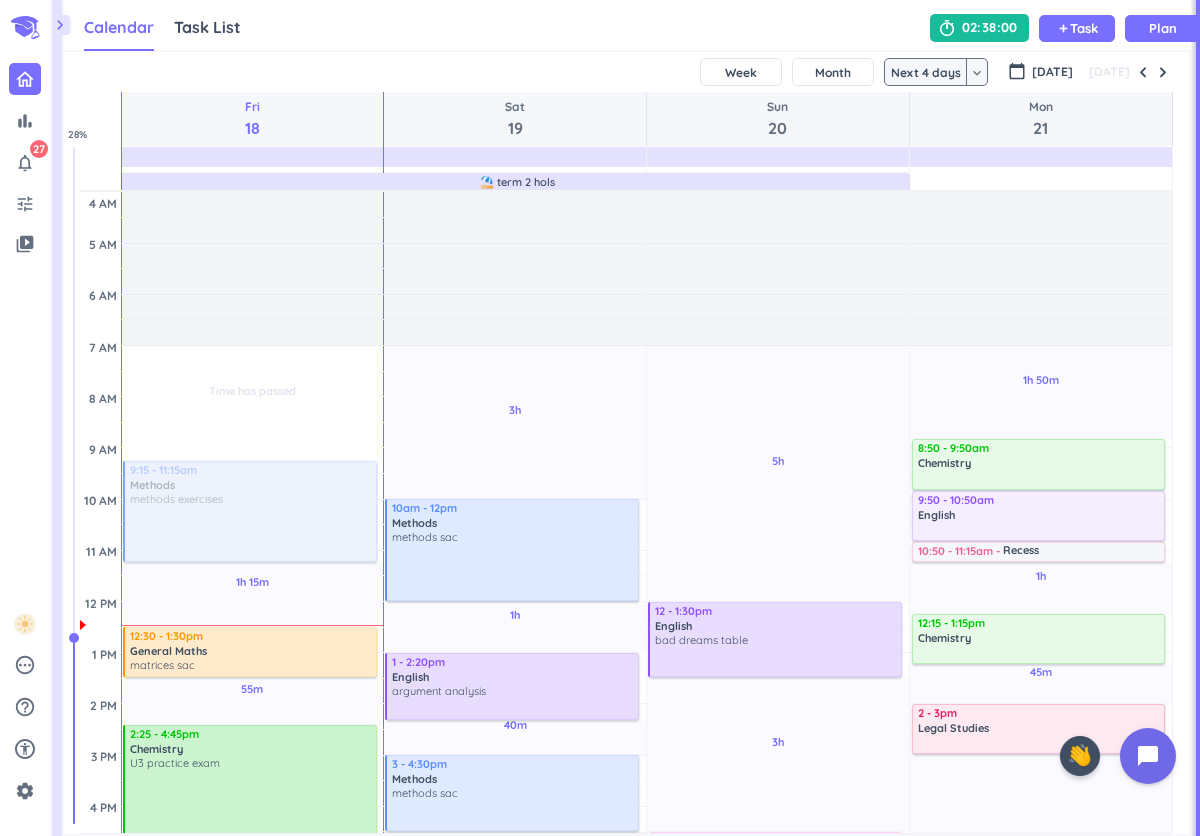 scroll, scrollTop: 0, scrollLeft: 0, axis: both 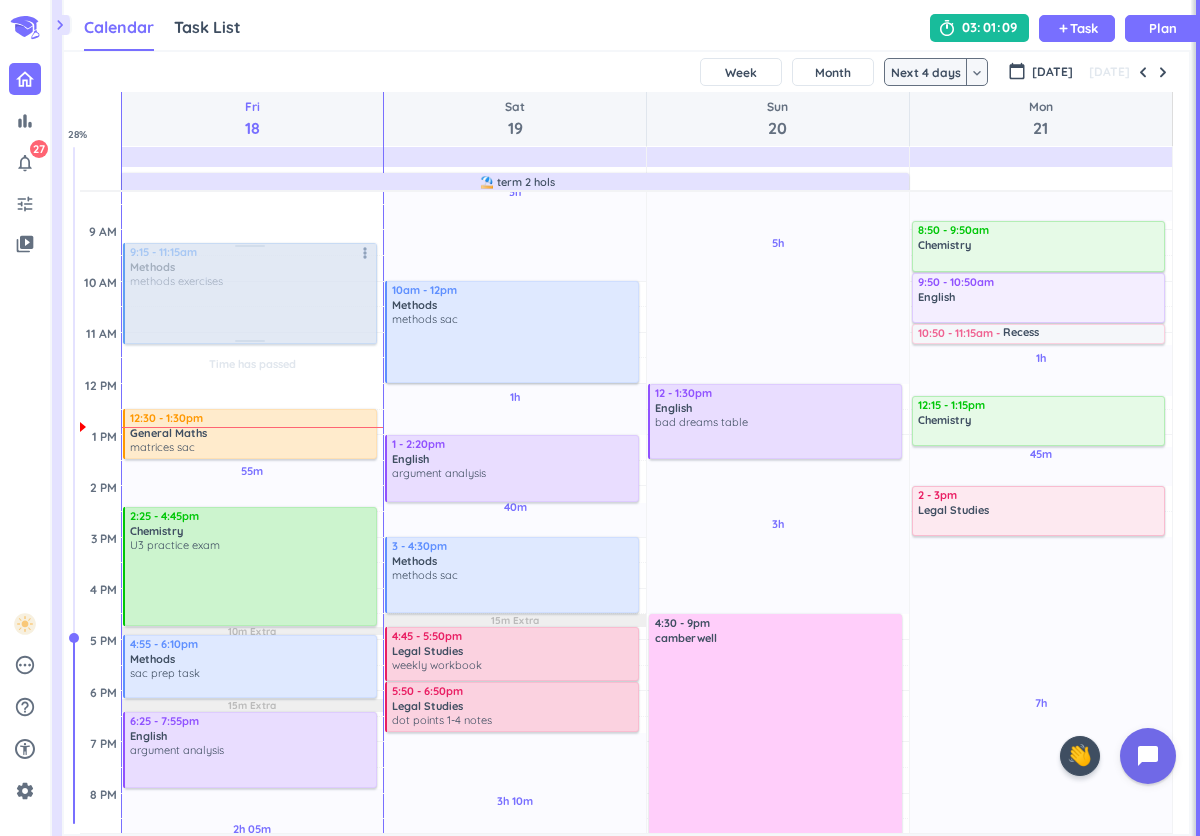 click at bounding box center (249, 293) 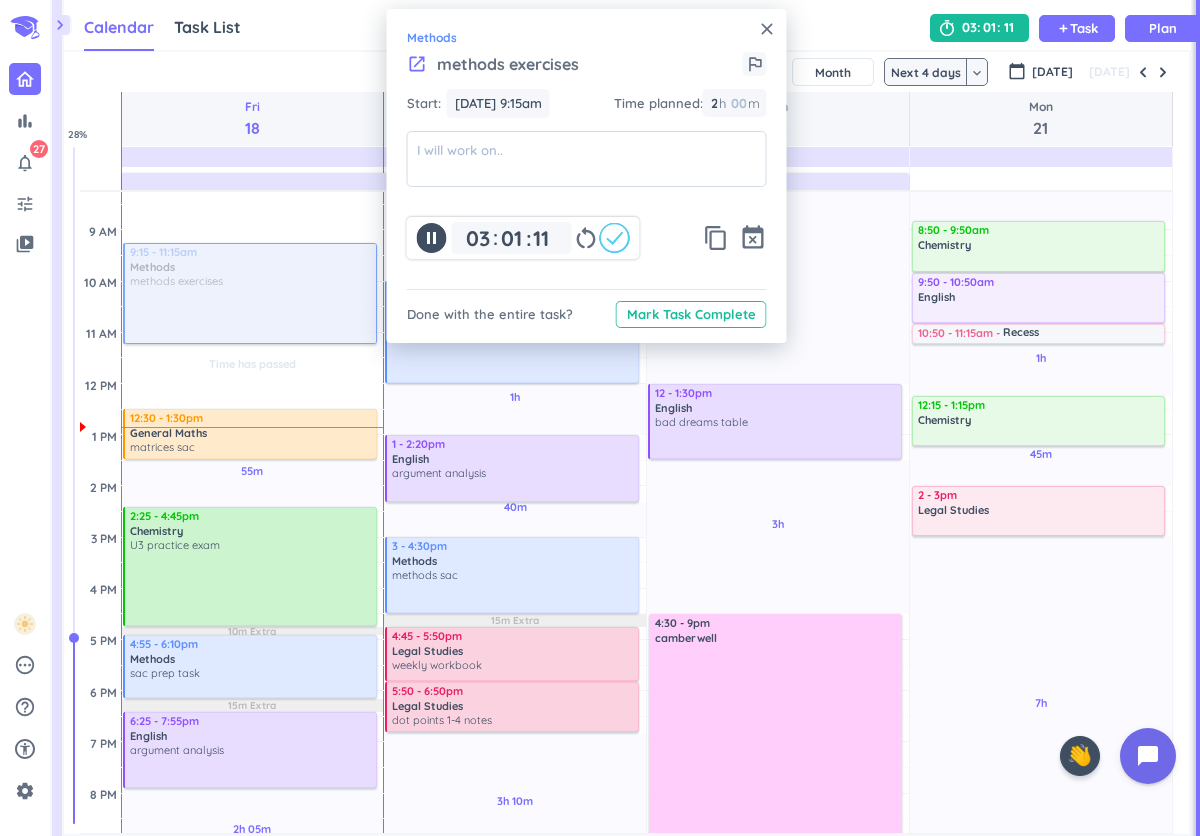 click 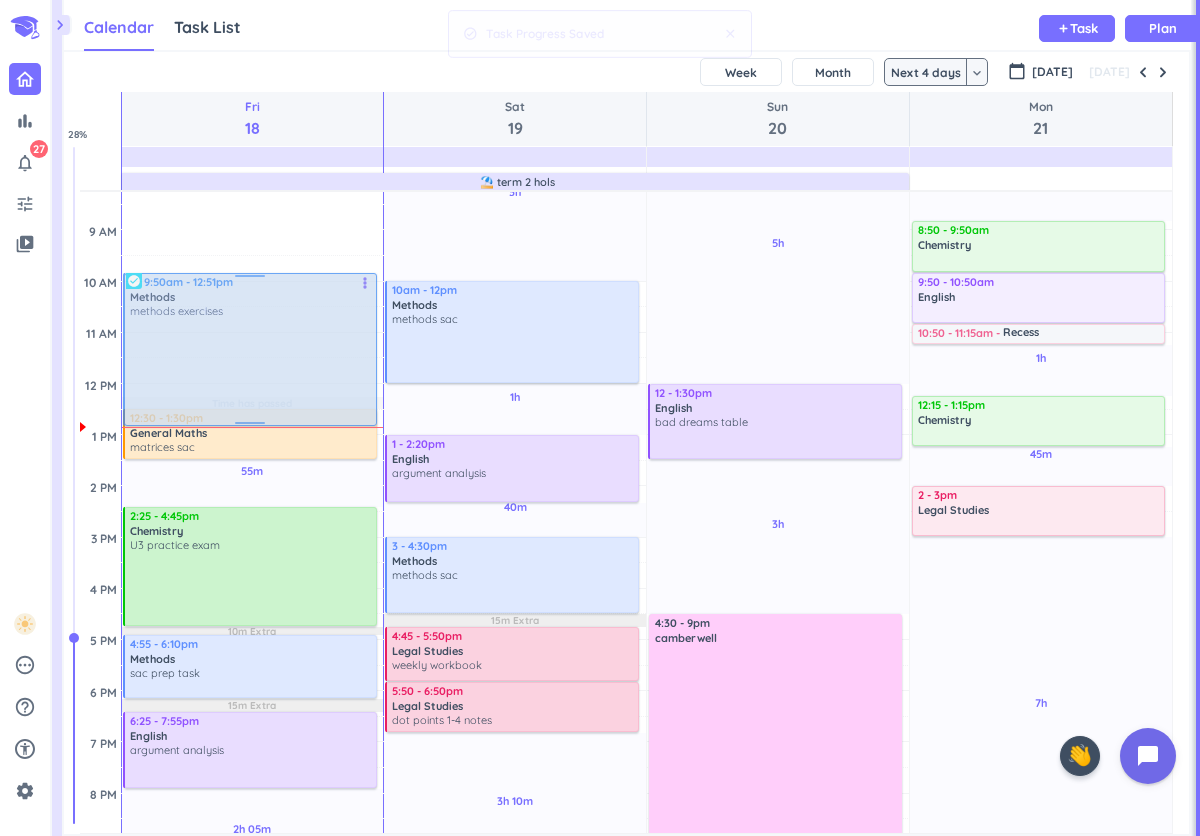 drag, startPoint x: 290, startPoint y: 290, endPoint x: 295, endPoint y: 316, distance: 26.476404 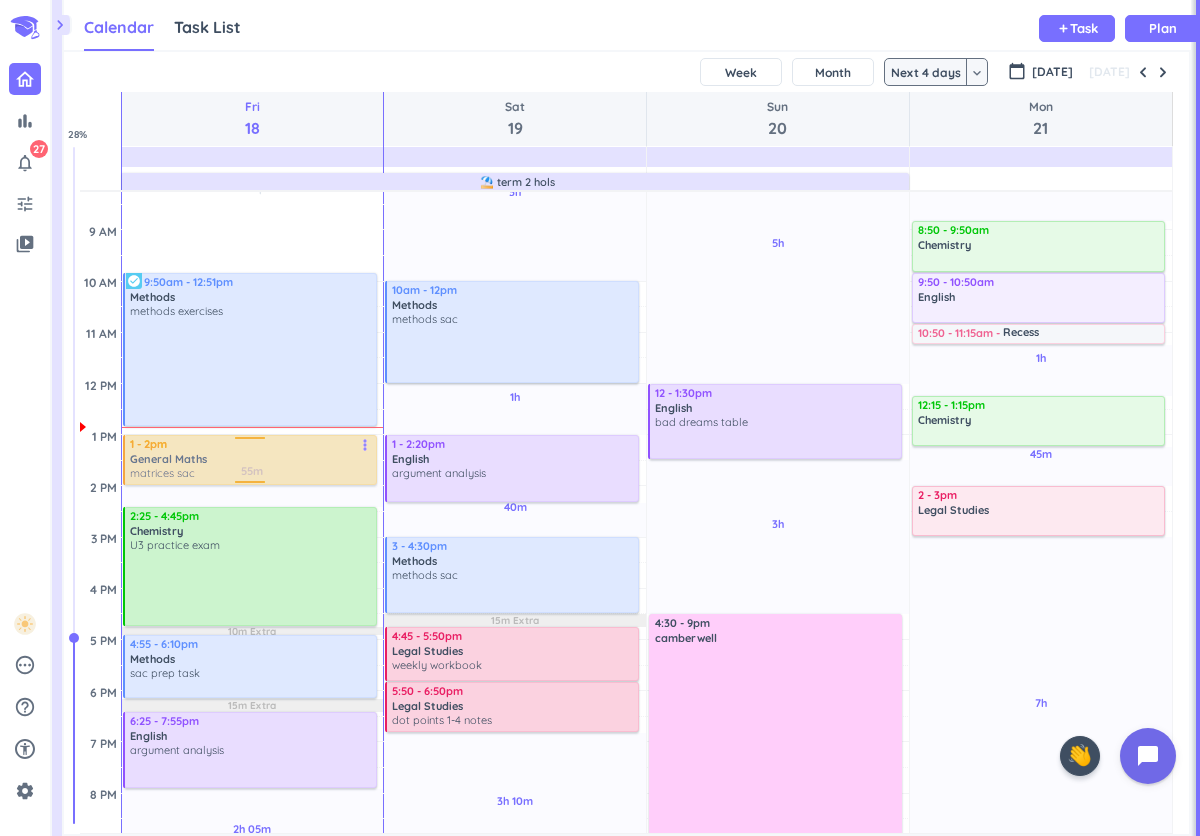 drag, startPoint x: 280, startPoint y: 447, endPoint x: 280, endPoint y: 471, distance: 24 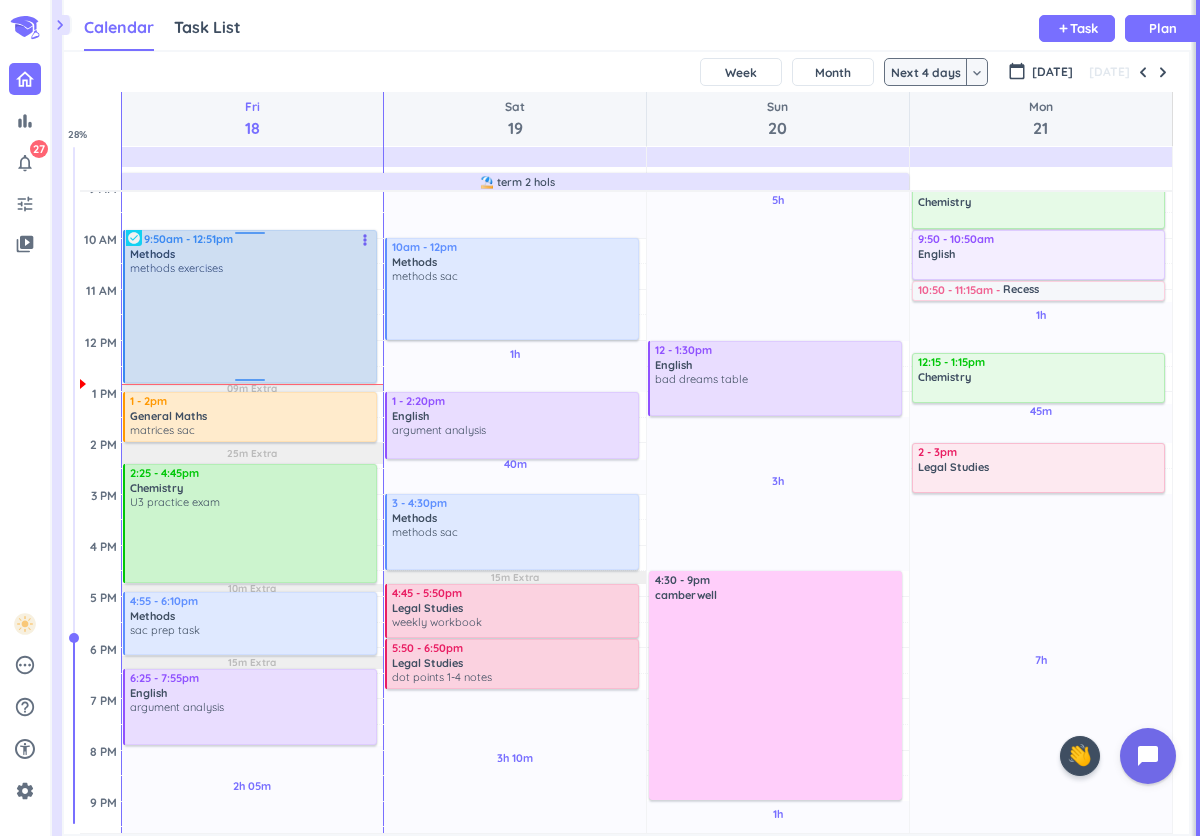 scroll, scrollTop: 270, scrollLeft: 0, axis: vertical 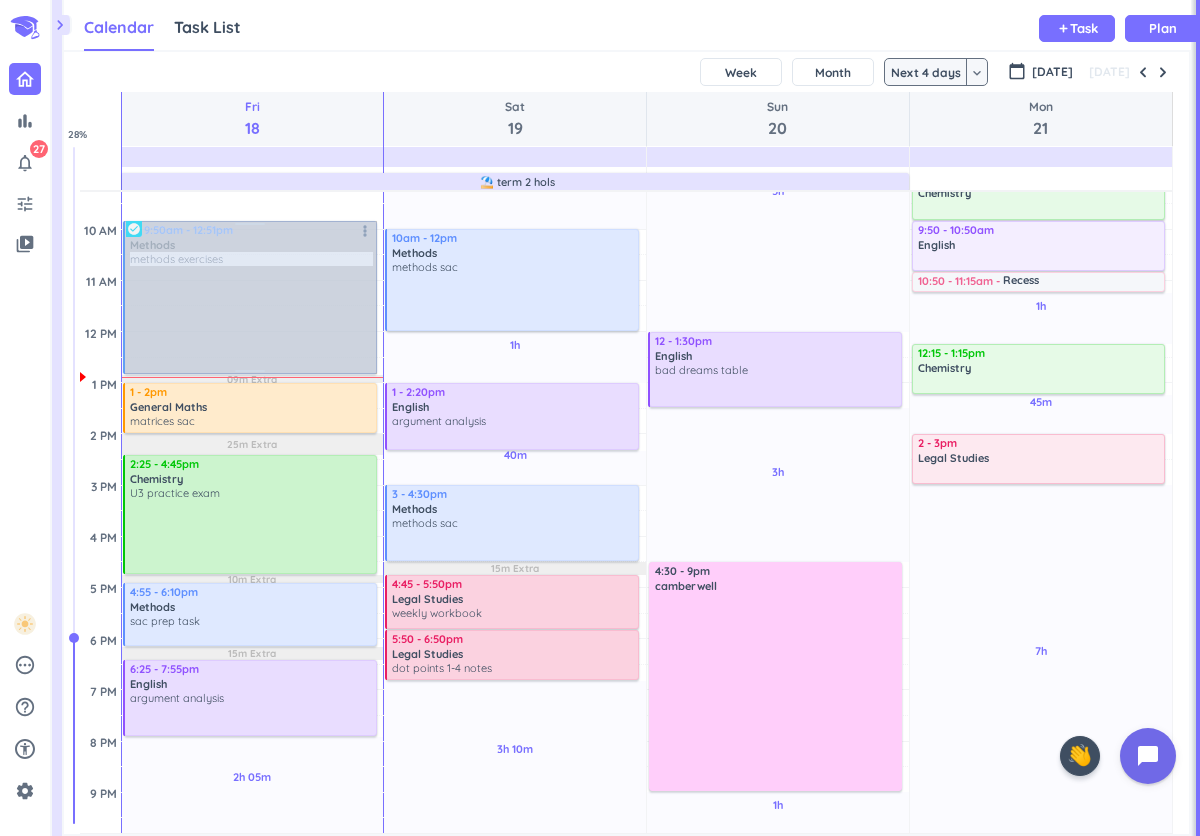 click on "9:50am - 12:51pm Methods methods exercises more_vert check_circle" at bounding box center [250, 297] 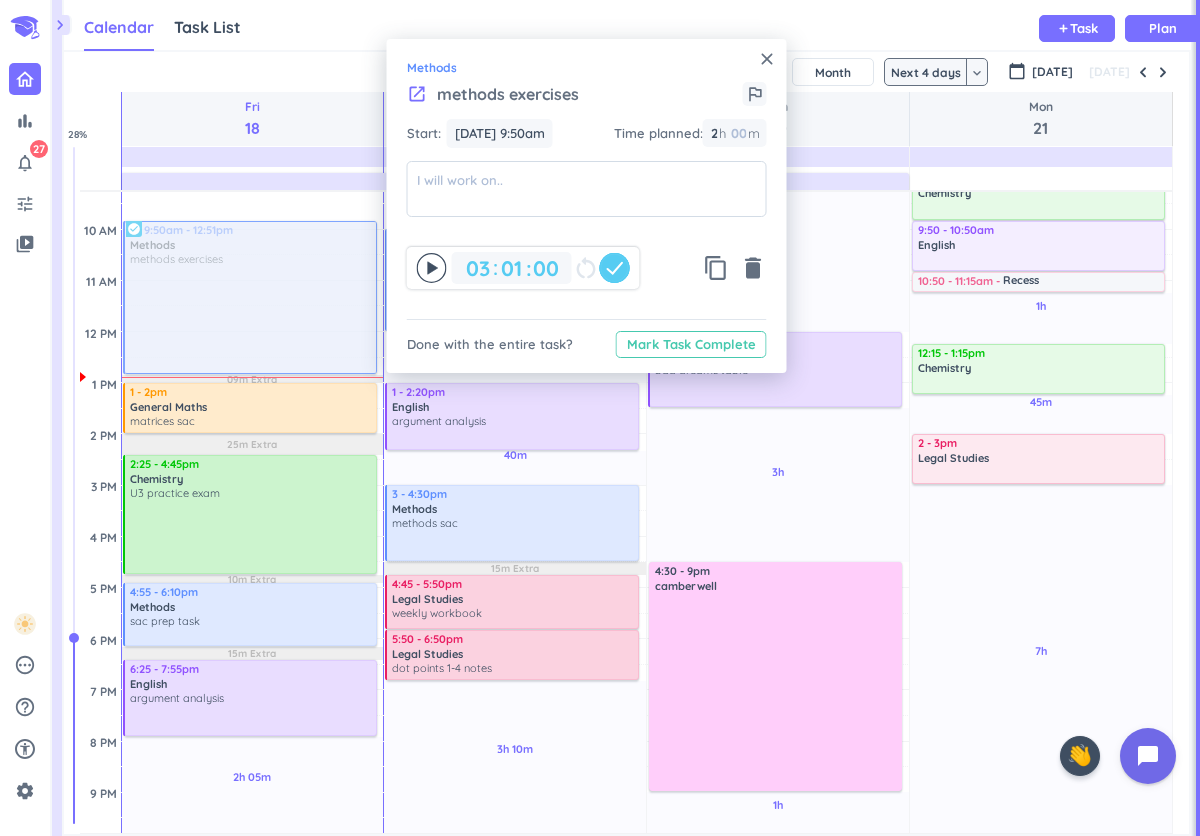 click on "Mark Task Complete" at bounding box center [691, 344] 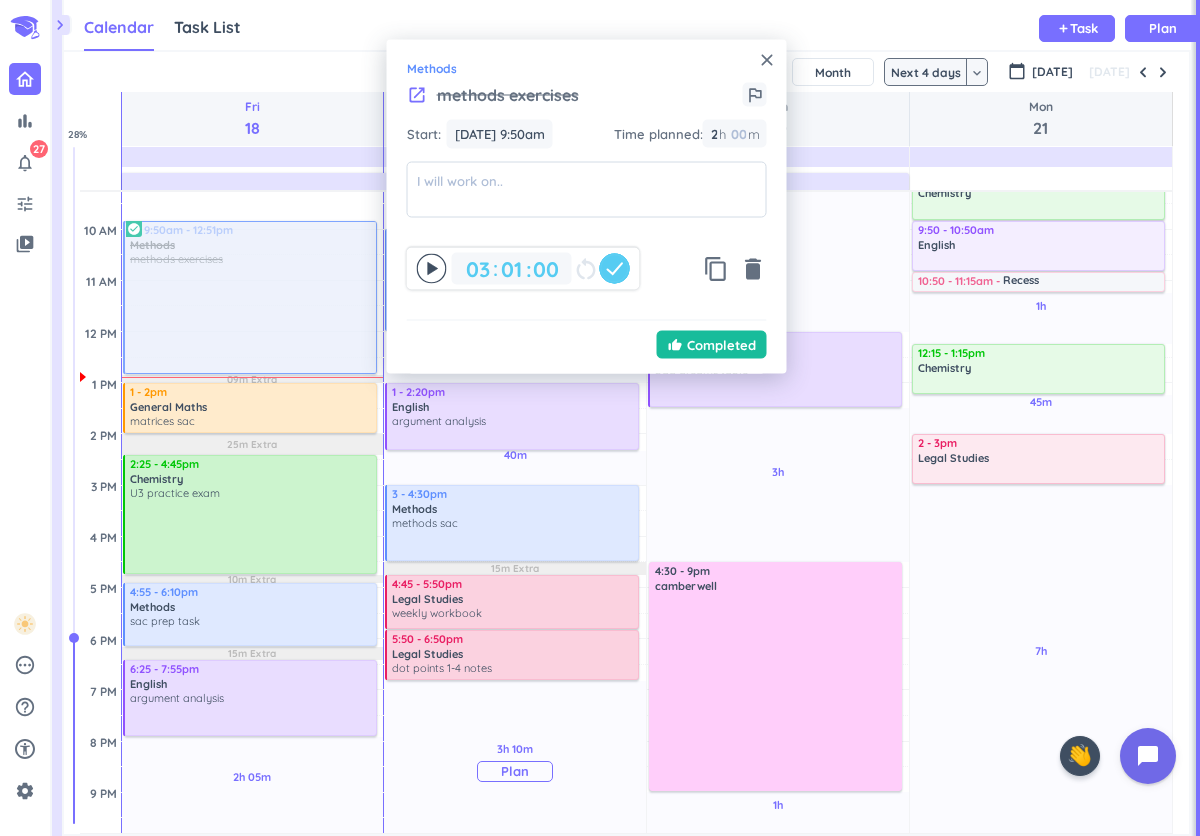 click on "3h 10m Past due Plan" at bounding box center (515, 762) 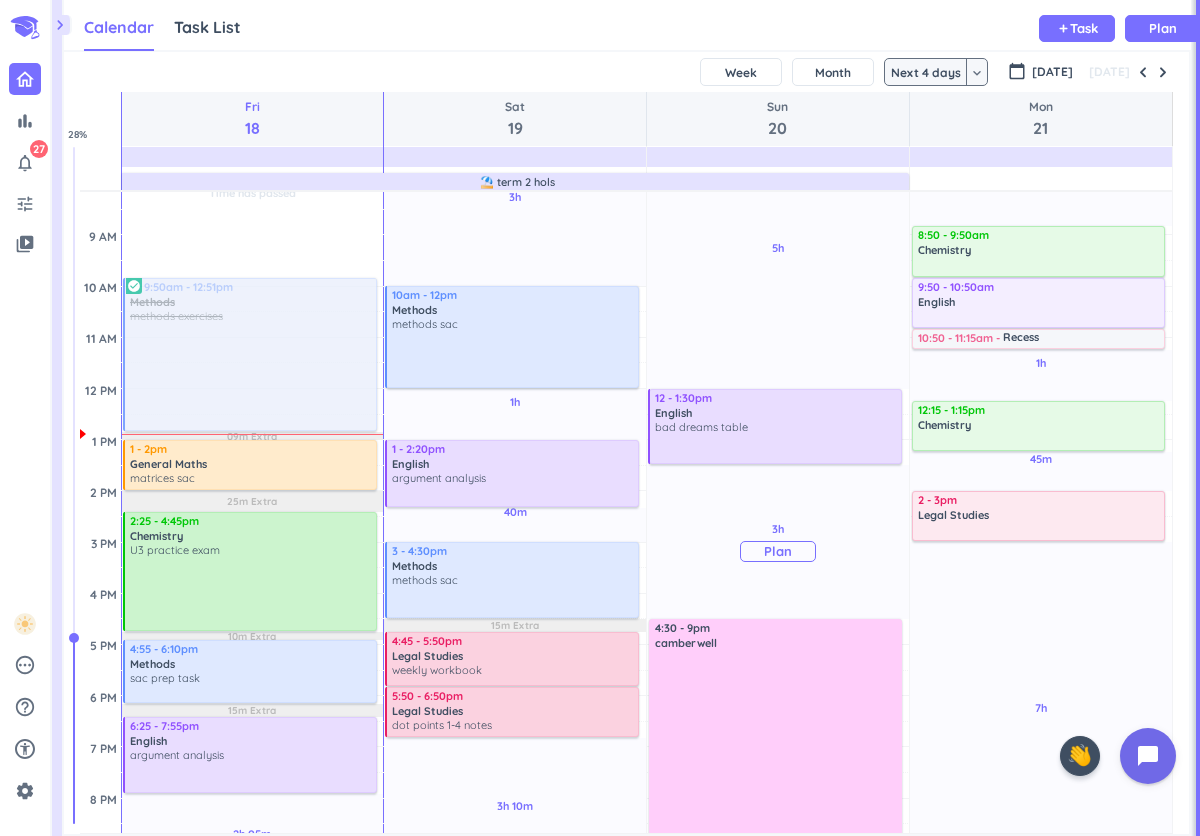 scroll, scrollTop: 207, scrollLeft: 0, axis: vertical 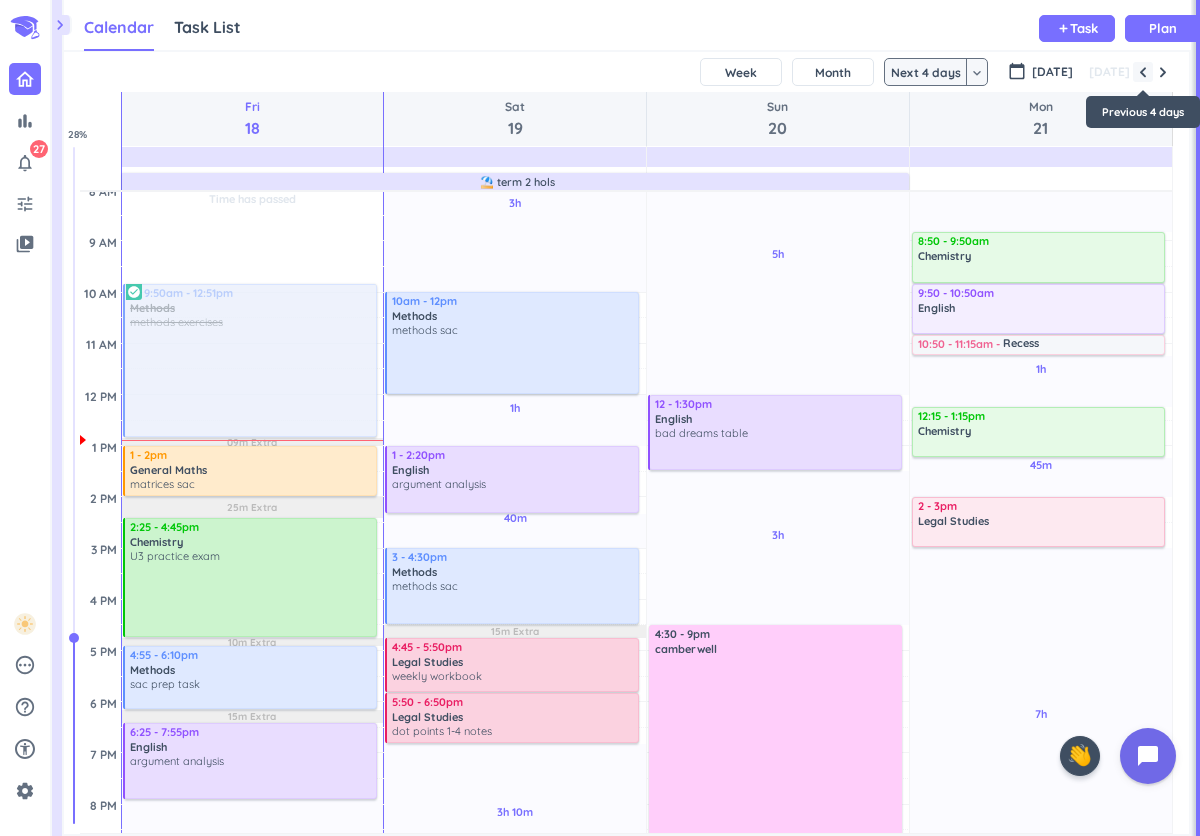 click at bounding box center [1143, 72] 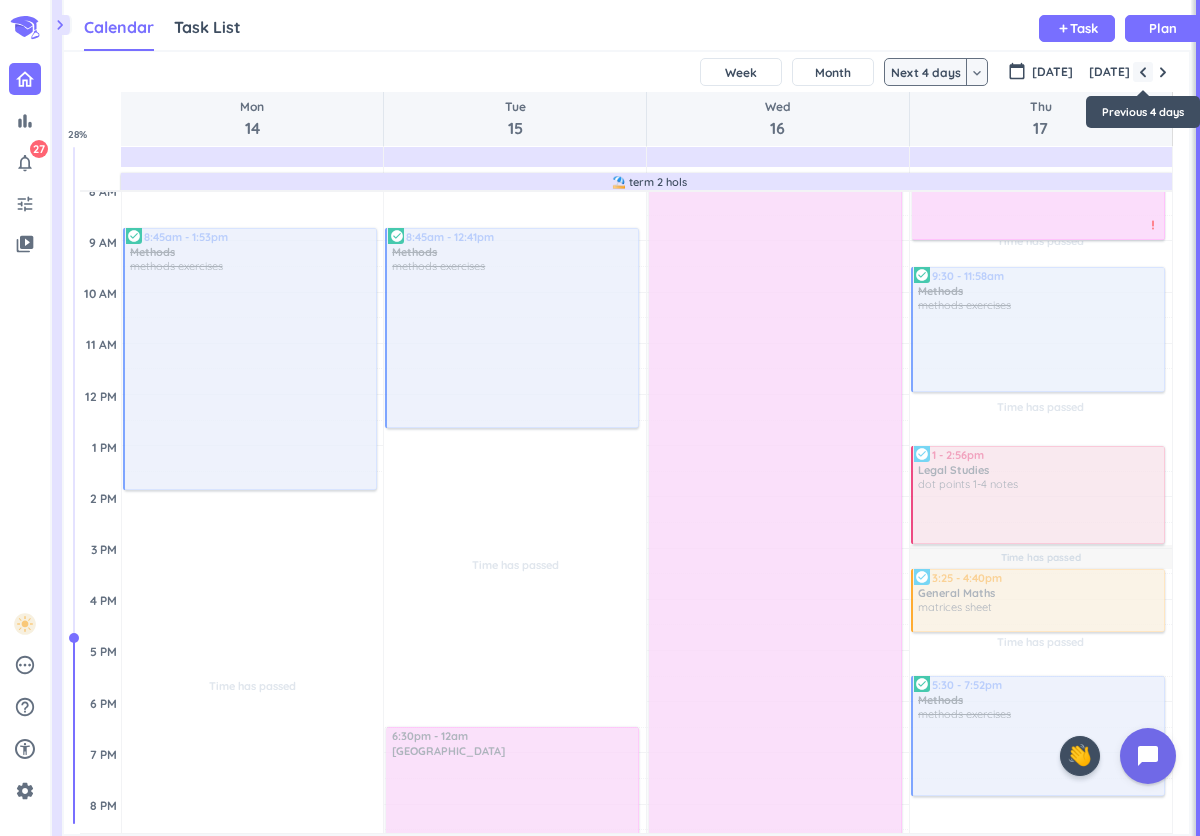scroll, scrollTop: 104, scrollLeft: 0, axis: vertical 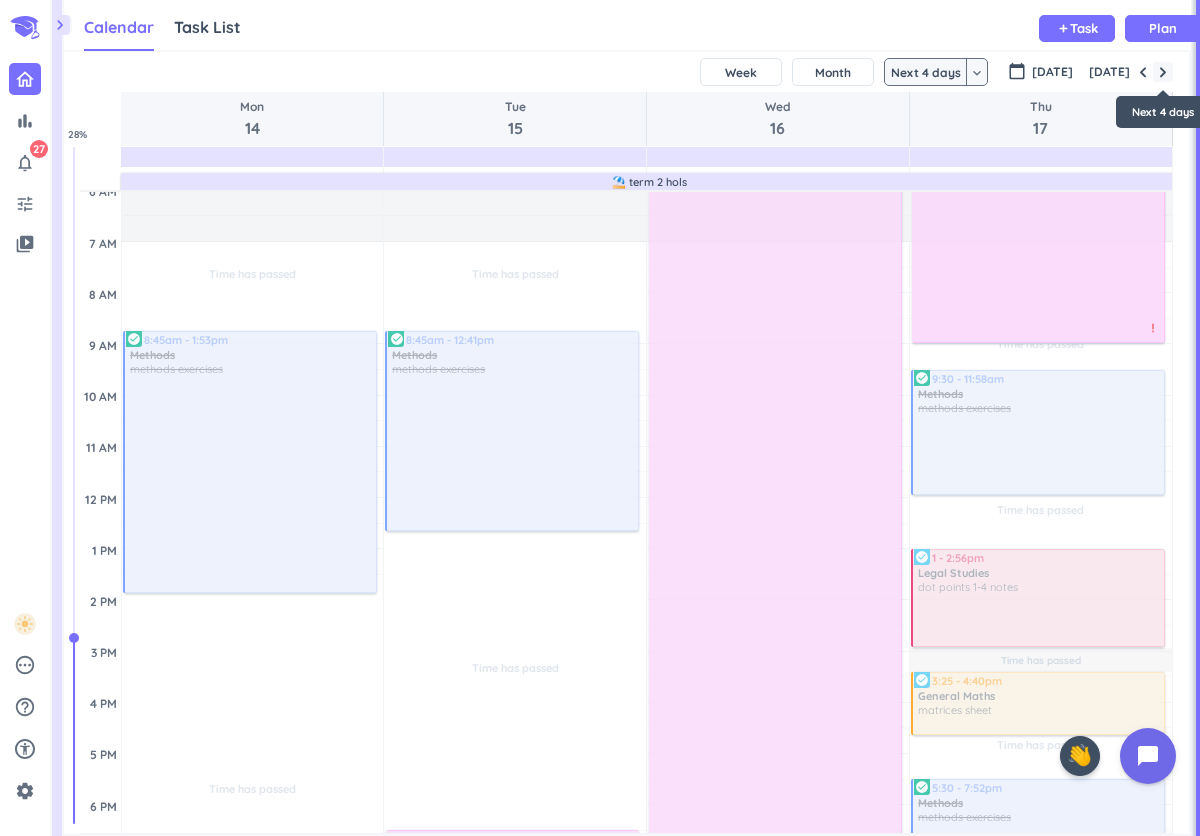 click at bounding box center [1163, 72] 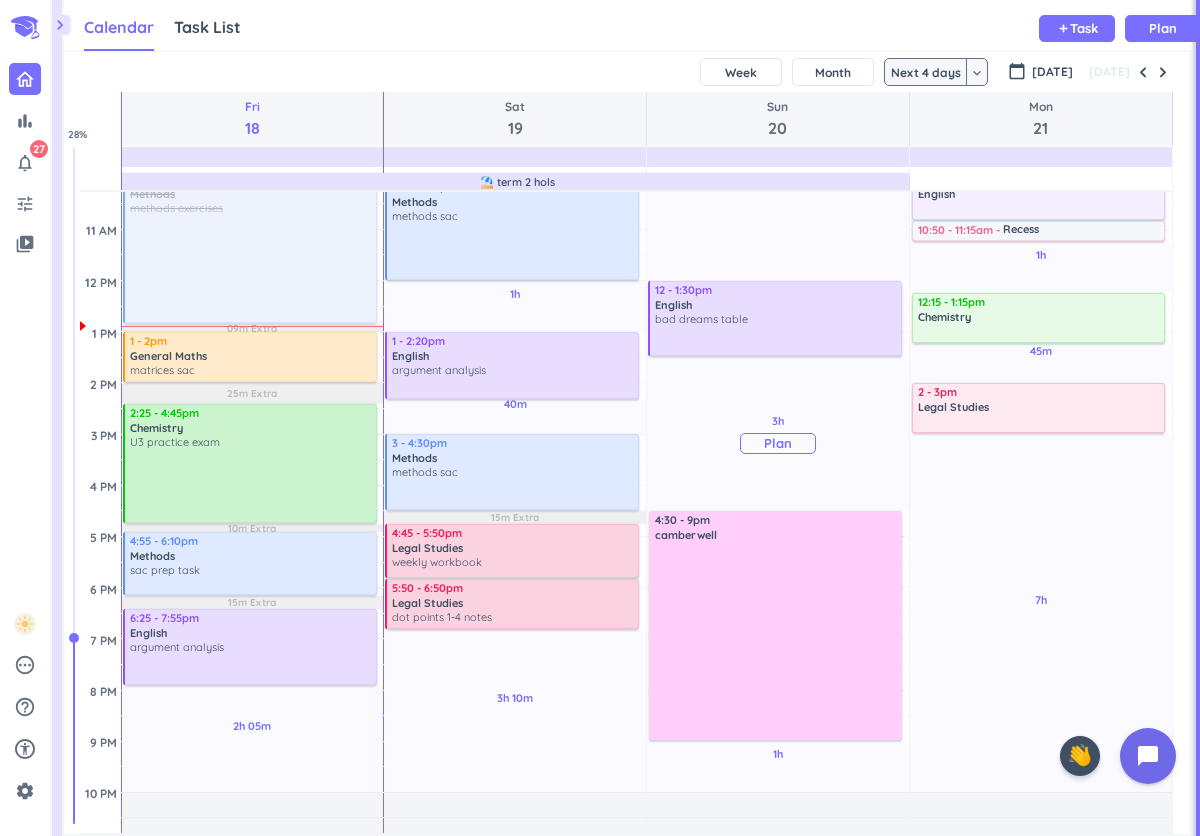 scroll, scrollTop: 325, scrollLeft: 0, axis: vertical 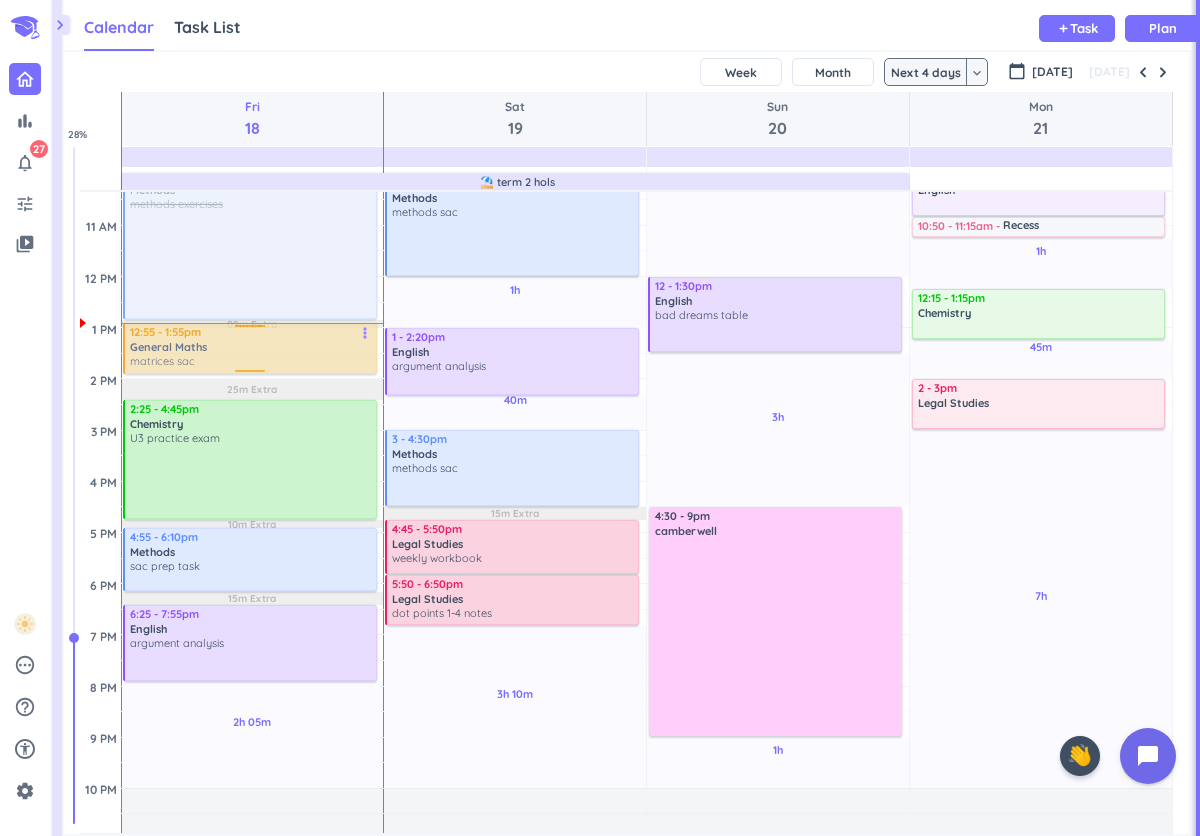 click on "Time has passed Past due Plan 2h 05m Past due Plan 09m Extra 25m Extra 10m Extra 15m Extra Adjust Awake Time Adjust Awake Time 9:50am - 12:51pm Methods methods exercises more_vert check_circle   1 - 2pm General Maths matrices sac more_vert 2:25 - 4:45pm Chemistry U3 practice exam more_vert 4:55 - 6:10pm Methods sac prep task more_vert 6:25 - 7:55pm English argument analysis more_vert 12:55 - 1:55pm General Maths matrices sac more_vert" at bounding box center [253, 481] 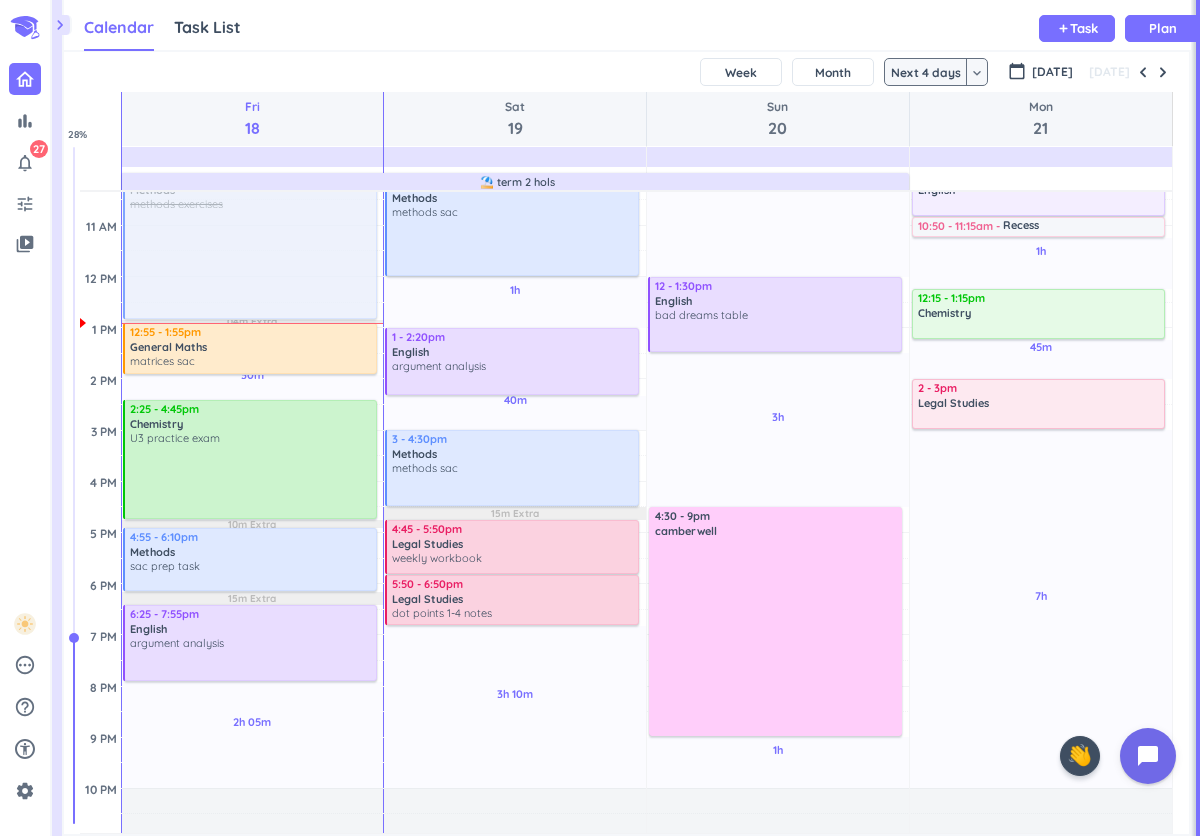 click on "General Maths" at bounding box center (251, 347) 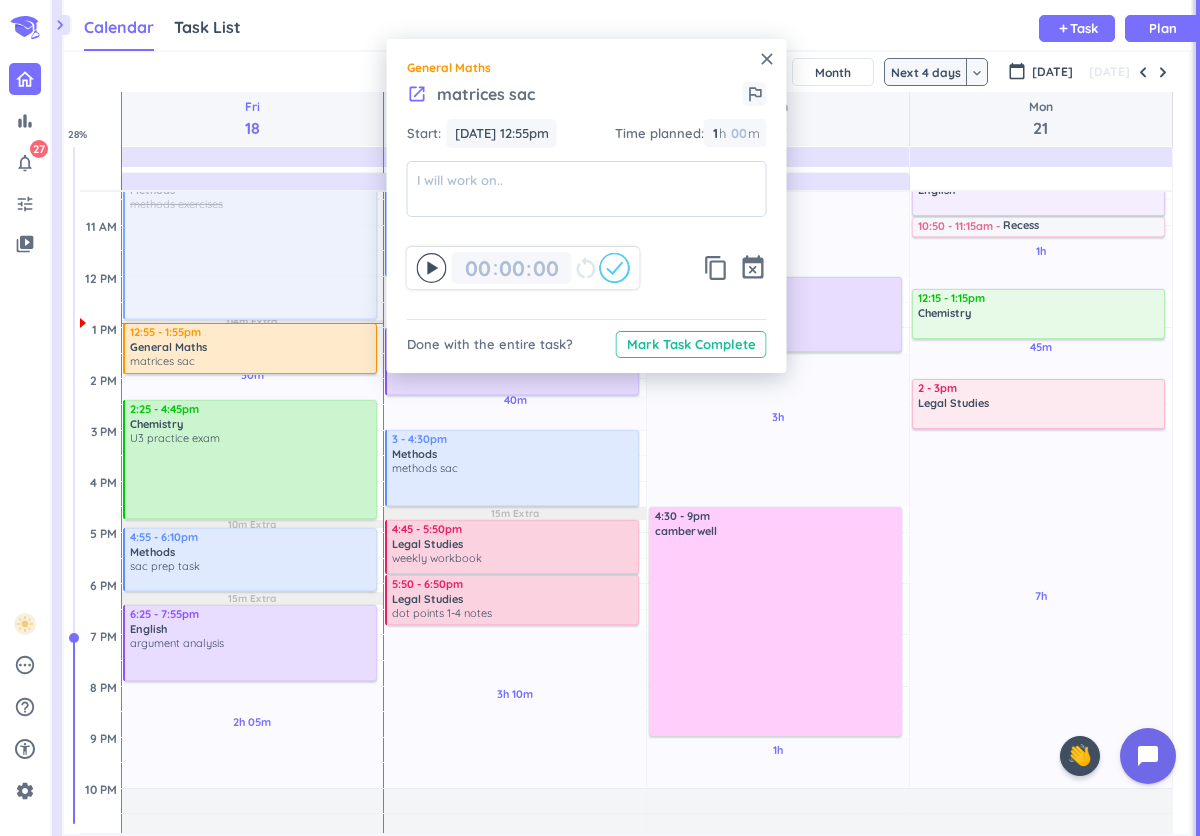 click 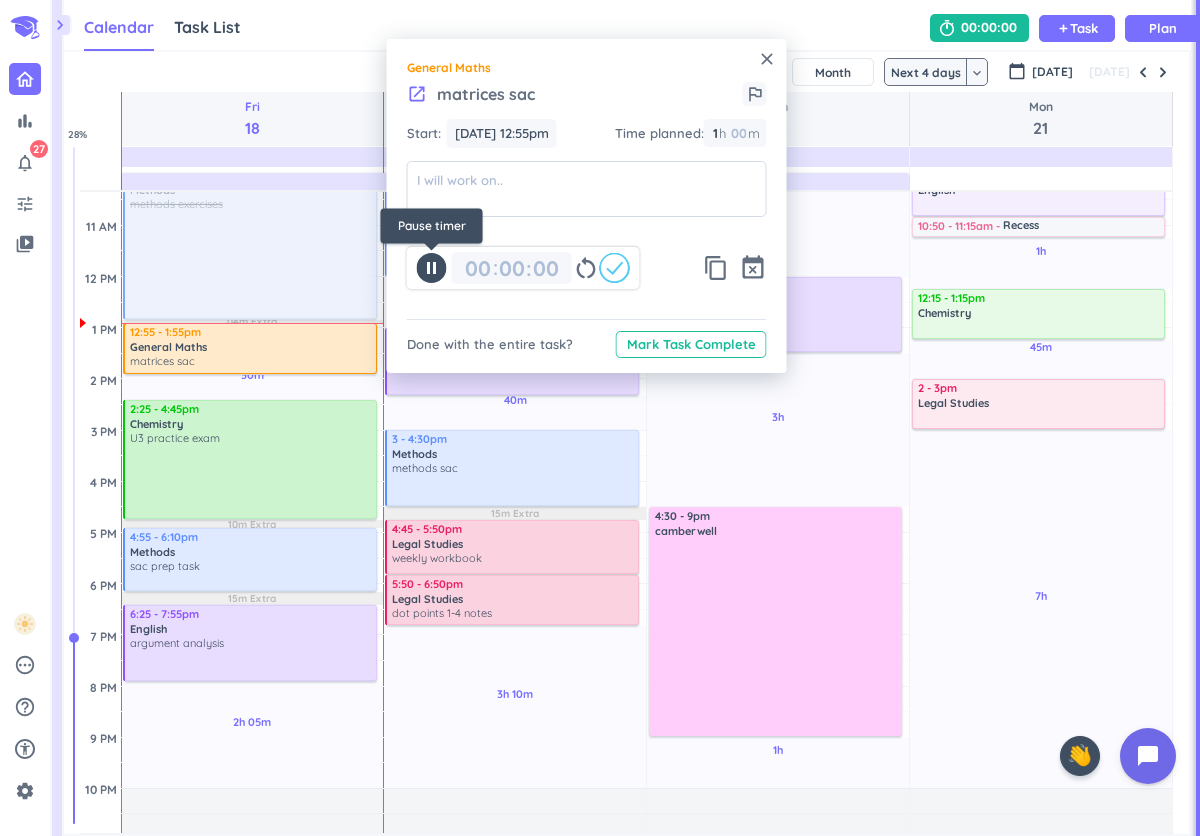 type on "00" 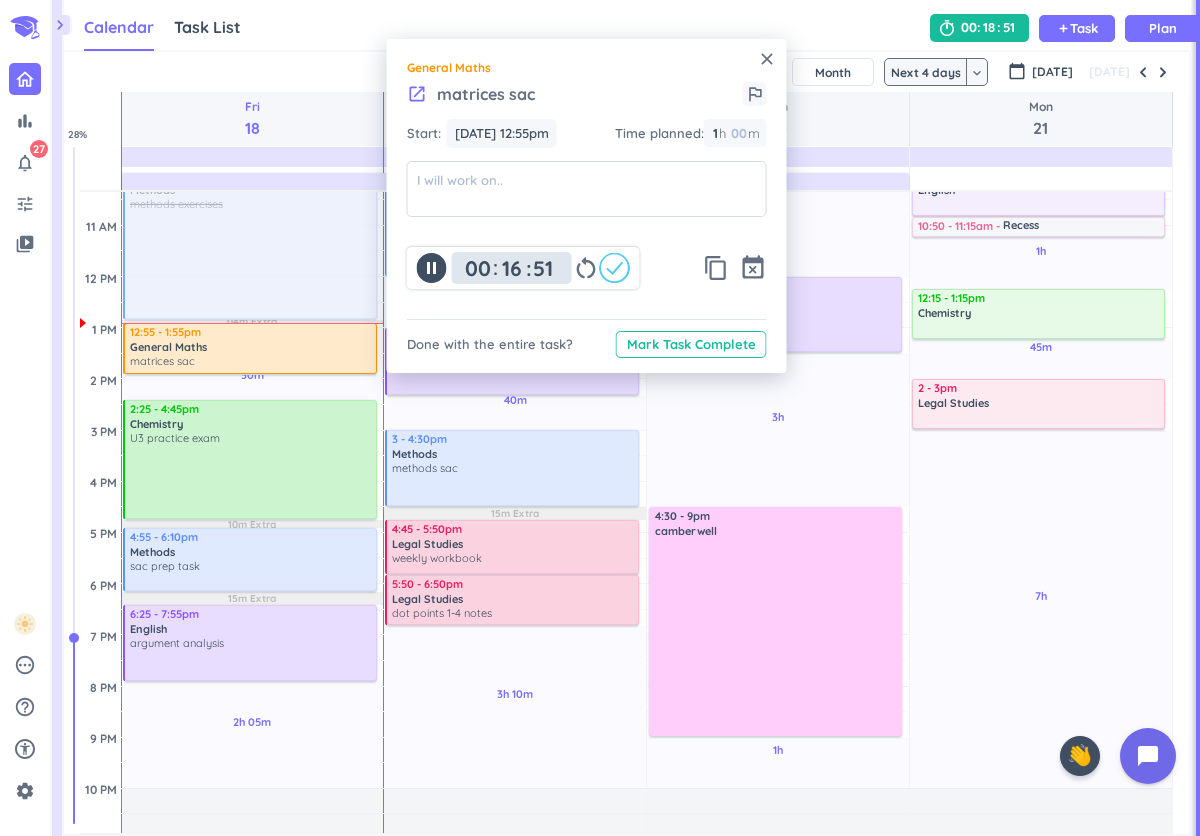 type on "18" 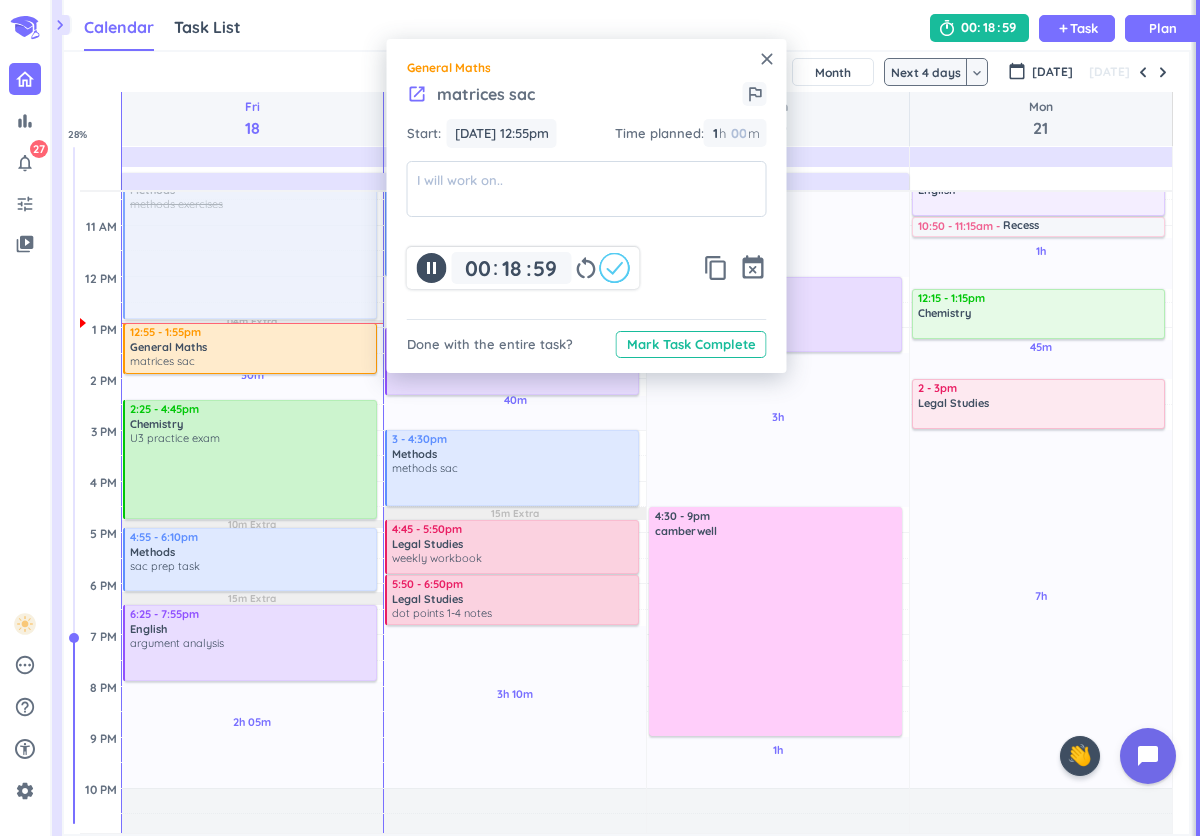 click on "Calendar Task List Calendar keyboard_arrow_down 00 18 59 add Task Plan" at bounding box center [627, 25] 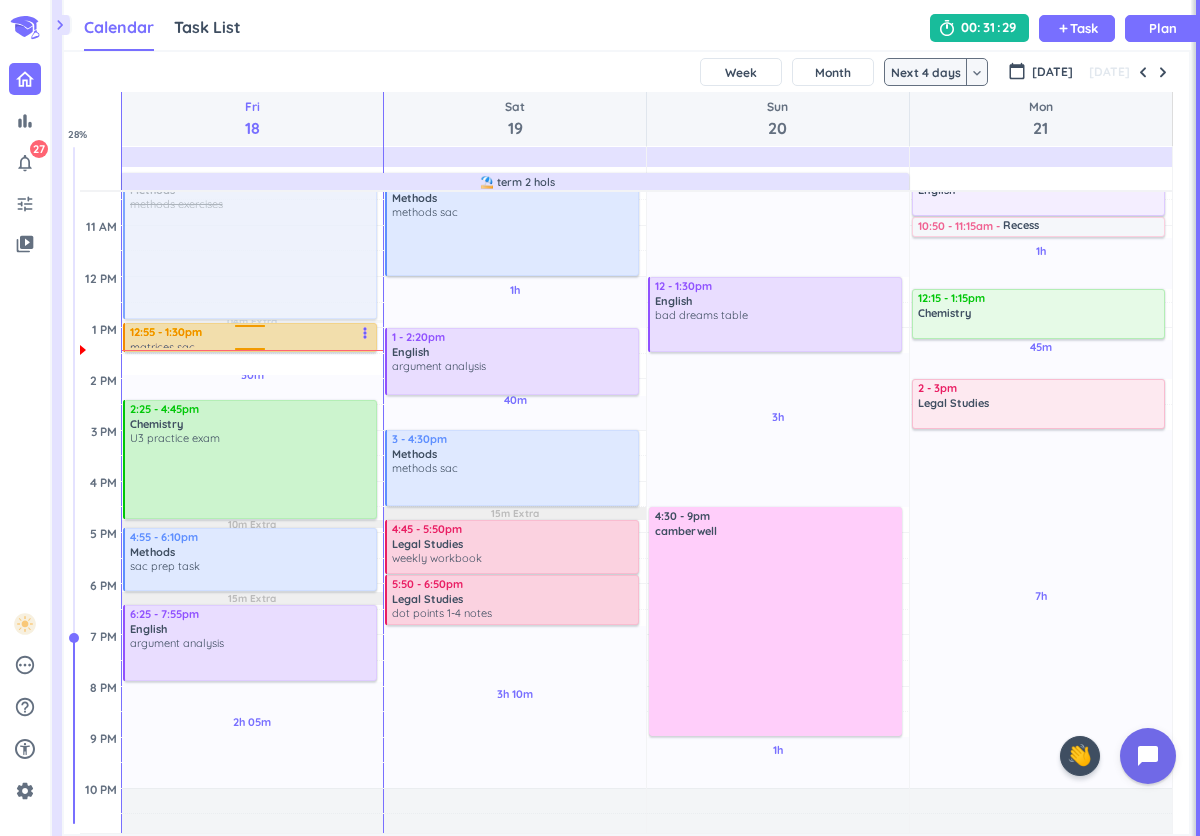 drag, startPoint x: 247, startPoint y: 373, endPoint x: 247, endPoint y: 351, distance: 22 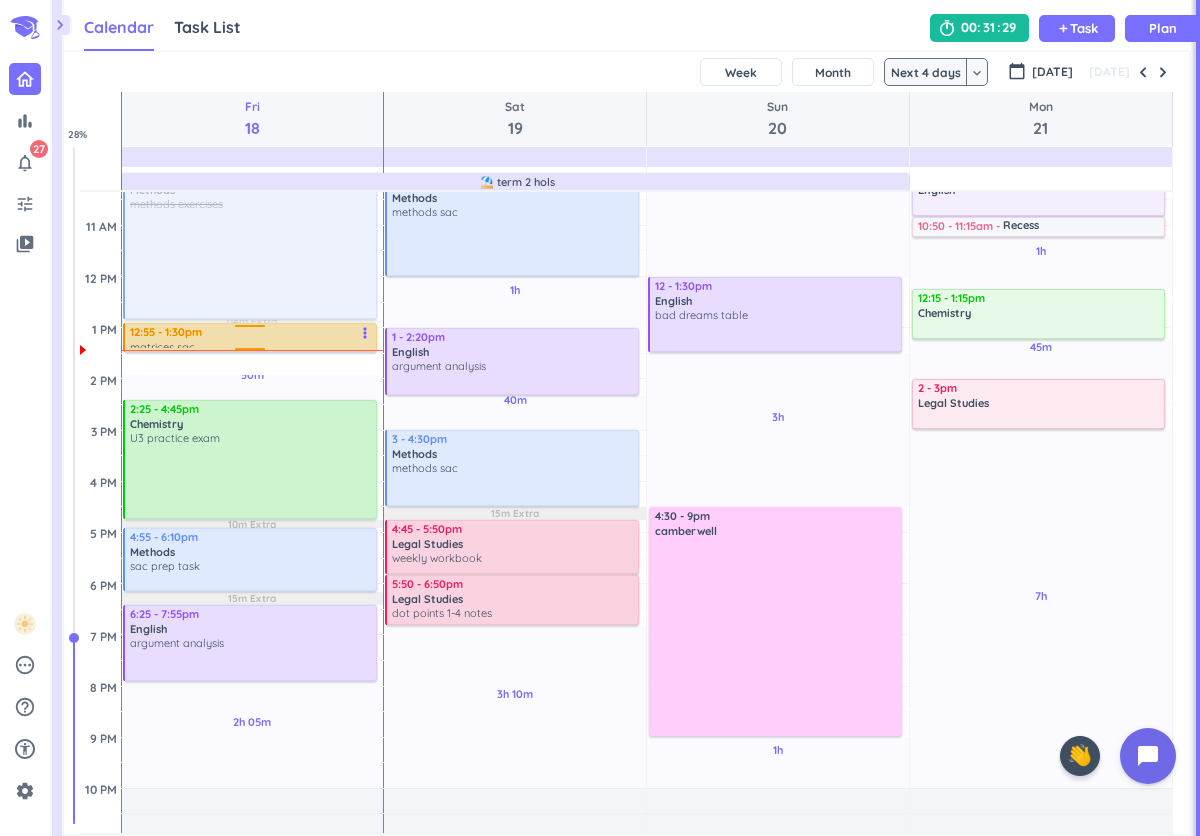 click on "Time has passed Past due Plan 30m Past due Plan 2h 05m Past due Plan 04m Extra 10m Extra 15m Extra Adjust Awake Time Adjust Awake Time 9:50am - 12:51pm Methods methods exercises more_vert check_circle   12:55 - 1:55pm General Maths matrices sac more_vert 2:25 - 4:45pm Chemistry U3 practice exam more_vert 4:55 - 6:10pm Methods sac prep task more_vert 6:25 - 7:55pm English argument analysis more_vert 12:55 - 1:30pm matrices sac more_vert" at bounding box center (253, 481) 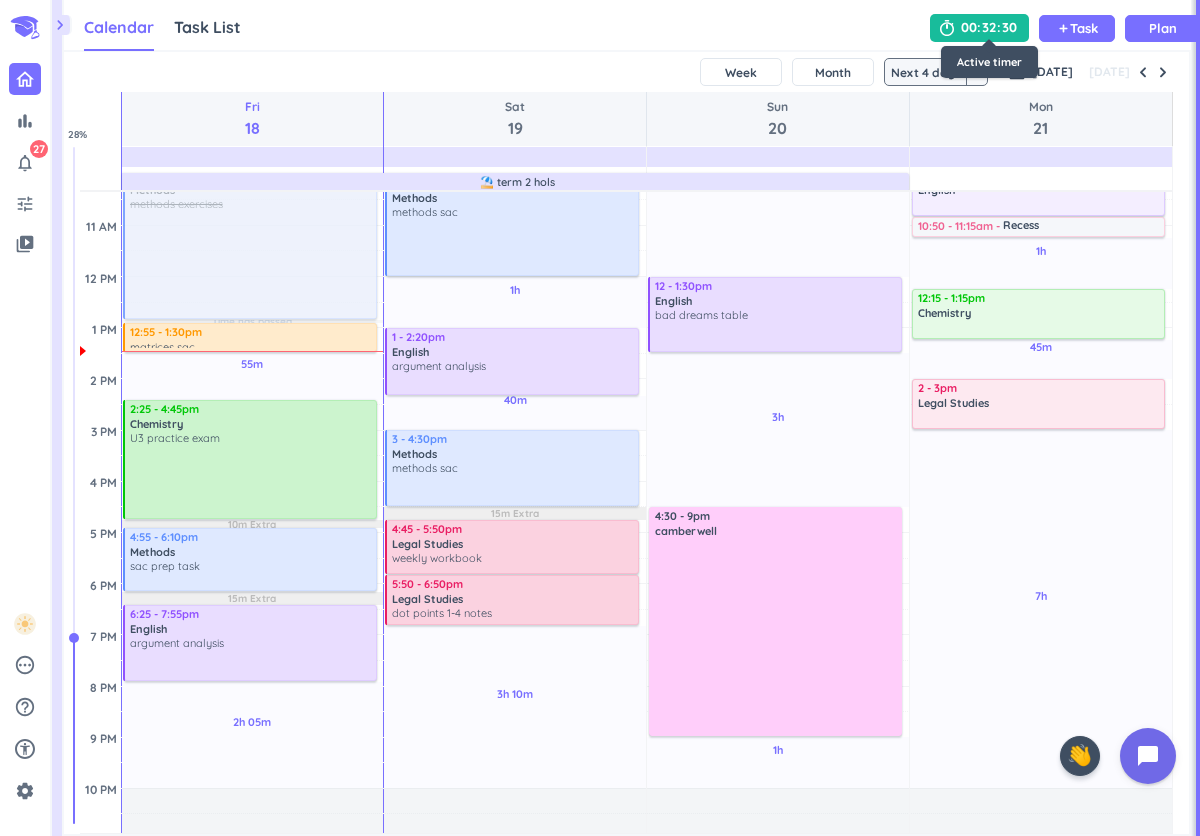 click on "32" at bounding box center (989, 28) 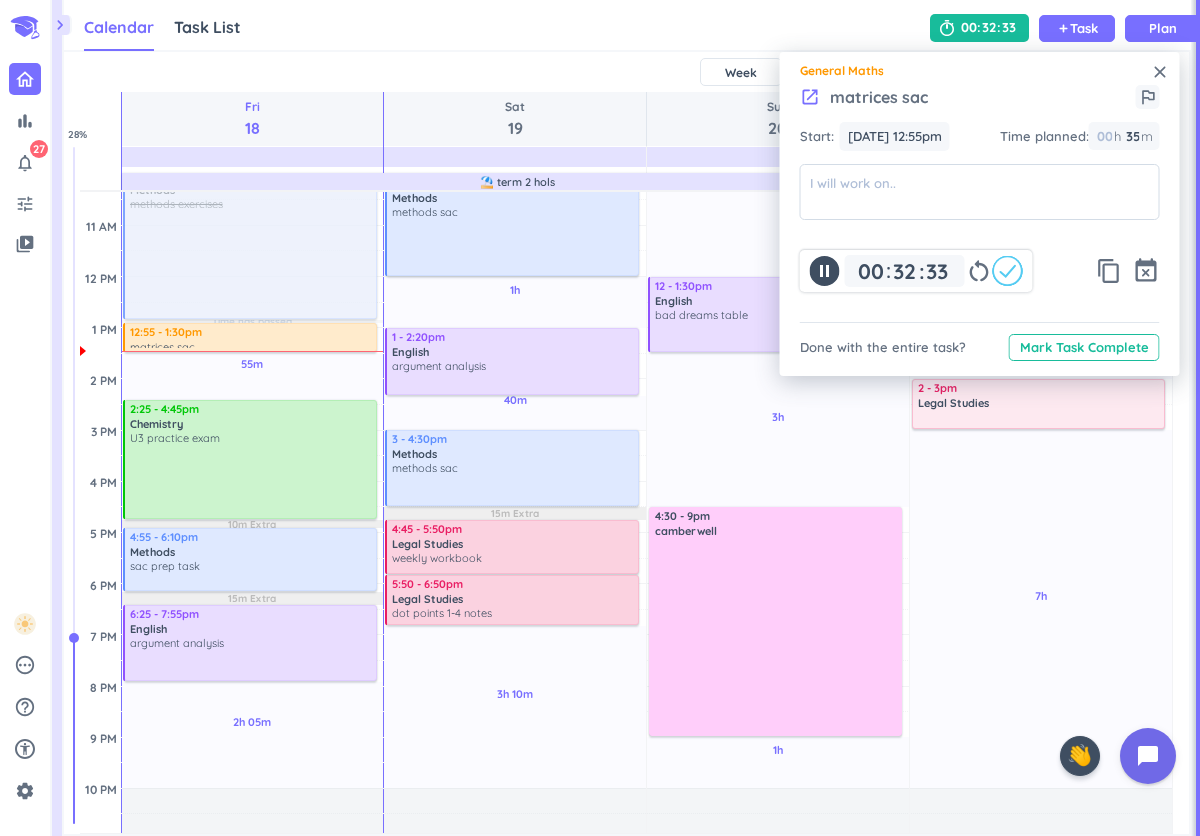 click 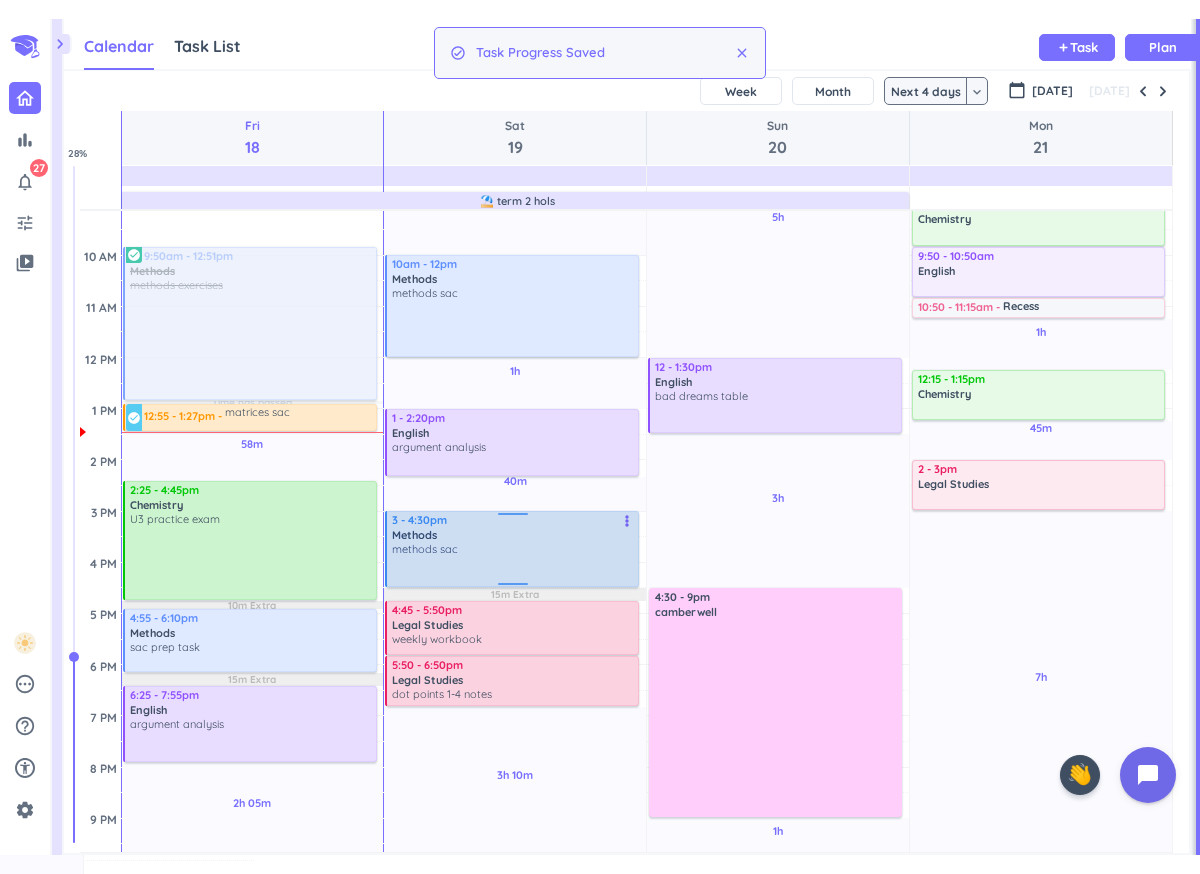 scroll, scrollTop: 262, scrollLeft: 0, axis: vertical 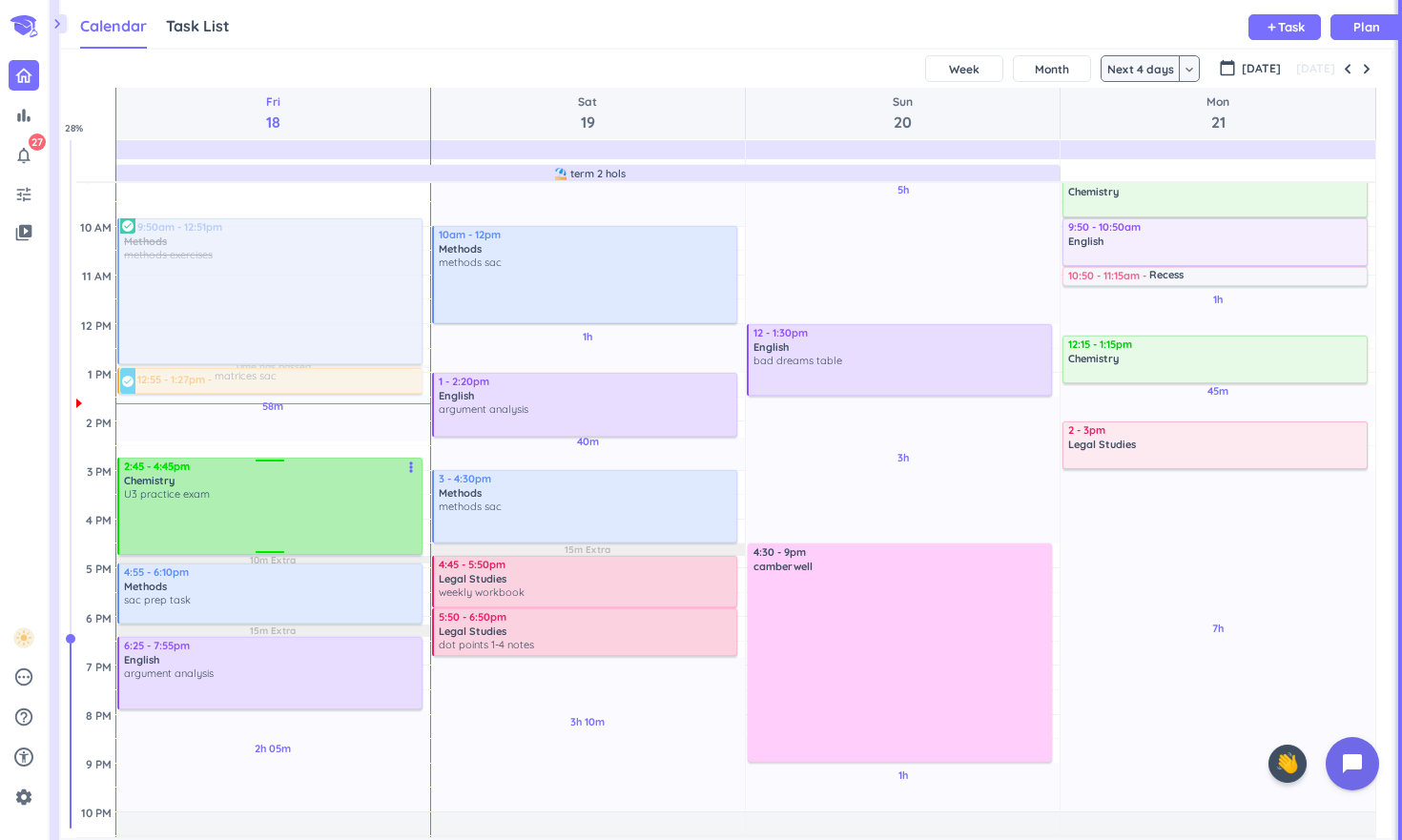 drag, startPoint x: 261, startPoint y: 442, endPoint x: 262, endPoint y: 458, distance: 16.03122 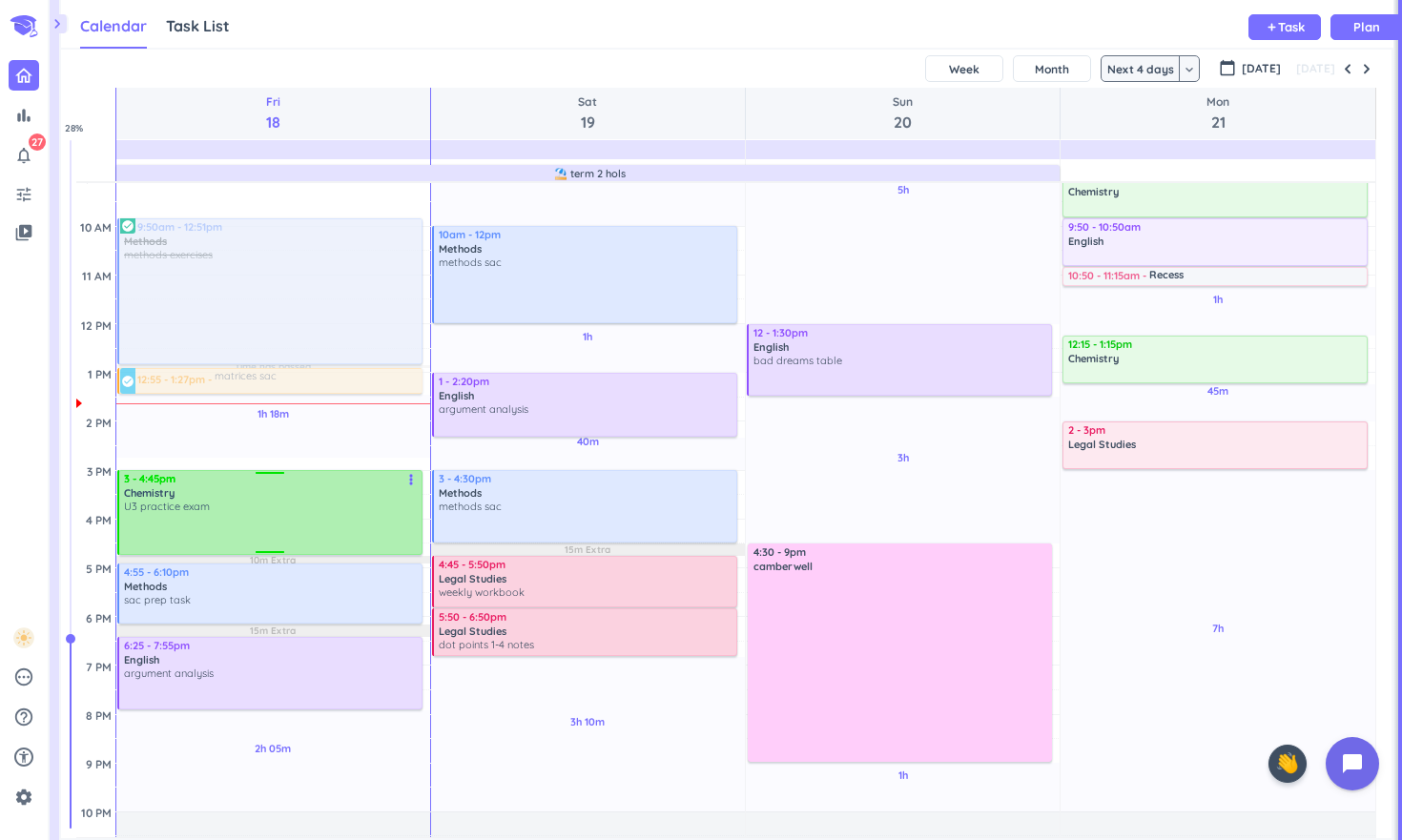 drag, startPoint x: 270, startPoint y: 461, endPoint x: 272, endPoint y: 472, distance: 11.18034 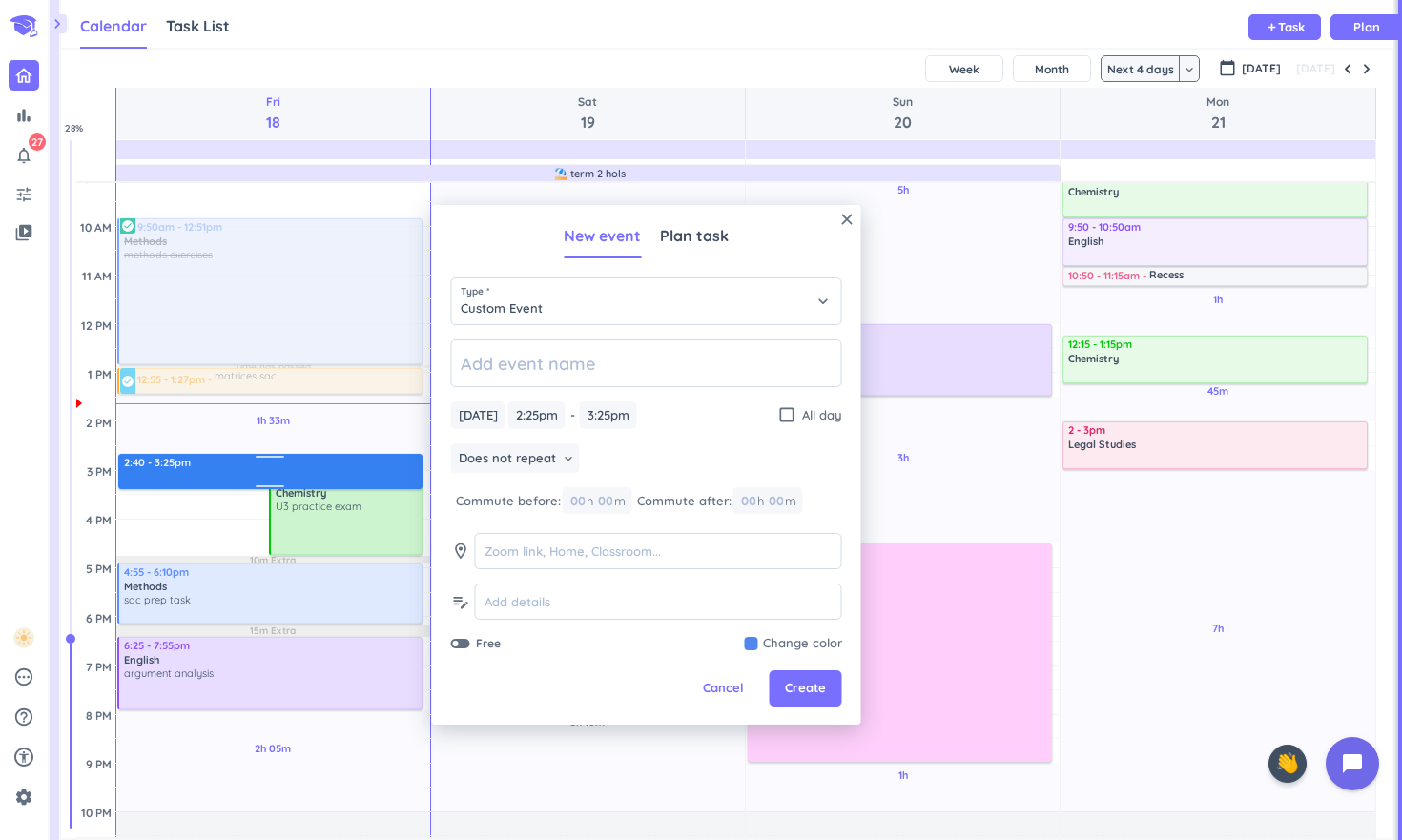 drag, startPoint x: 220, startPoint y: 445, endPoint x: 225, endPoint y: 460, distance: 15.811388 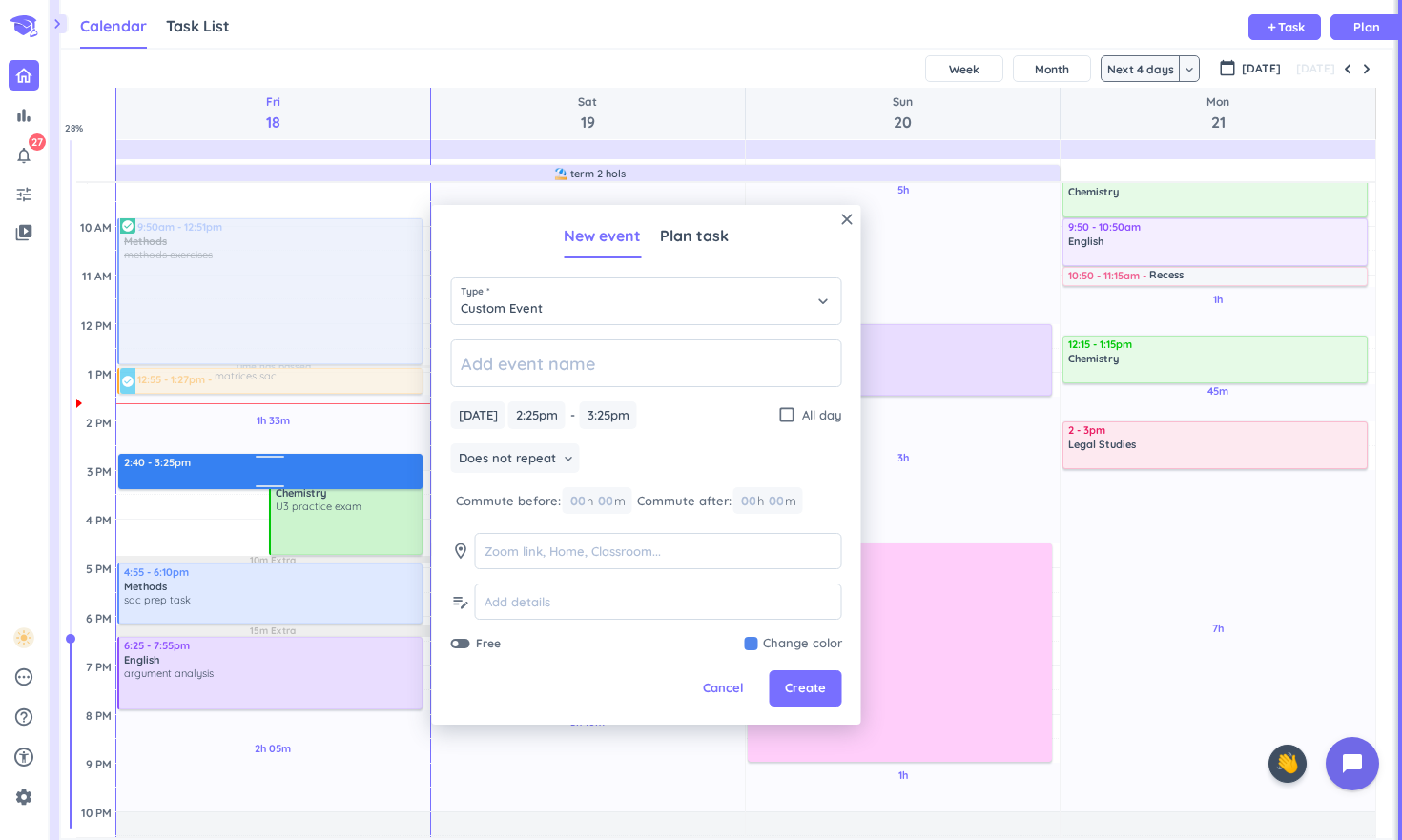 click on "Time has passed Past due Plan 1h 33m Past due Plan 2h 05m Past due Plan Time has passed 10m Extra 15m Extra Adjust Awake Time Adjust Awake Time 2:25 - 3:25pm 3 - 4:45pm Chemistry U3 practice exam more_vert 9:50am - 12:51pm Methods methods exercises more_vert check_circle   12:55 - 1:27pm matrices sac more_vert check_circle   4:55 - 6:10pm Methods sac prep task more_vert 6:25 - 7:55pm English argument analysis more_vert 2:40 - 3:25pm" at bounding box center [273, 519] 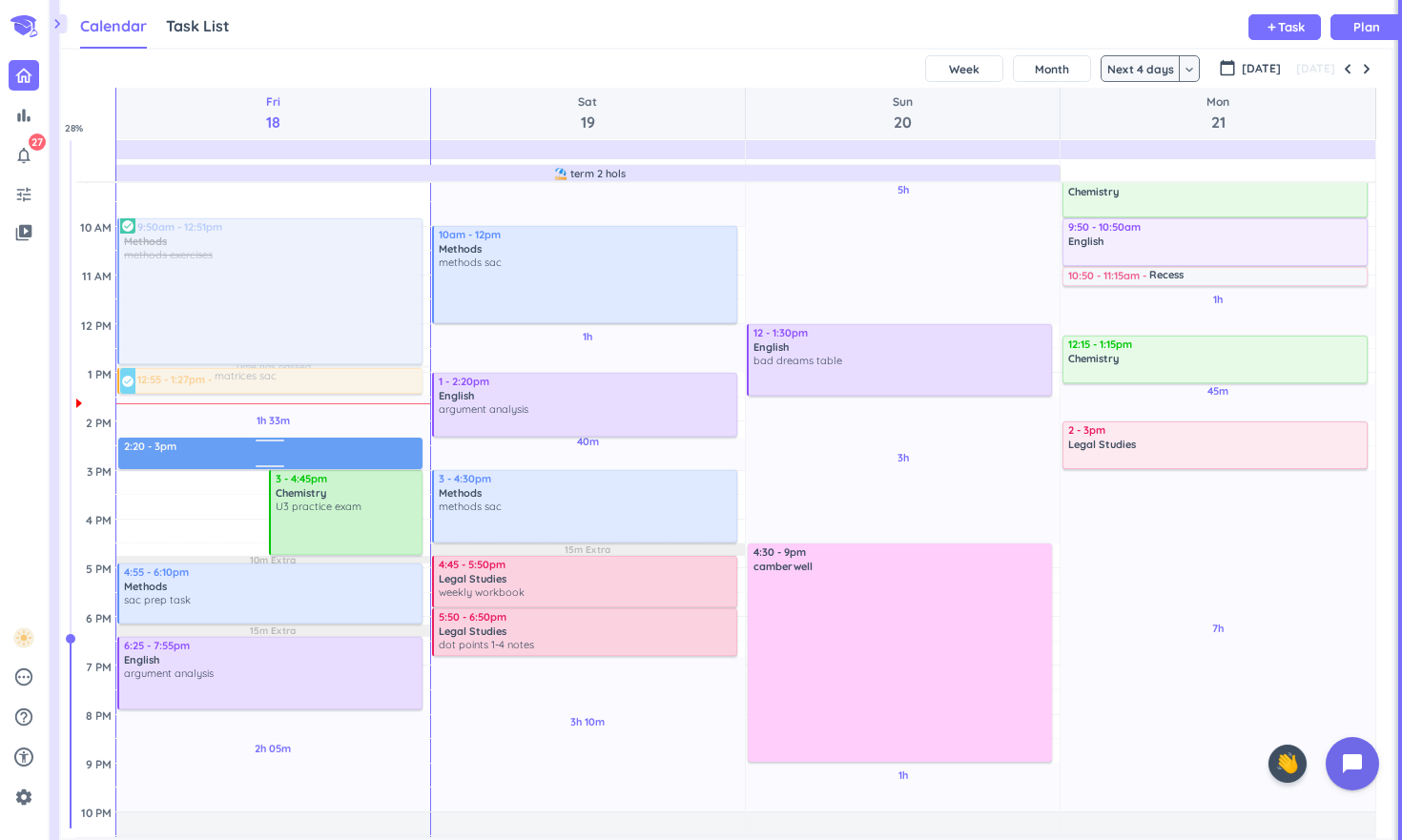 drag, startPoint x: 217, startPoint y: 469, endPoint x: 218, endPoint y: 455, distance: 14.035669 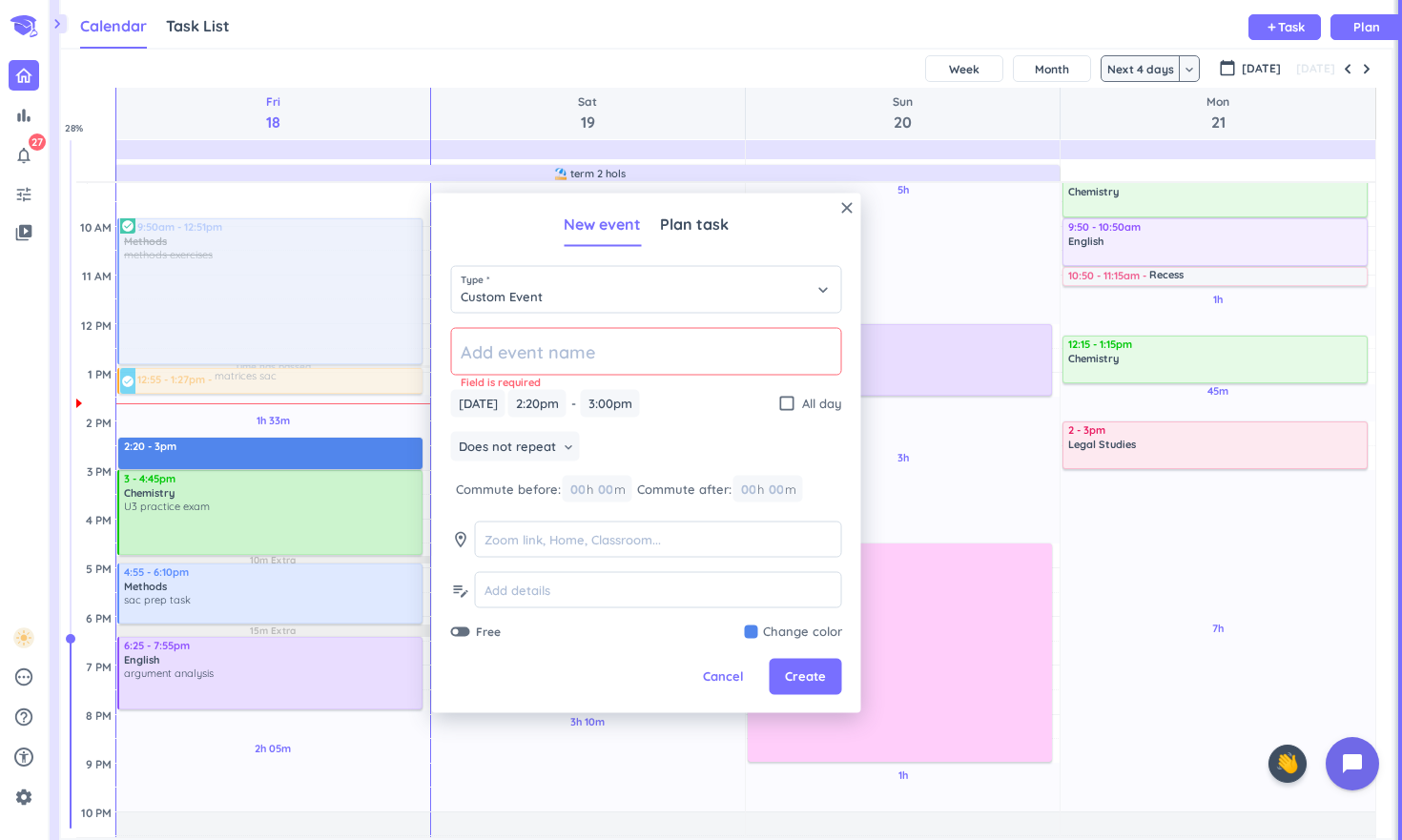 click 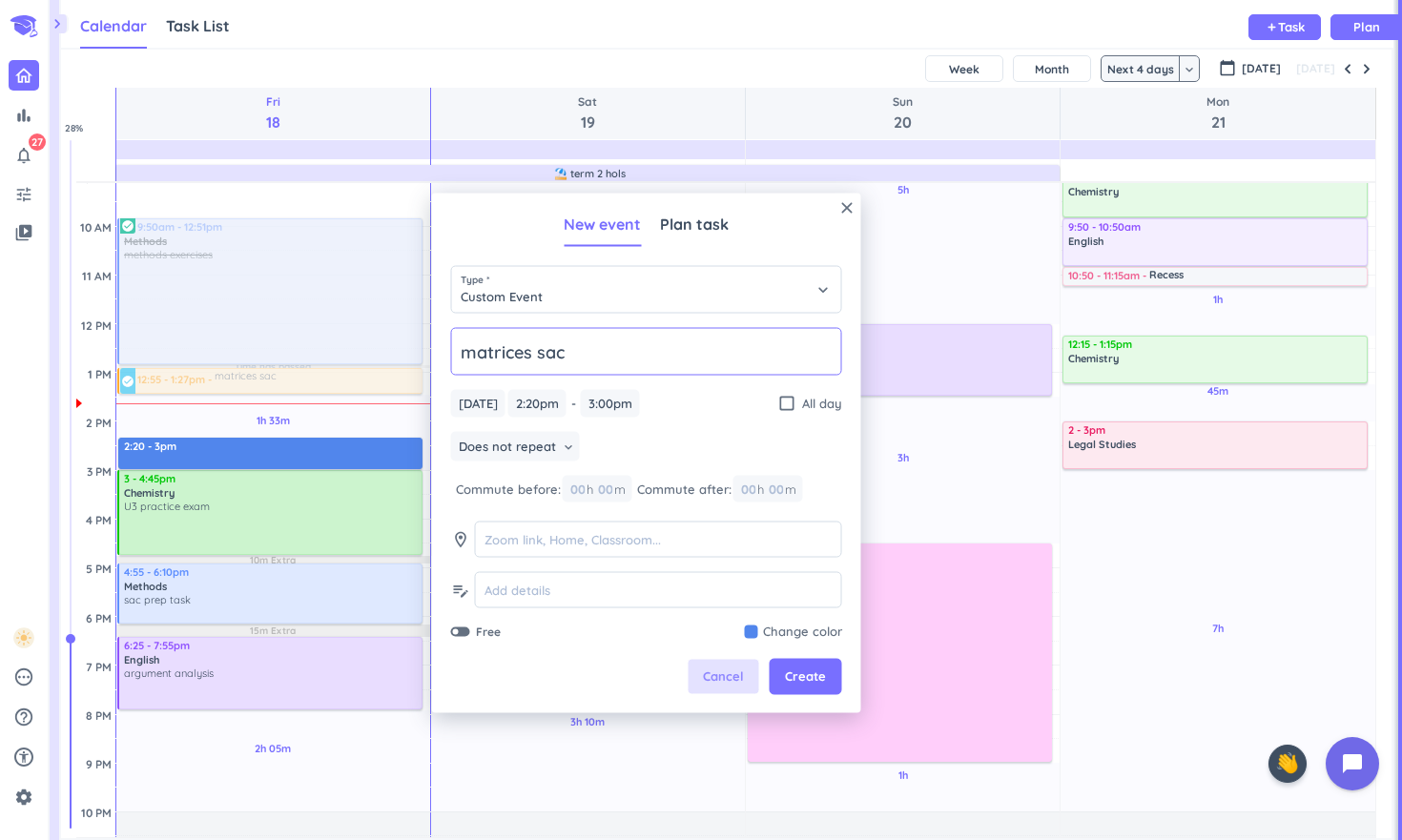 type on "matrices sac" 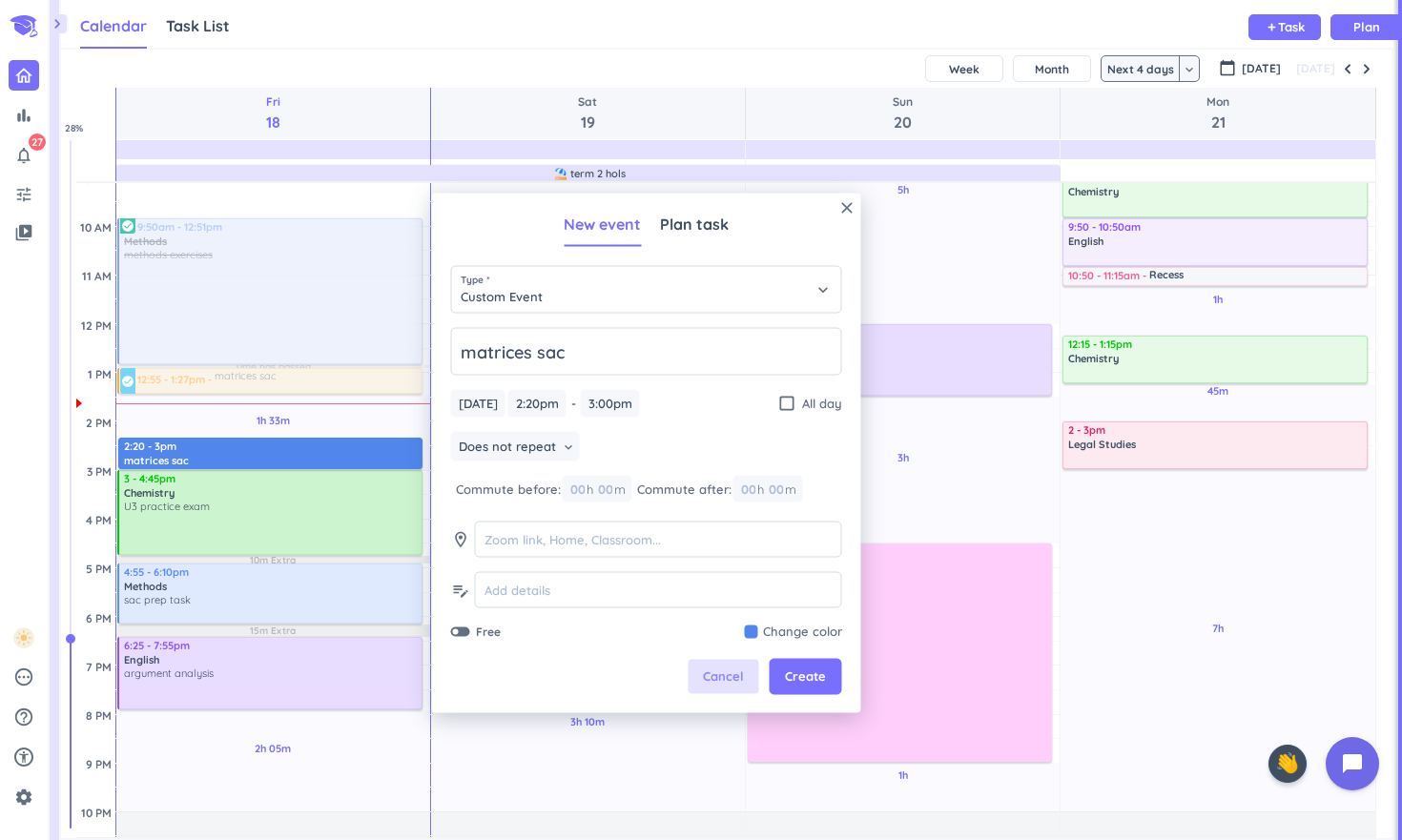 click on "Cancel" at bounding box center [723, 677] 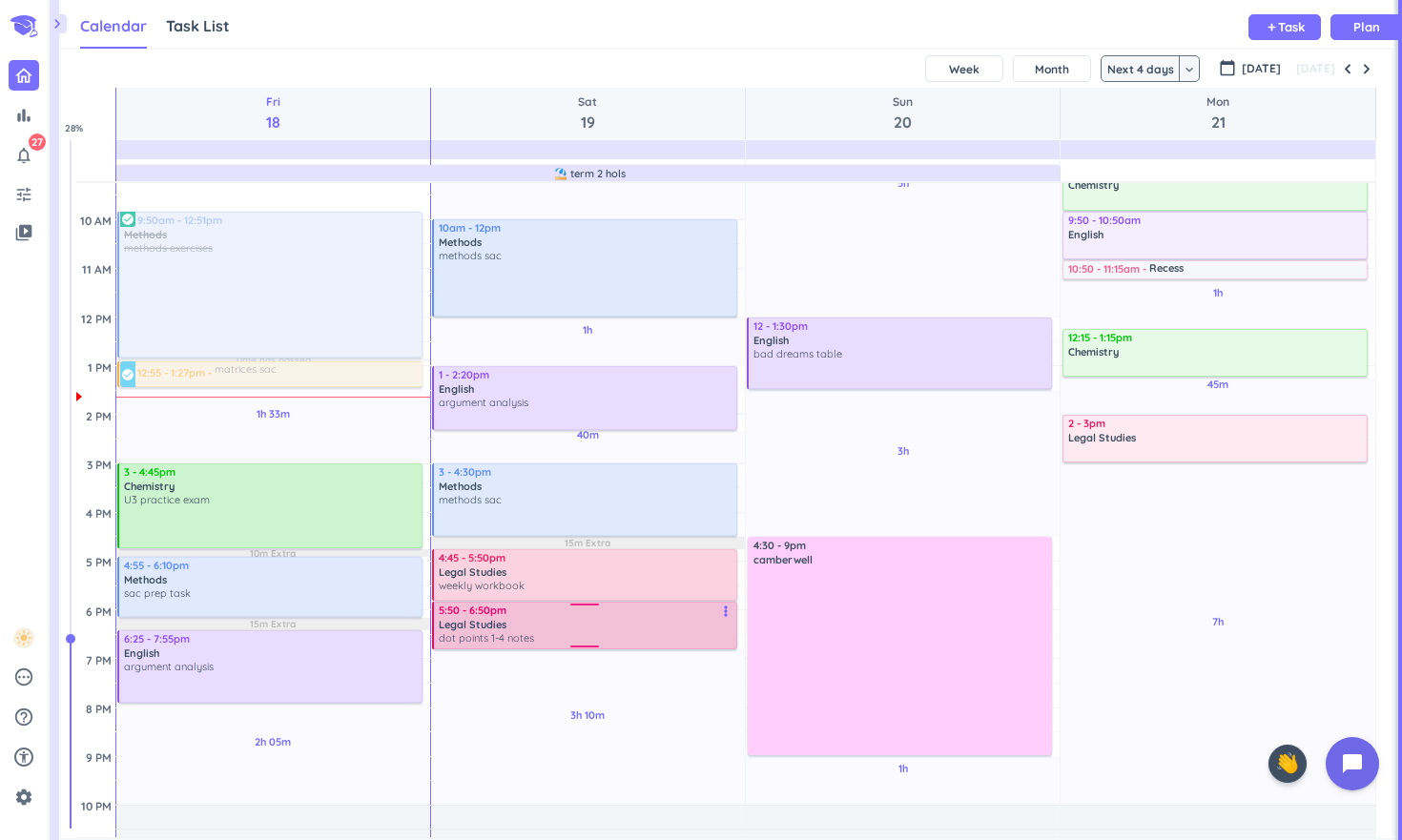 scroll, scrollTop: 263, scrollLeft: 0, axis: vertical 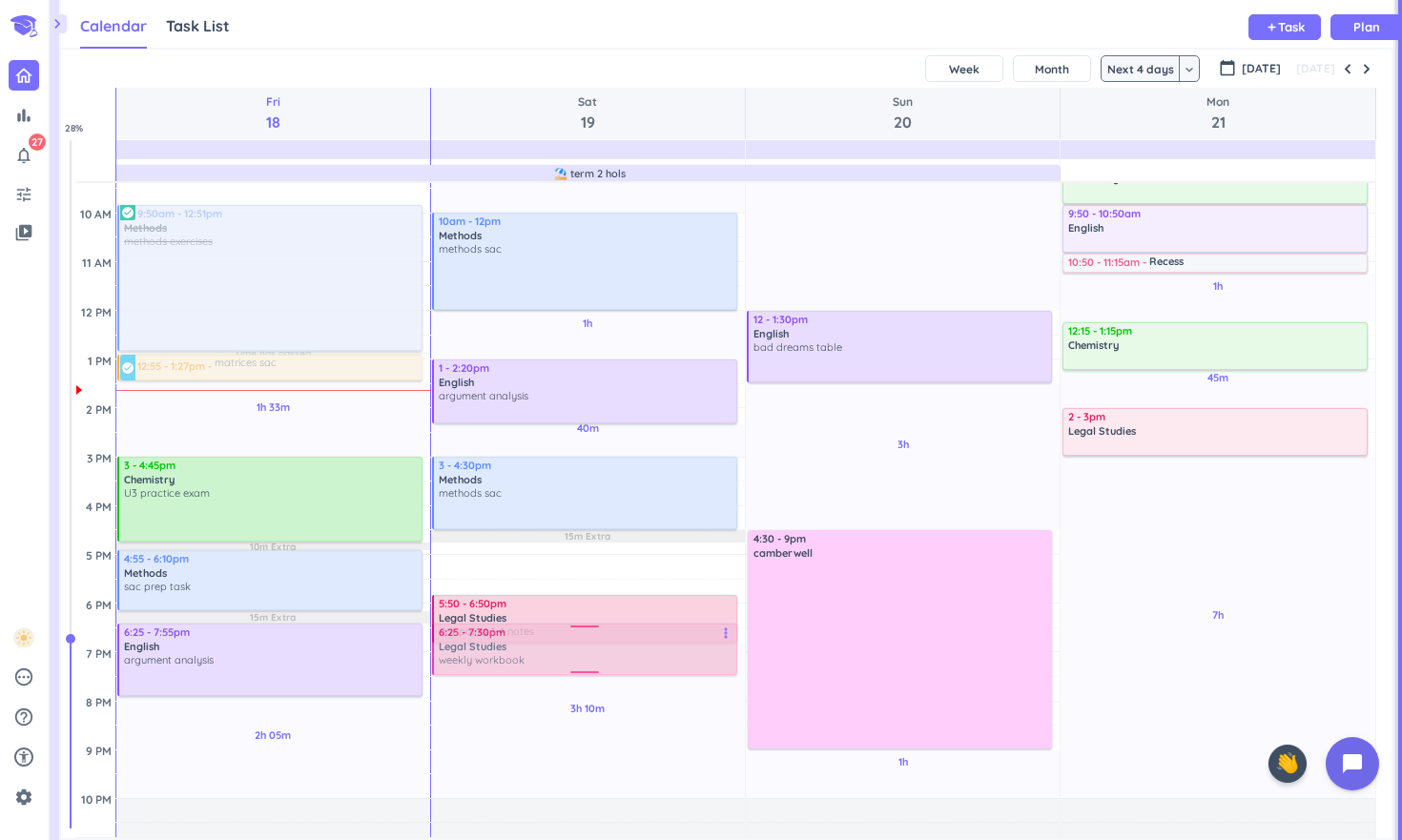 drag, startPoint x: 582, startPoint y: 577, endPoint x: 587, endPoint y: 712, distance: 135.093 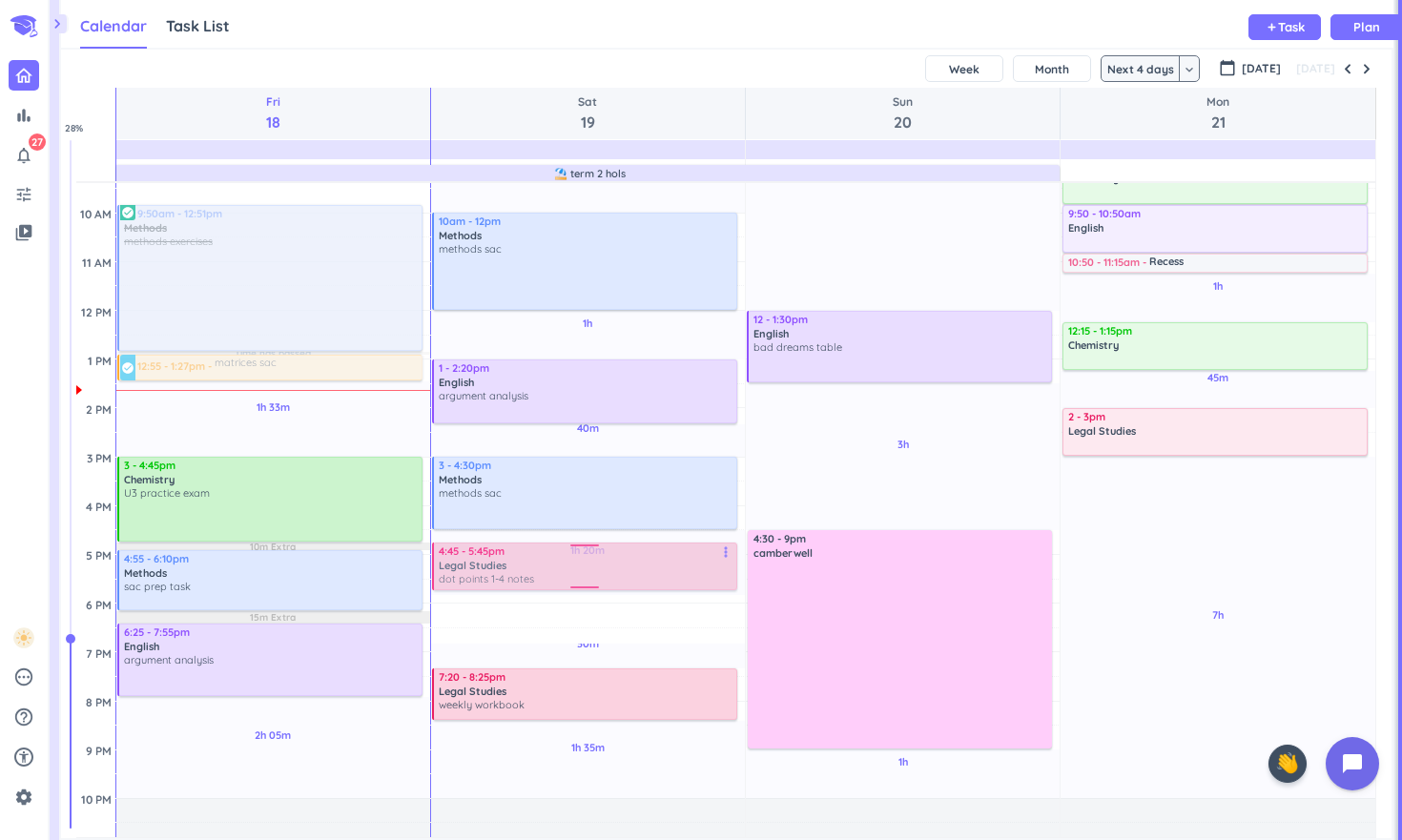 drag, startPoint x: 557, startPoint y: 617, endPoint x: 562, endPoint y: 564, distance: 53.235327 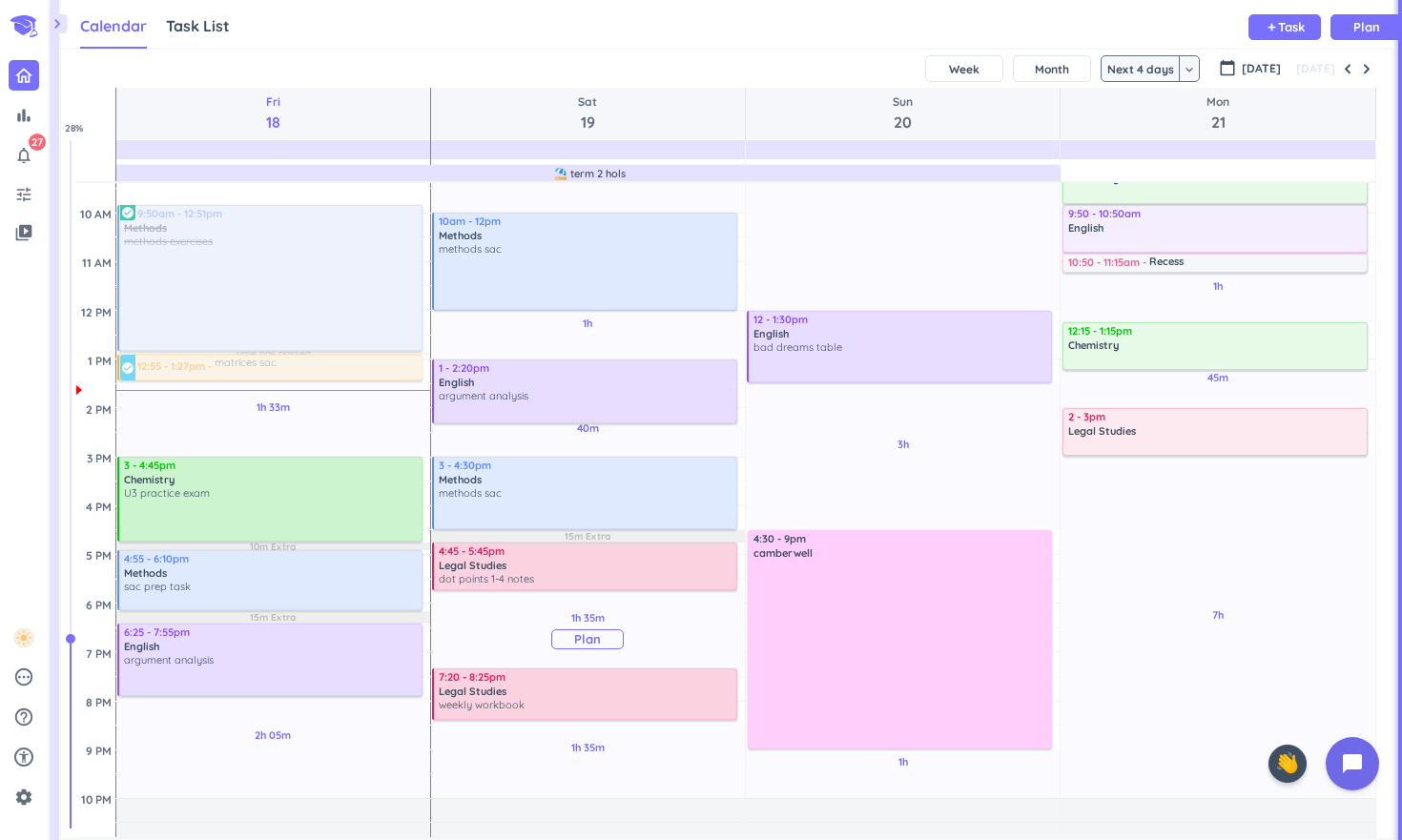 drag, startPoint x: 513, startPoint y: 700, endPoint x: 523, endPoint y: 618, distance: 82.607506 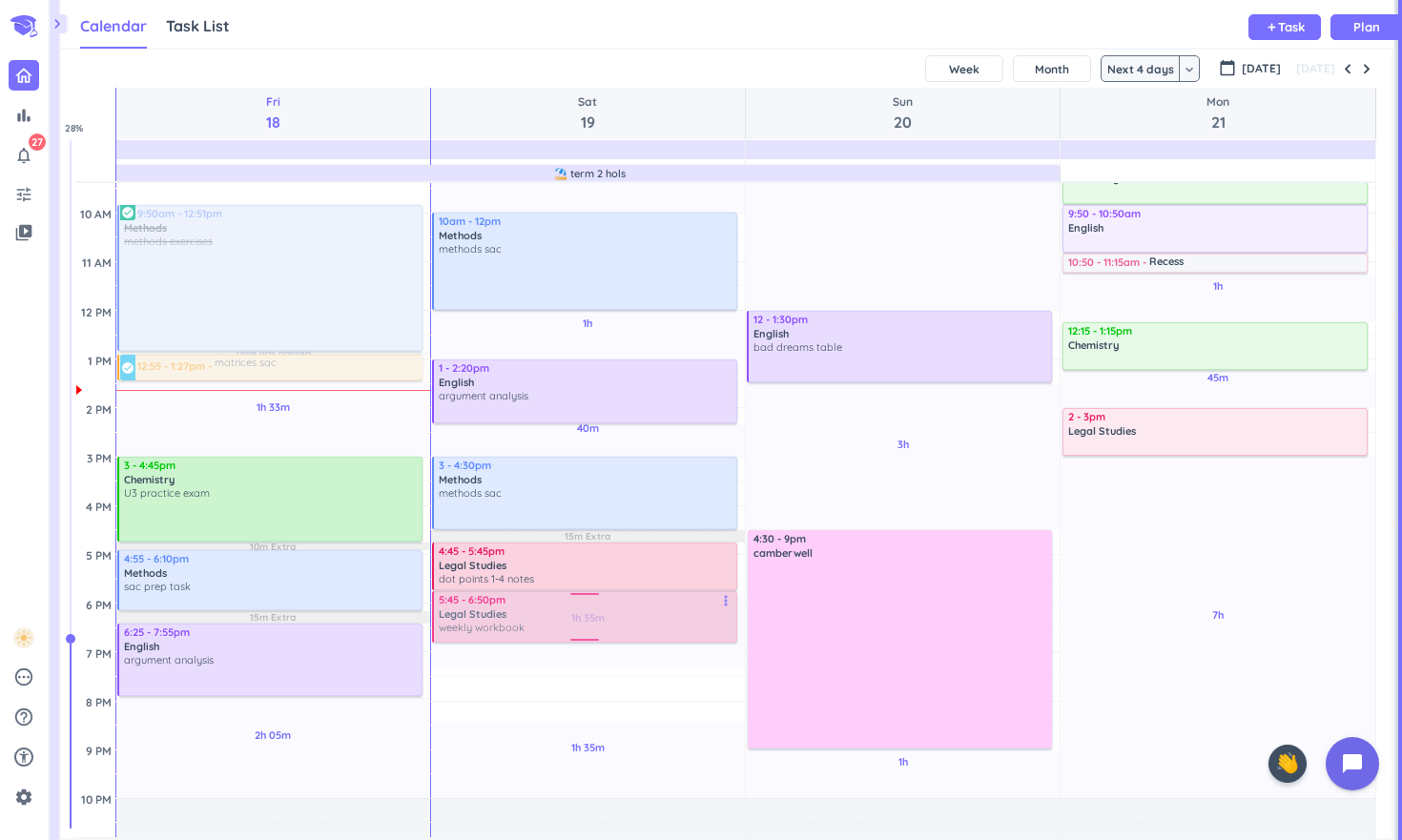 drag, startPoint x: 514, startPoint y: 682, endPoint x: 528, endPoint y: 597, distance: 86.145226 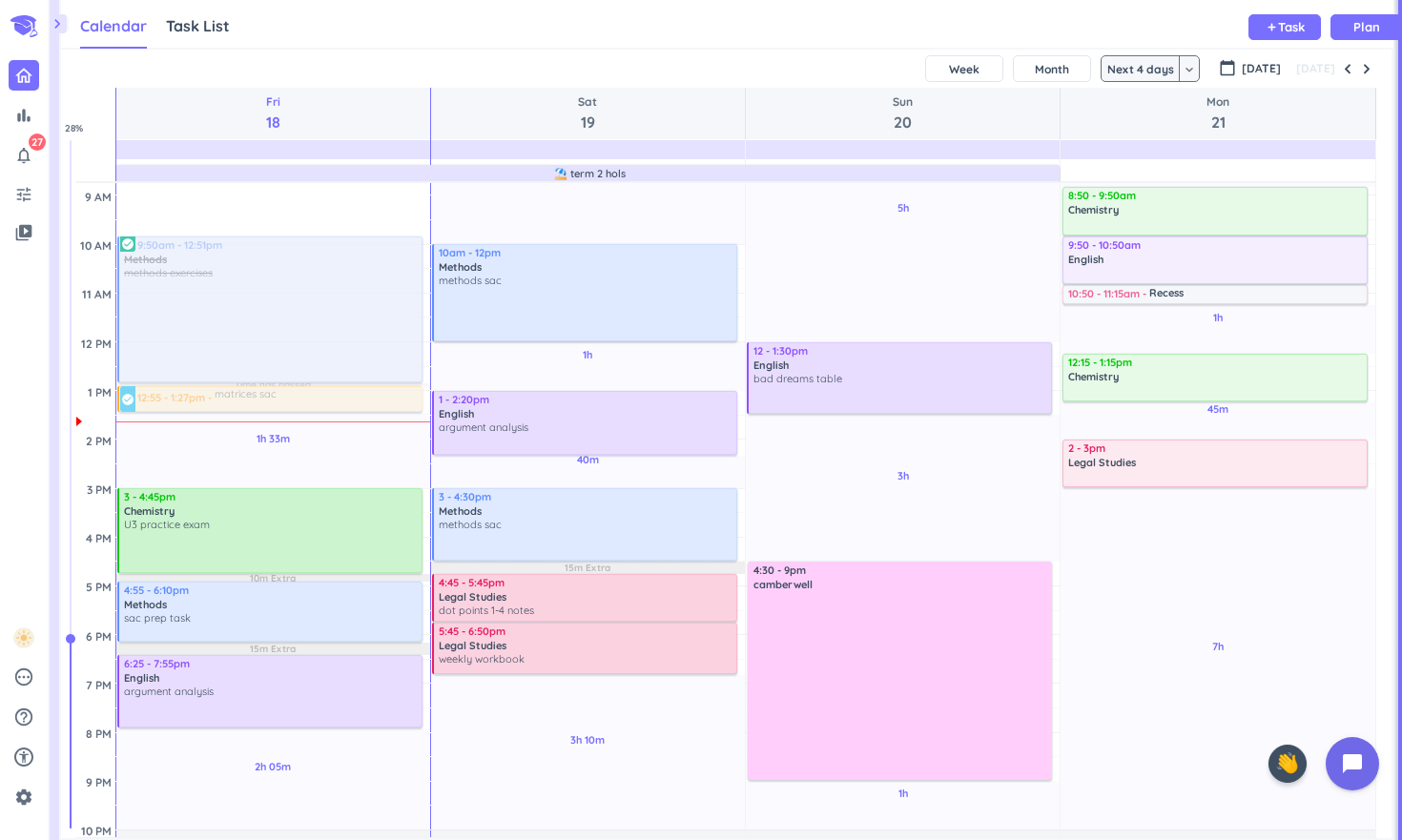 scroll, scrollTop: 224, scrollLeft: 0, axis: vertical 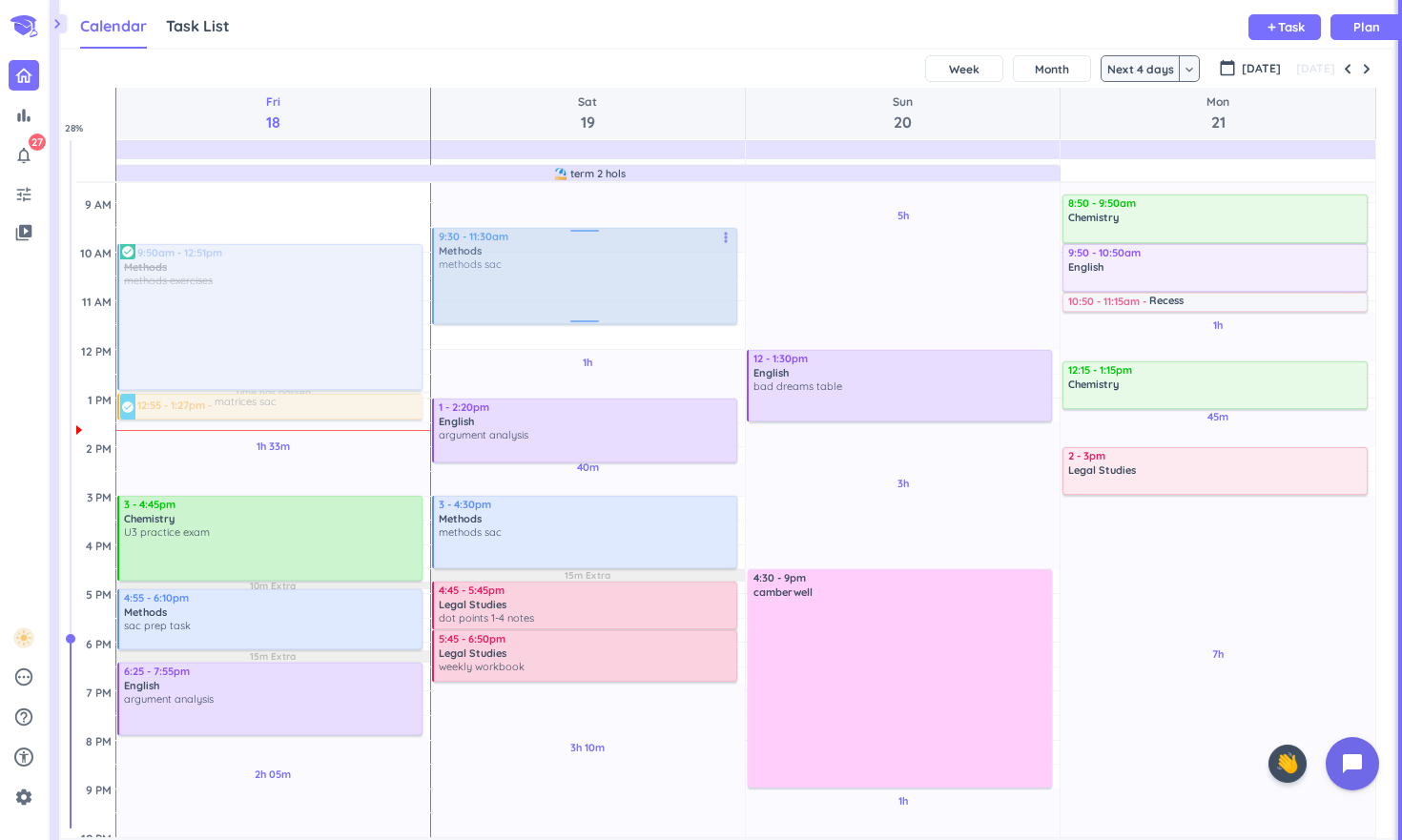 drag, startPoint x: 543, startPoint y: 315, endPoint x: 542, endPoint y: 291, distance: 24.020824 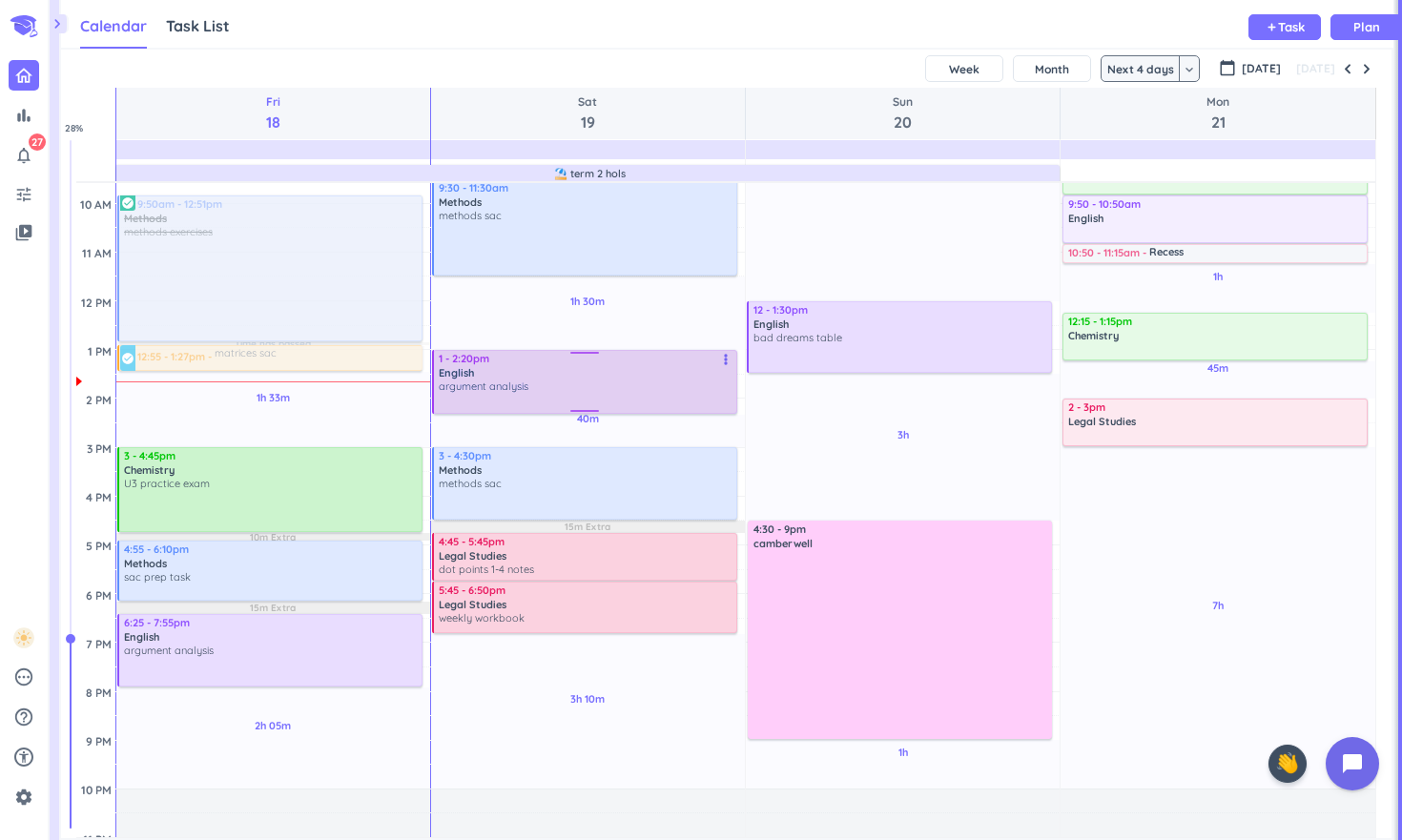 scroll, scrollTop: 280, scrollLeft: 0, axis: vertical 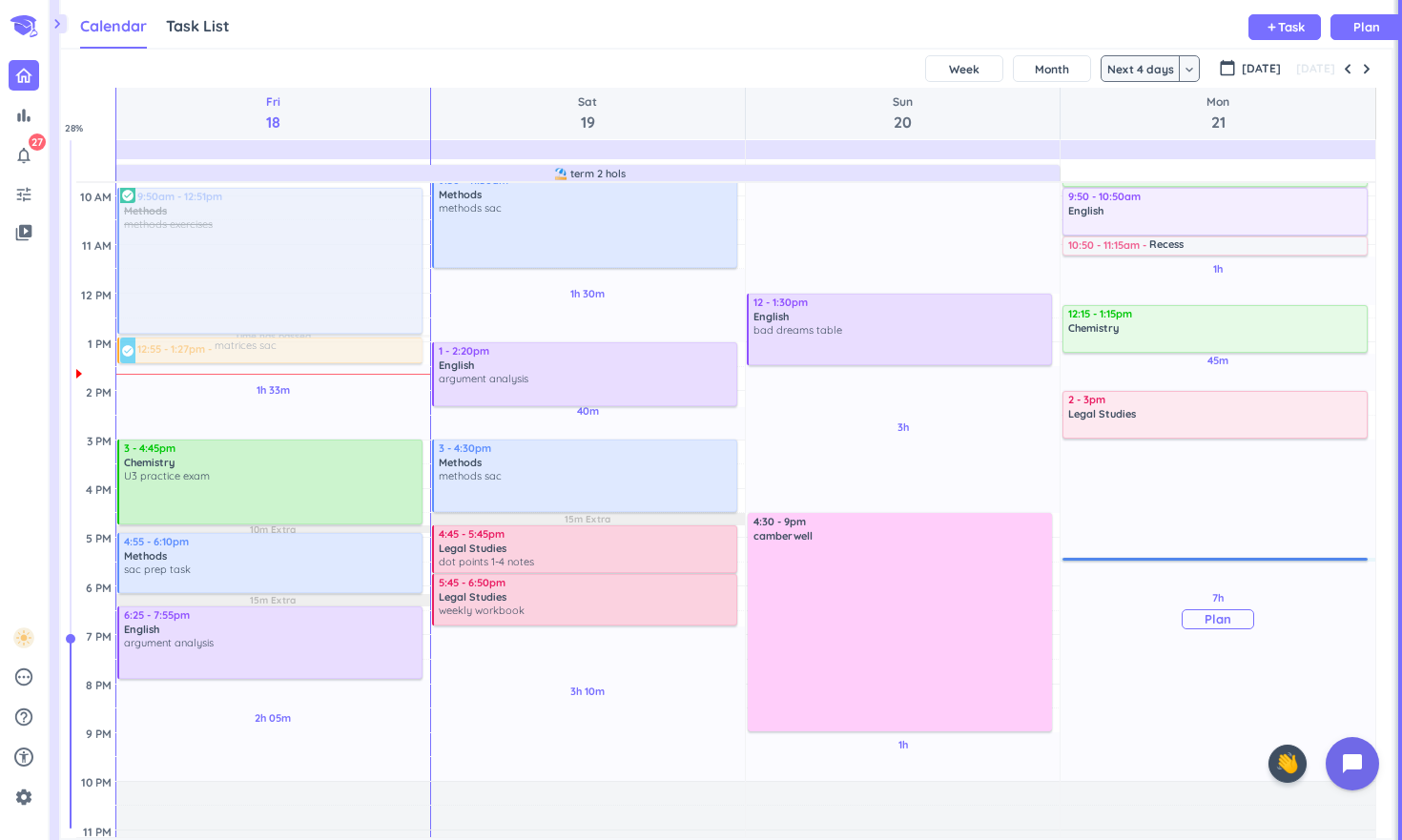 click on "7h  Past due Plan" at bounding box center (1218, 610) 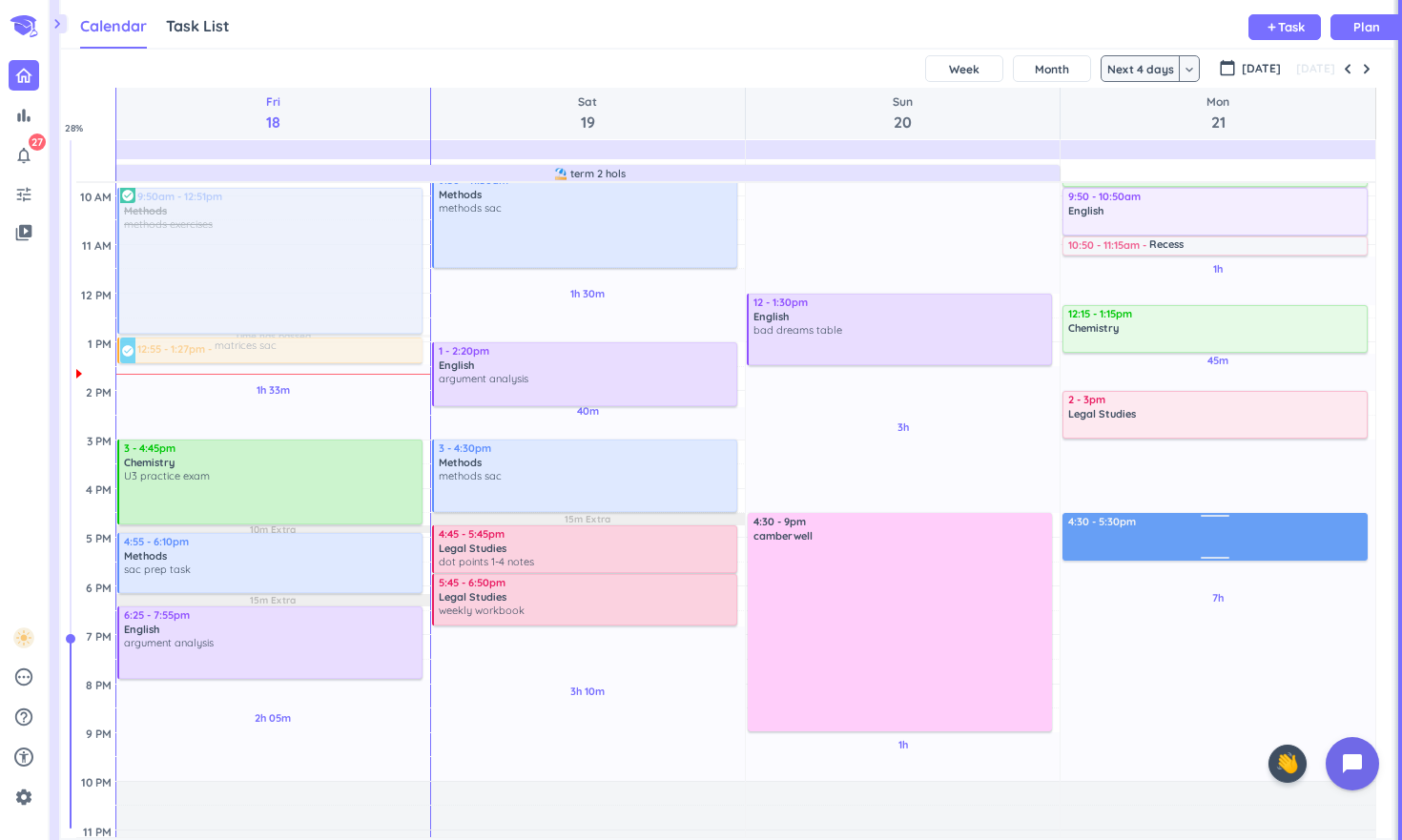 drag, startPoint x: 1122, startPoint y: 576, endPoint x: 1120, endPoint y: 535, distance: 41.048752 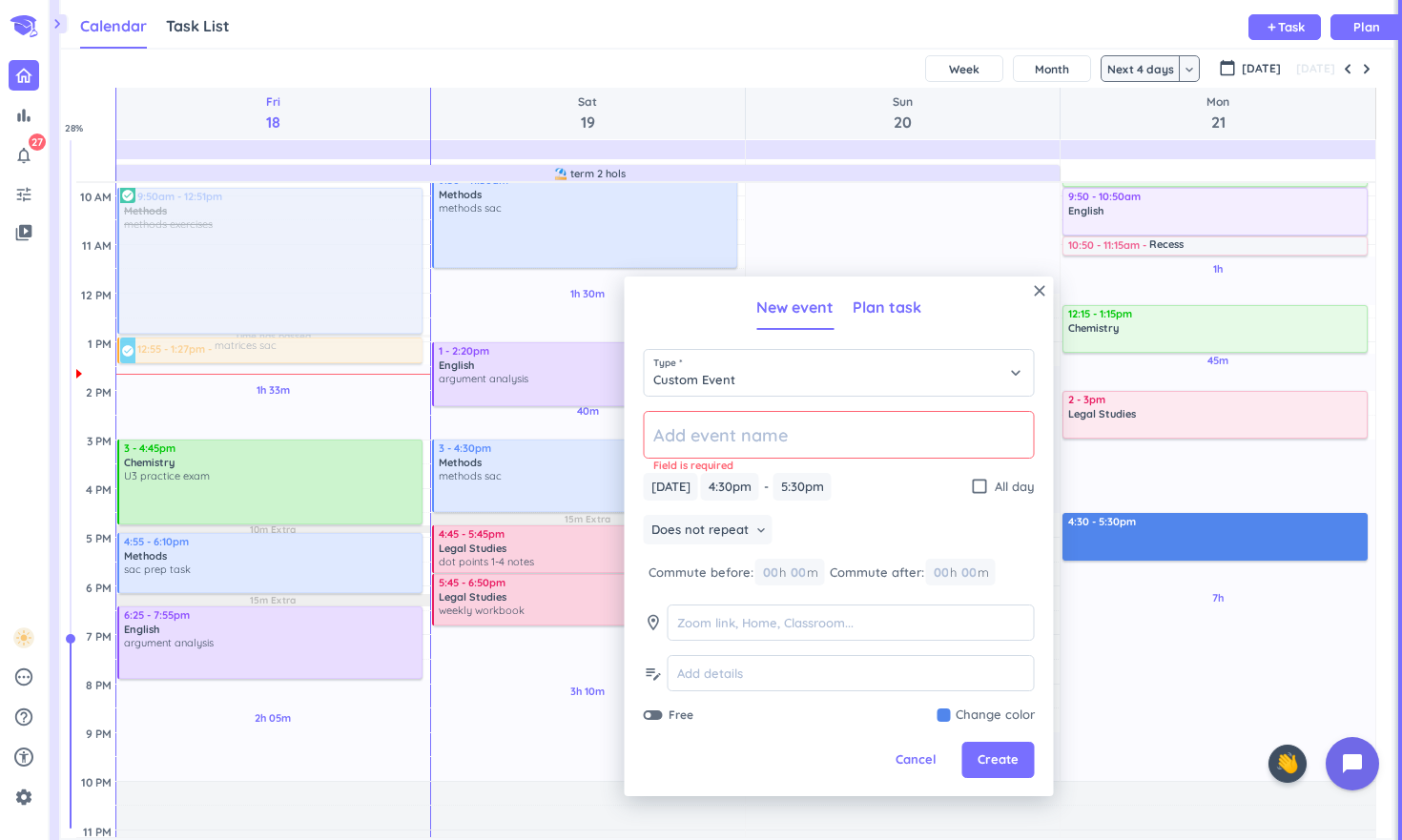 click on "Plan task" at bounding box center (887, 307) 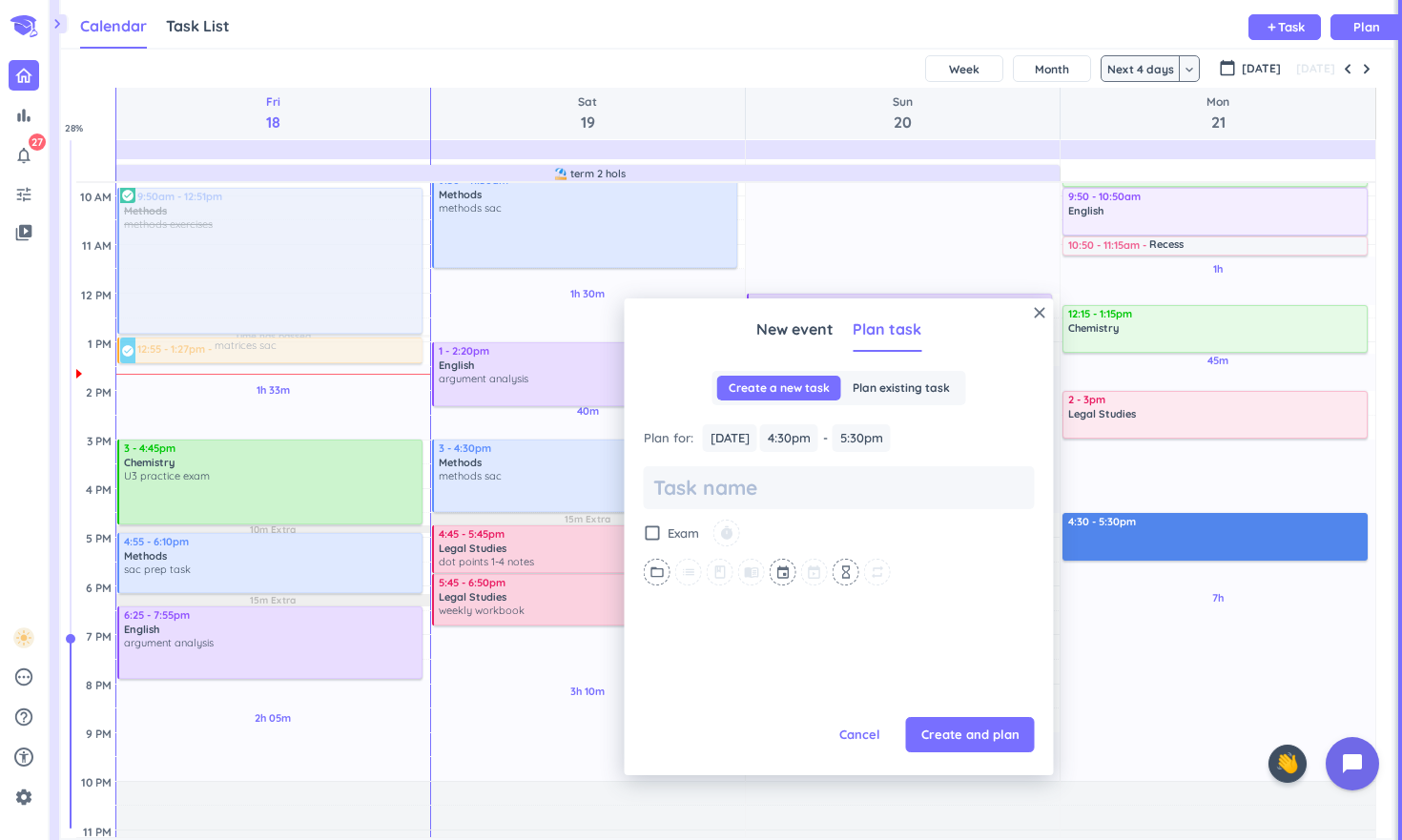 scroll, scrollTop: 0, scrollLeft: 0, axis: both 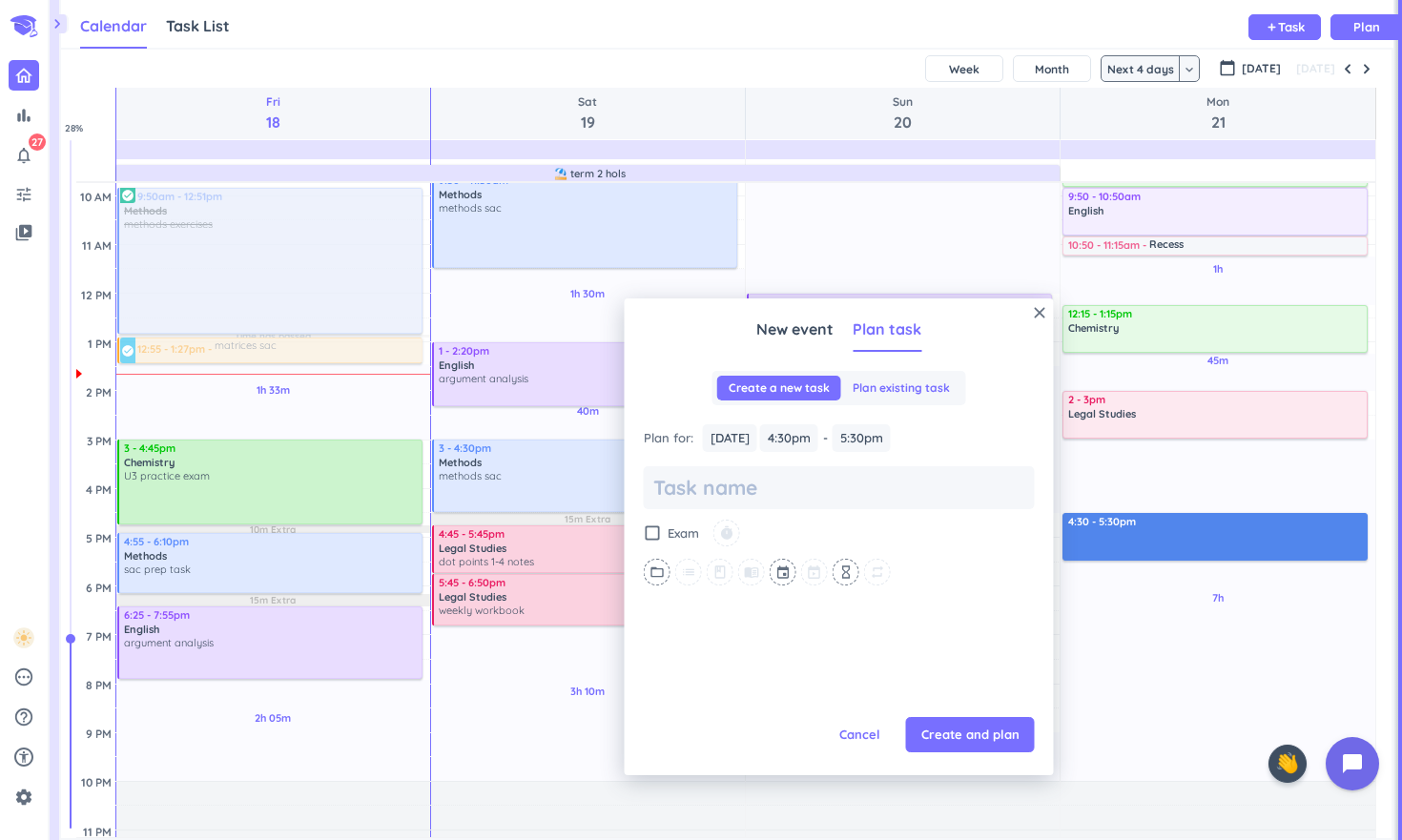 click on "Plan existing task" at bounding box center (901, 388) 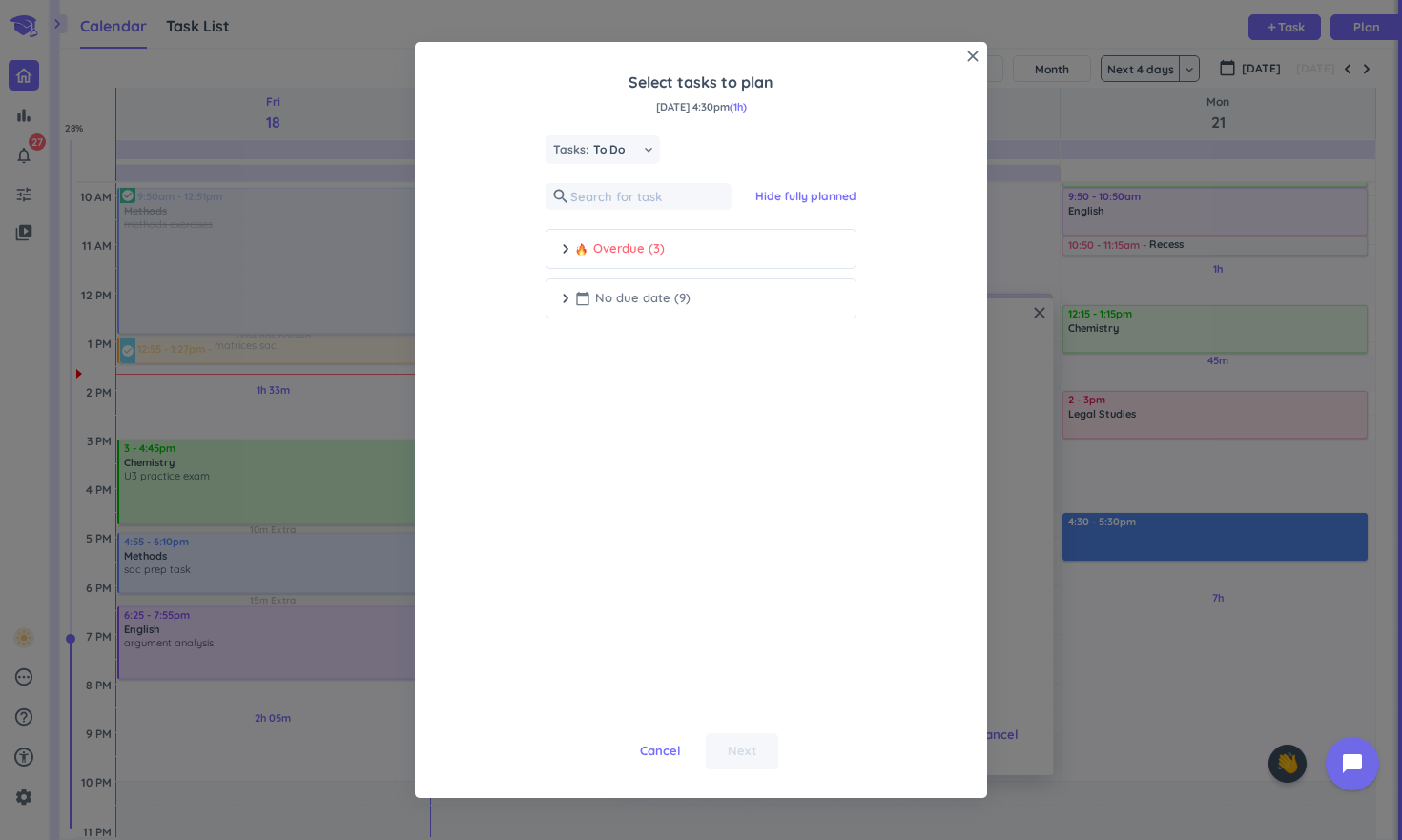 click on "chevron_right" at bounding box center (566, 298) 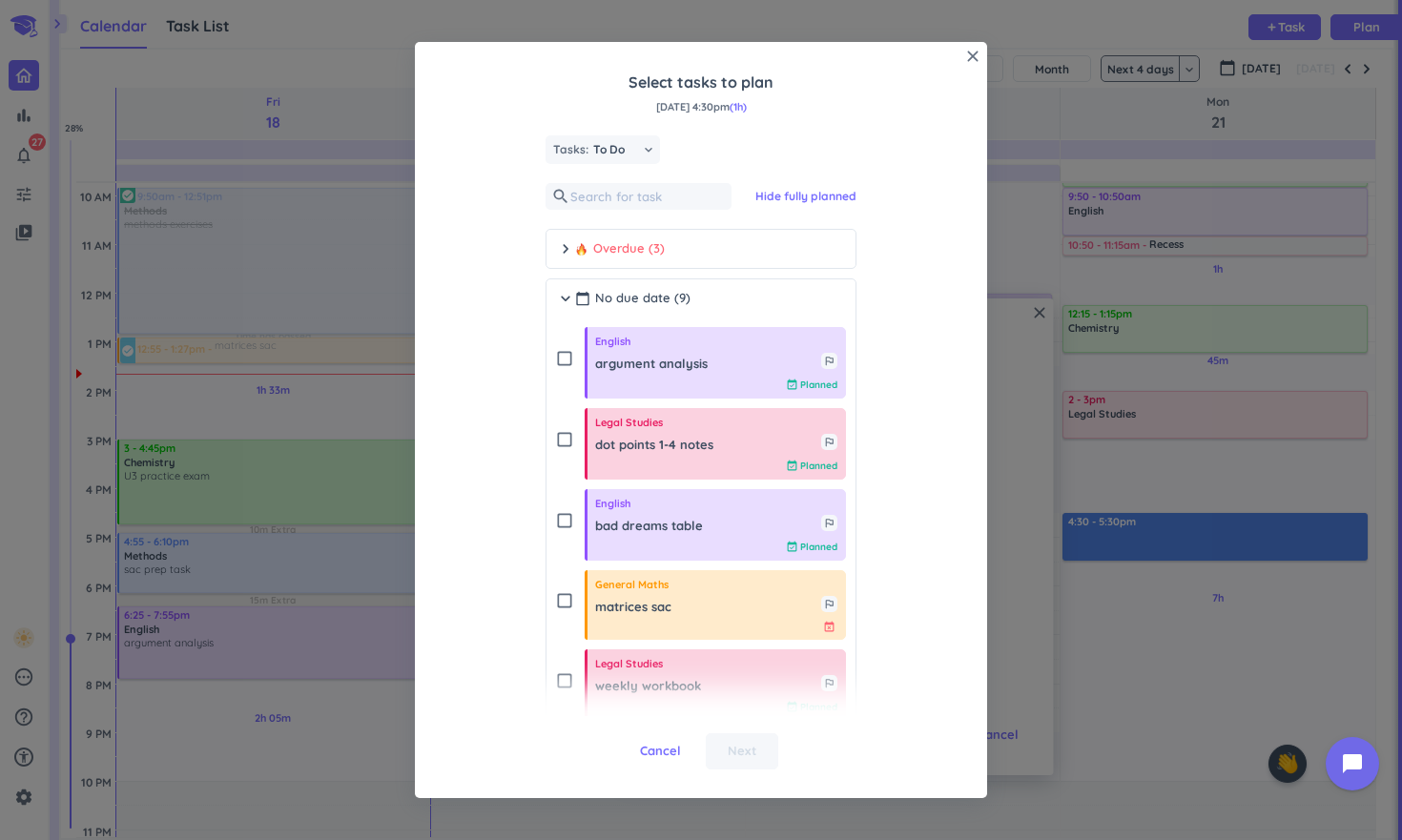 scroll, scrollTop: 347, scrollLeft: 0, axis: vertical 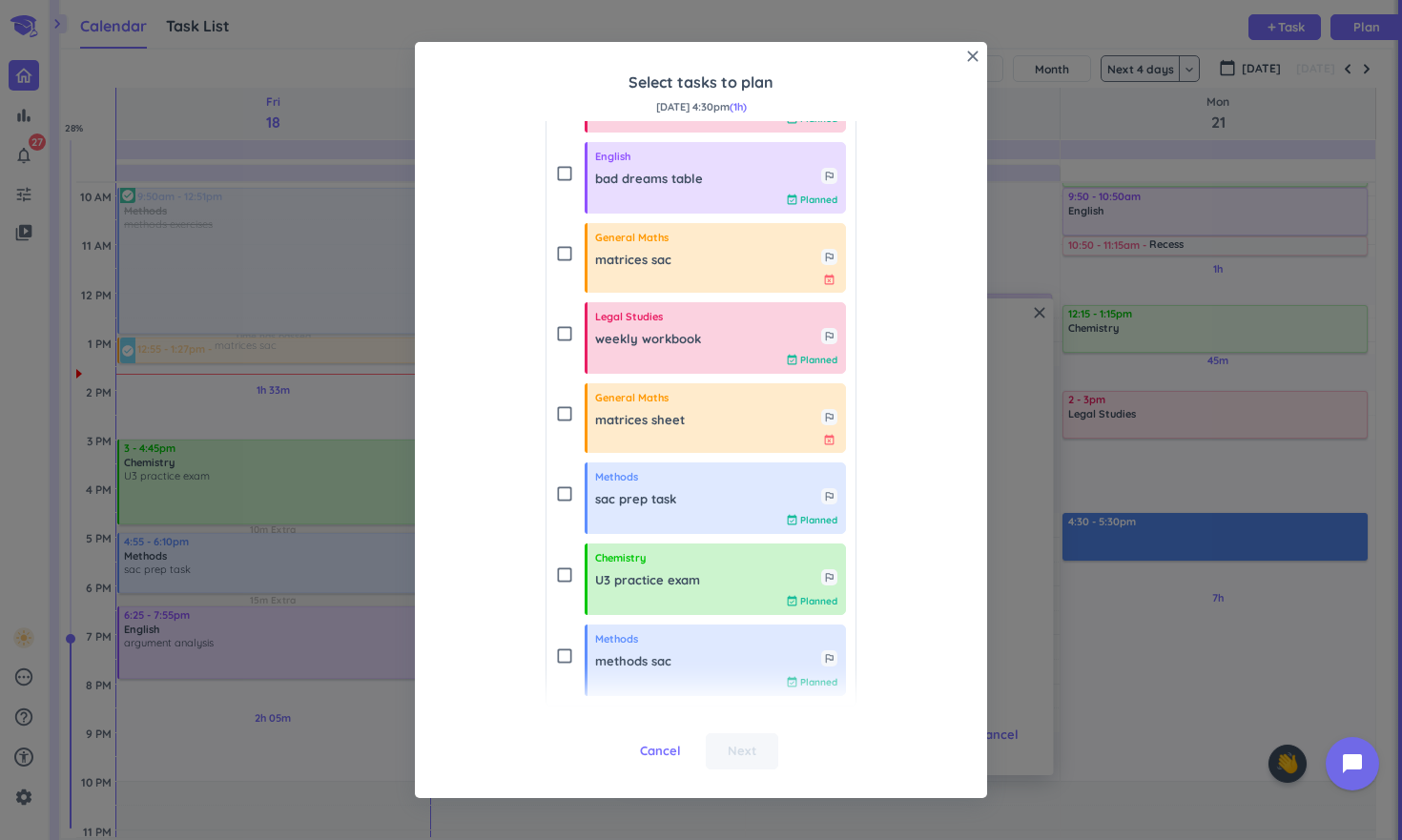 click on "check_box_outline_blank Methods methods sac outlined_flag event_available Planned" at bounding box center (701, 655) 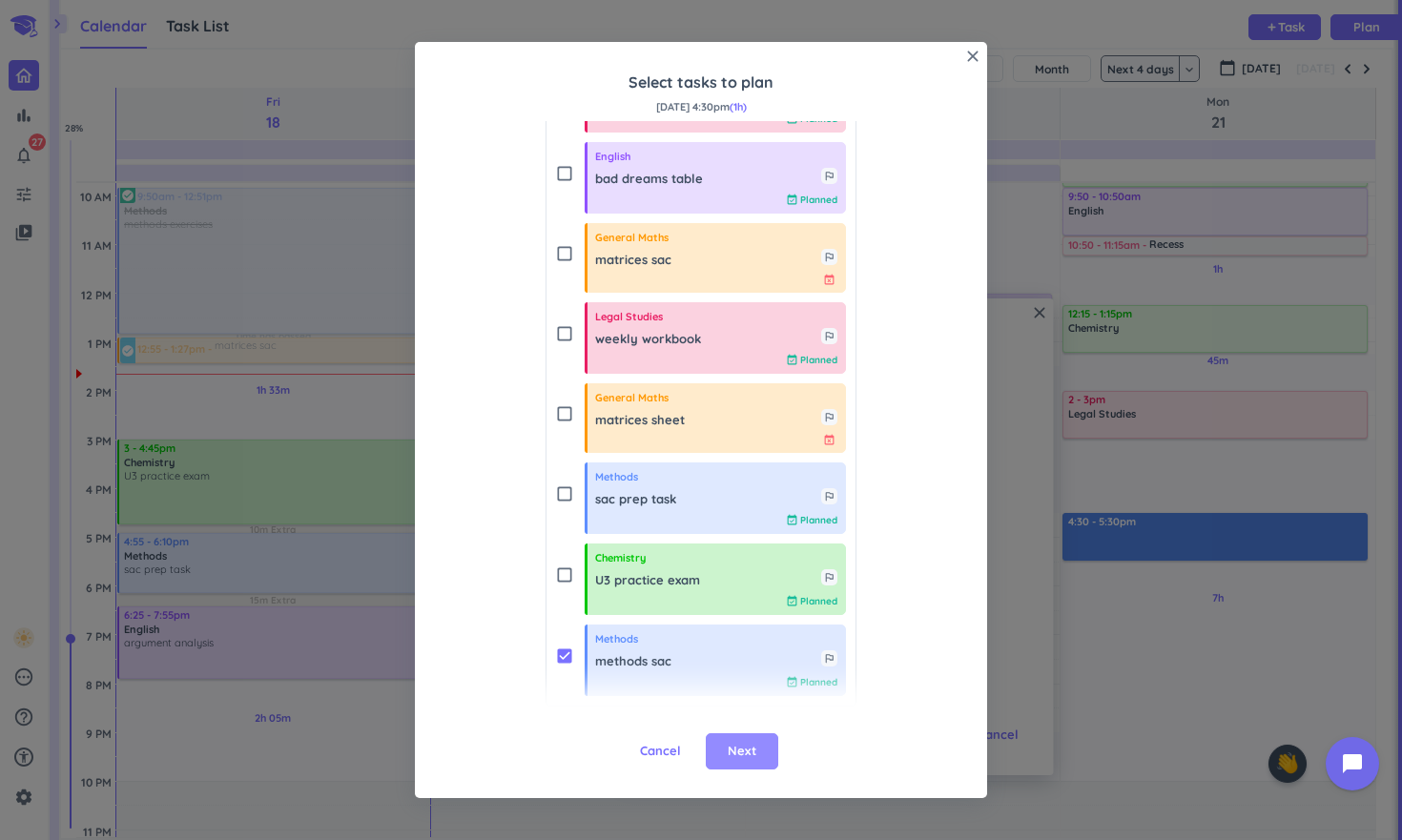 click on "Next" at bounding box center [742, 751] 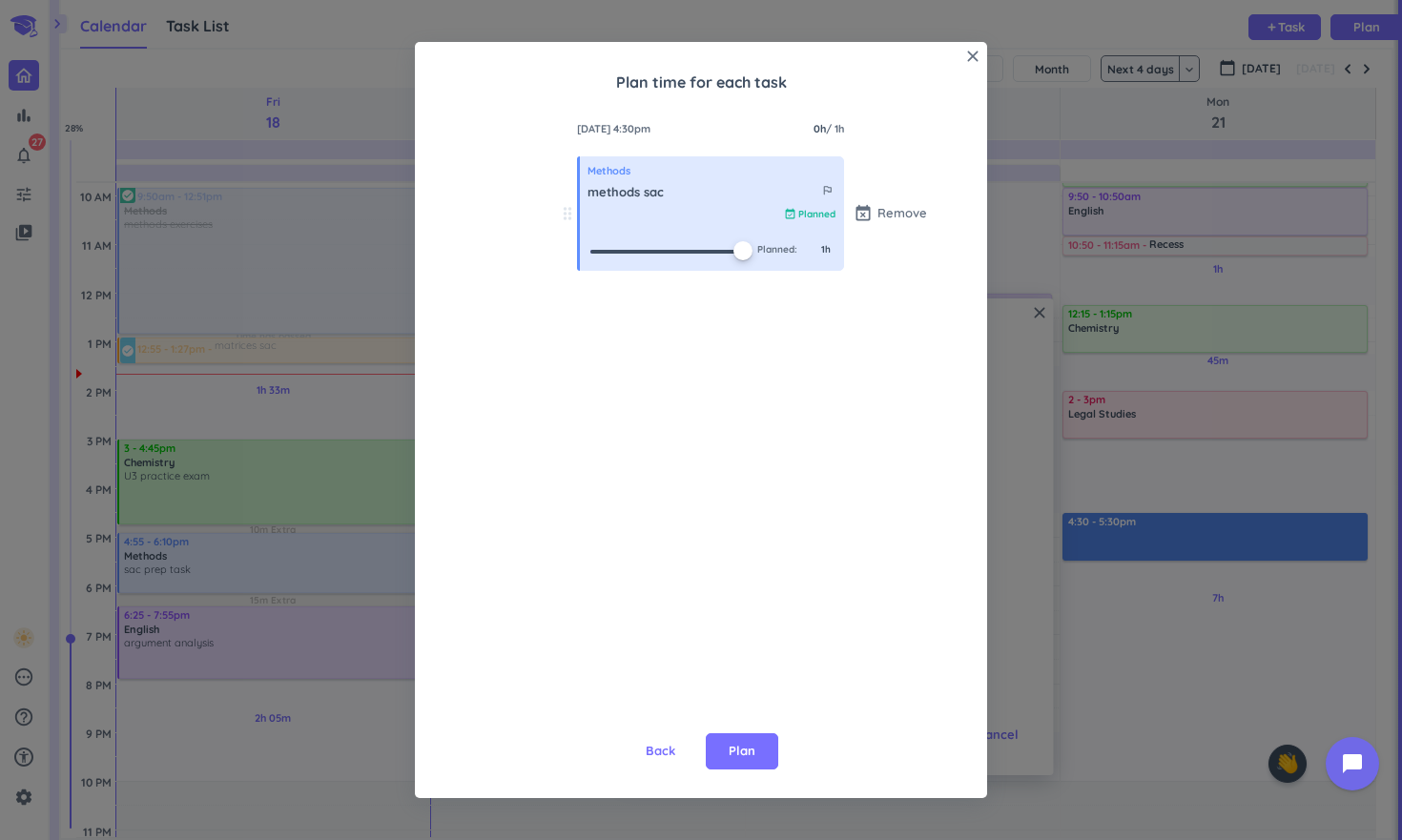 drag, startPoint x: 589, startPoint y: 254, endPoint x: 982, endPoint y: 327, distance: 399.7224 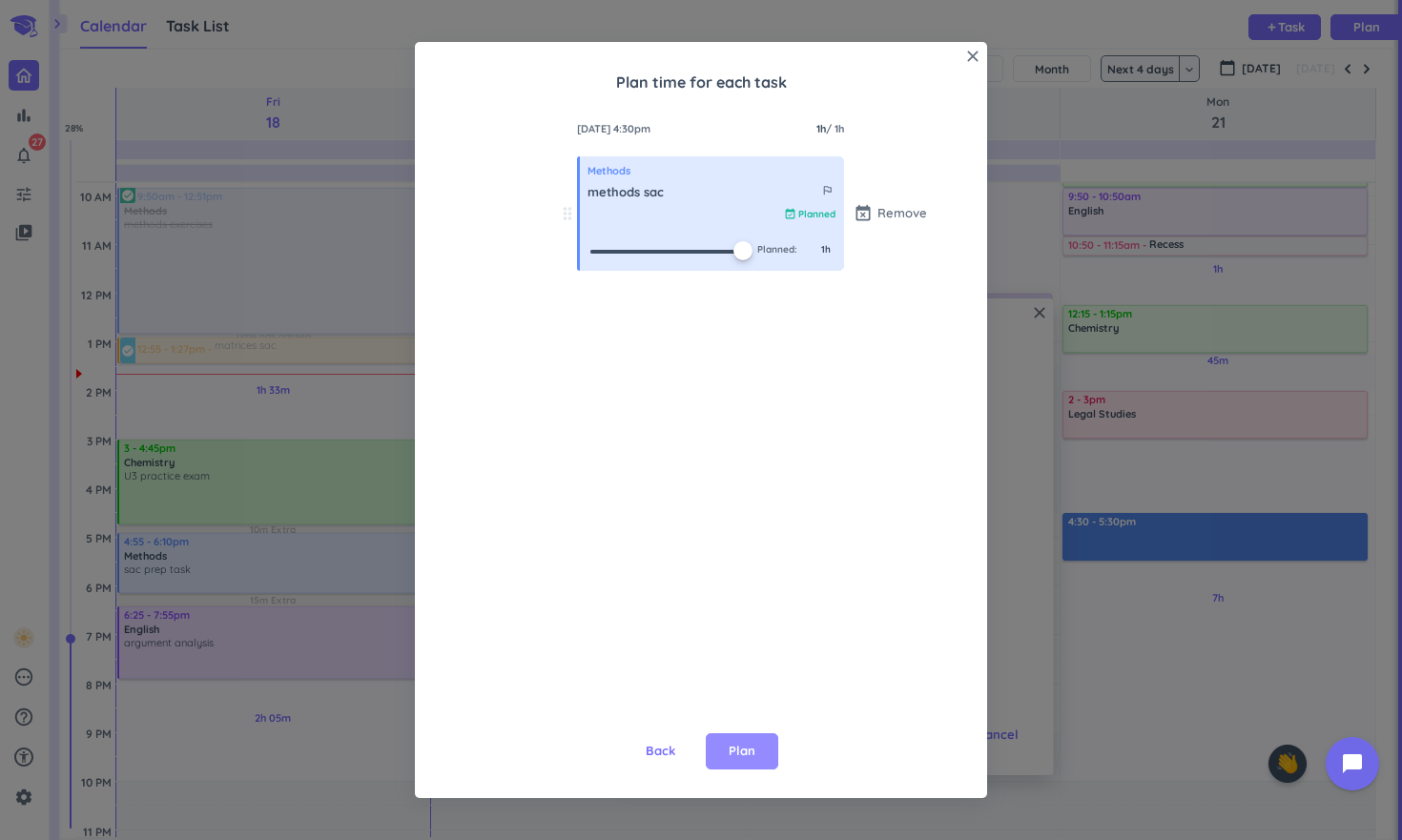 click on "Plan" at bounding box center [742, 751] 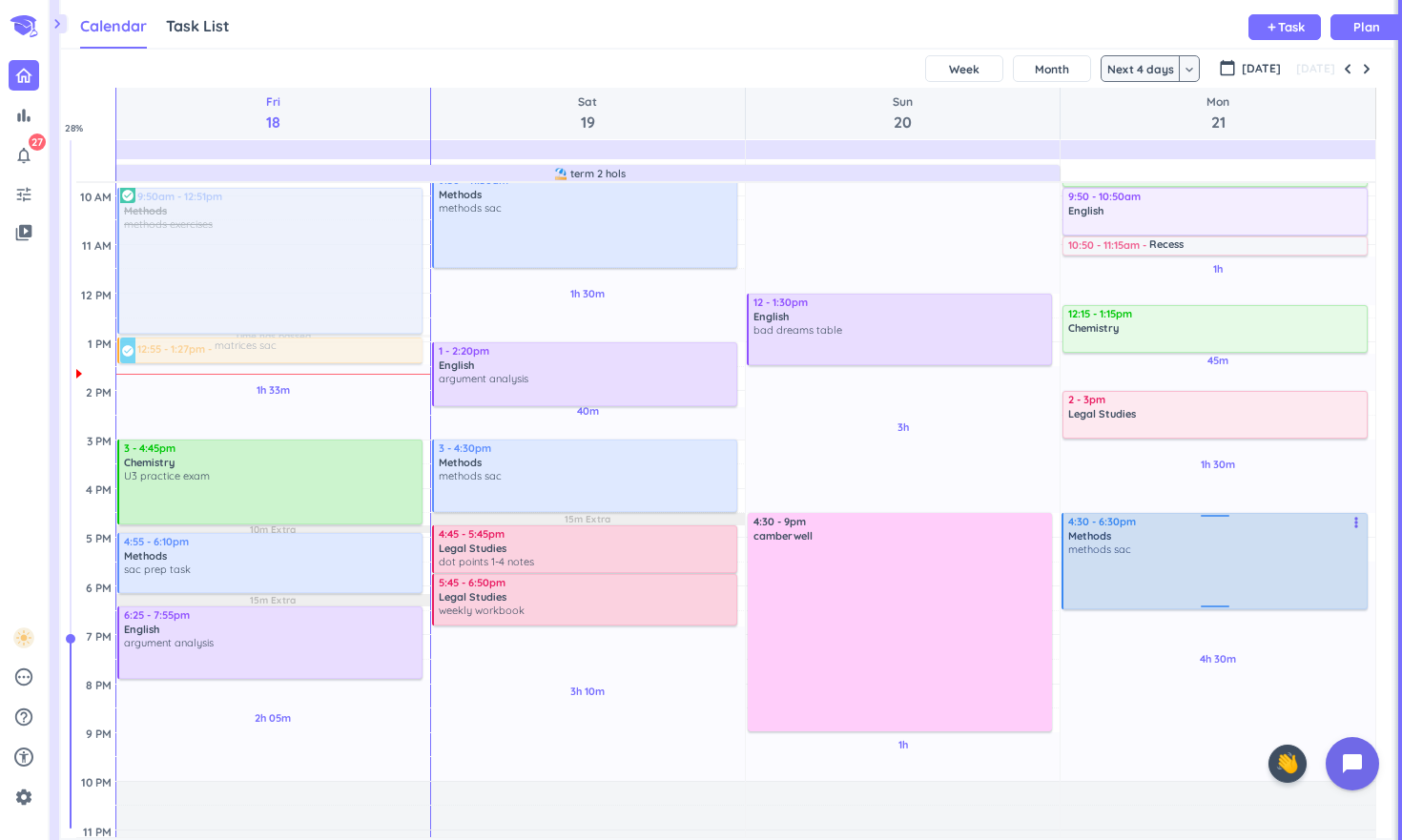 drag, startPoint x: 1222, startPoint y: 560, endPoint x: 1200, endPoint y: 610, distance: 54.626 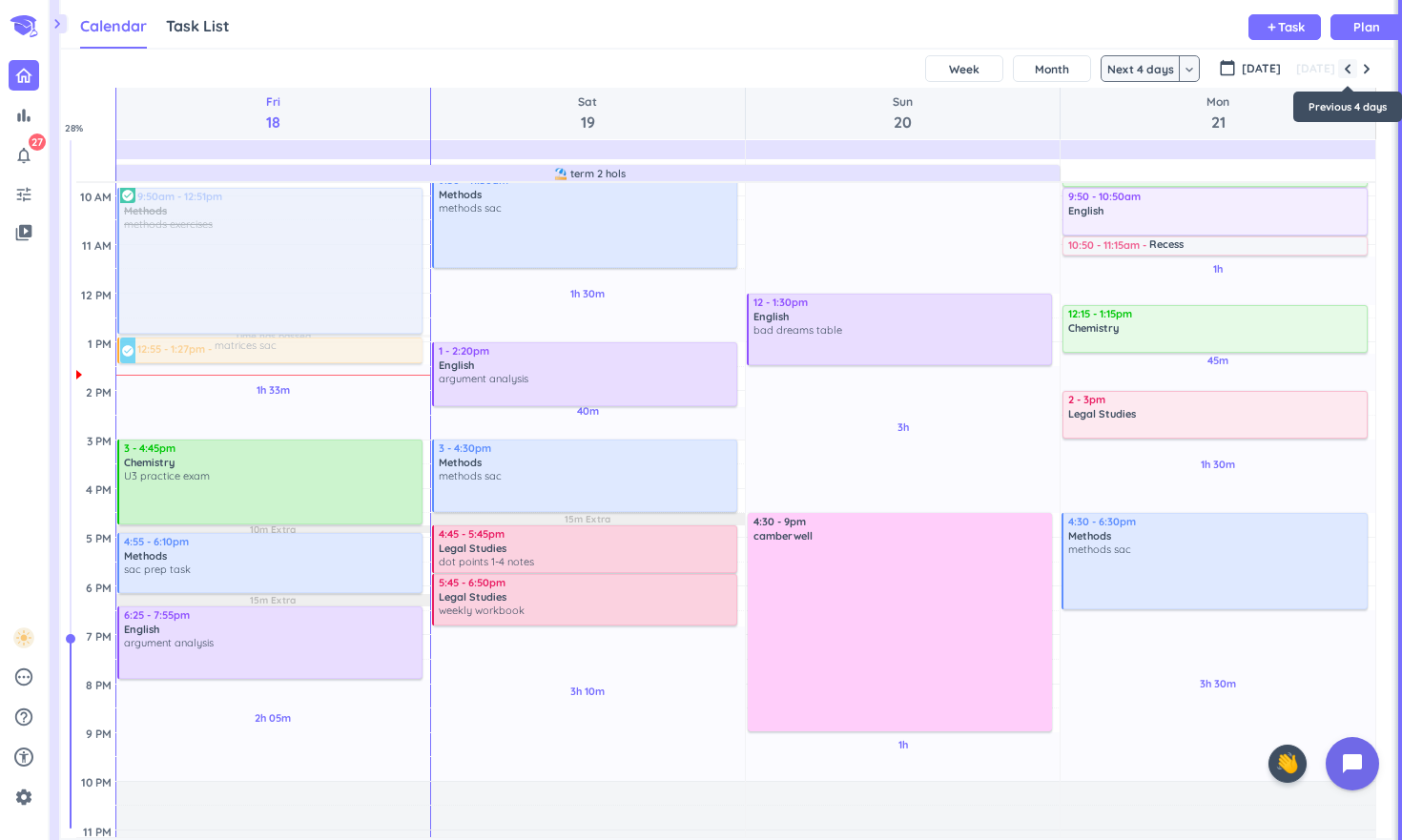 click at bounding box center [1348, 69] 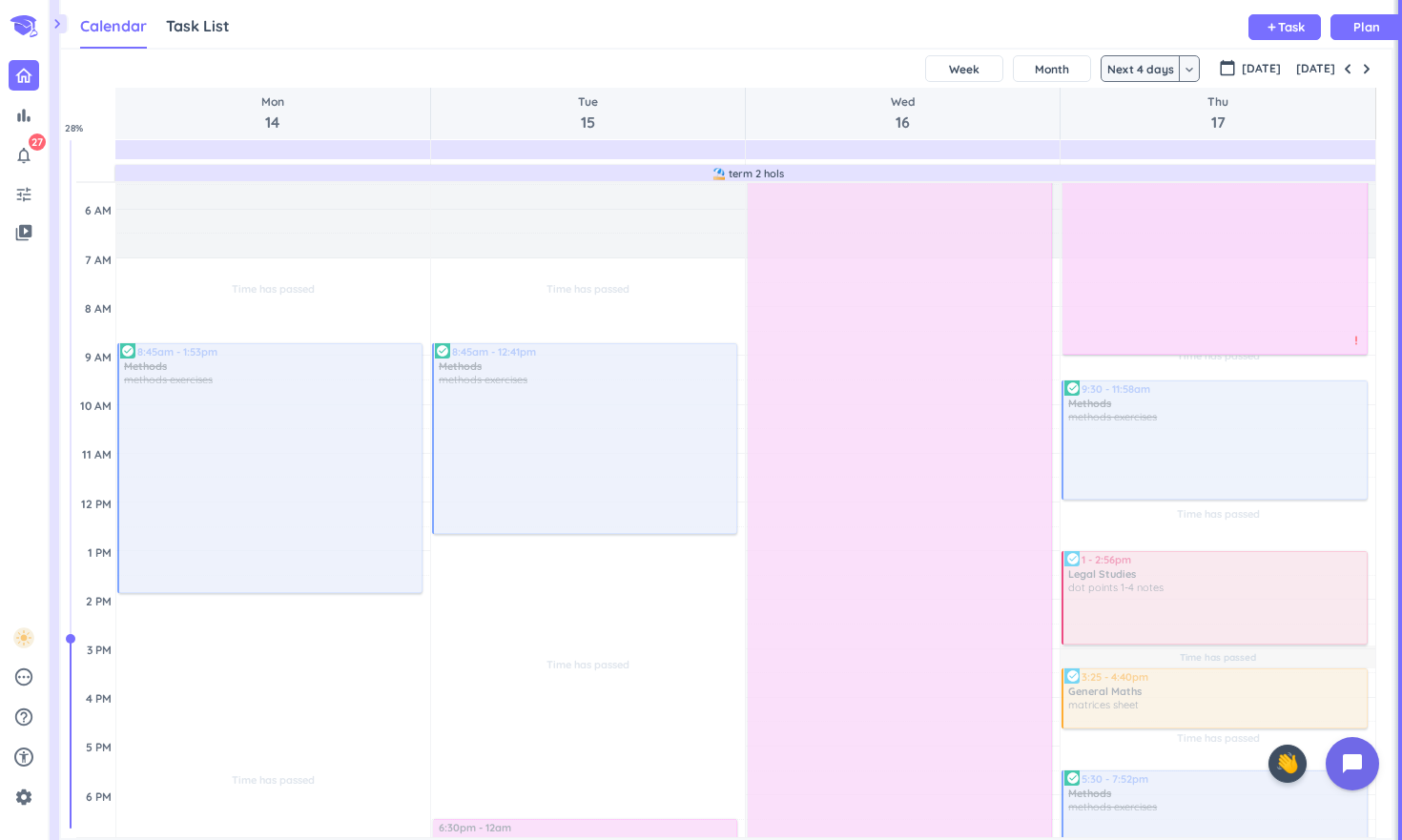 scroll, scrollTop: 11, scrollLeft: 0, axis: vertical 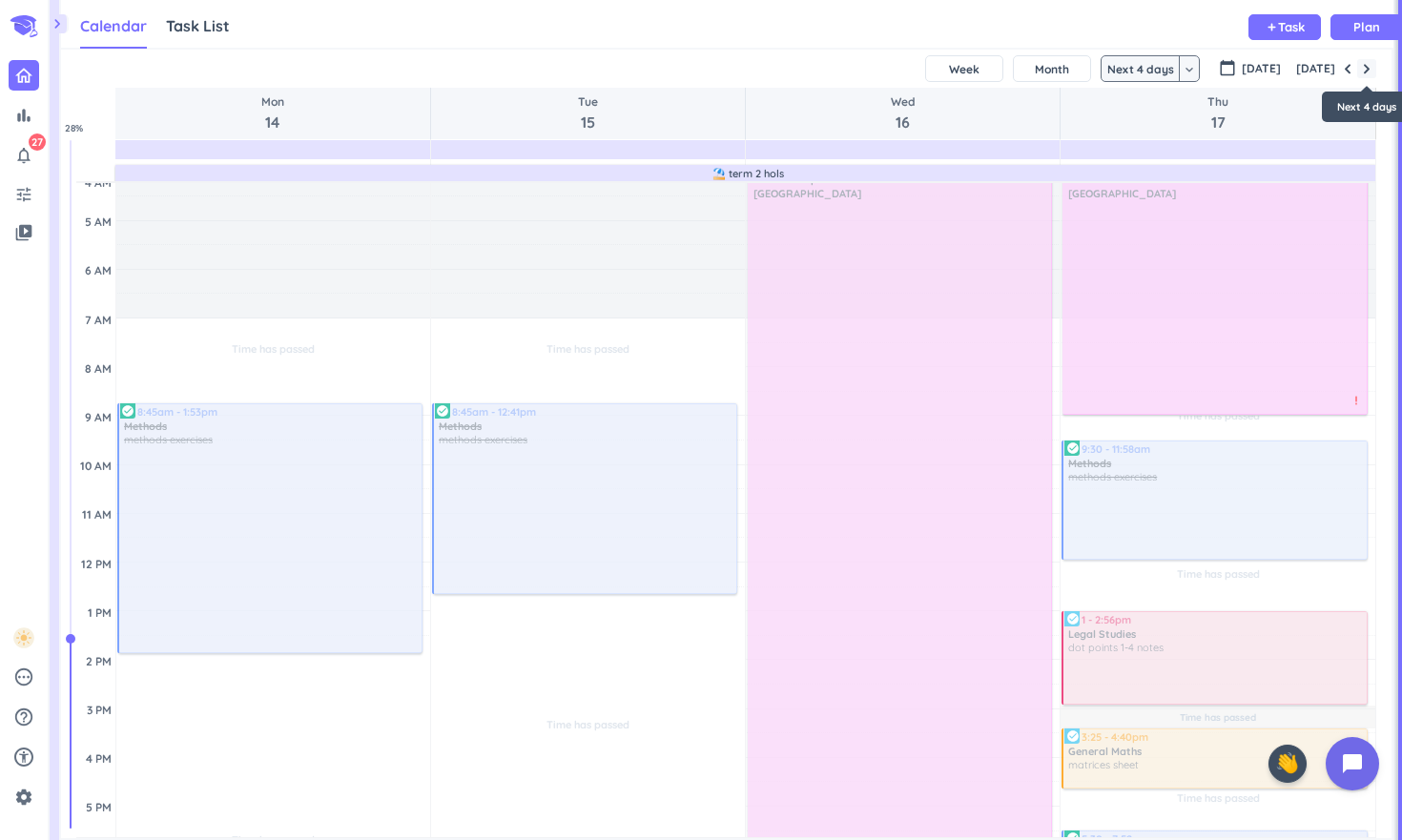 click at bounding box center [1367, 69] 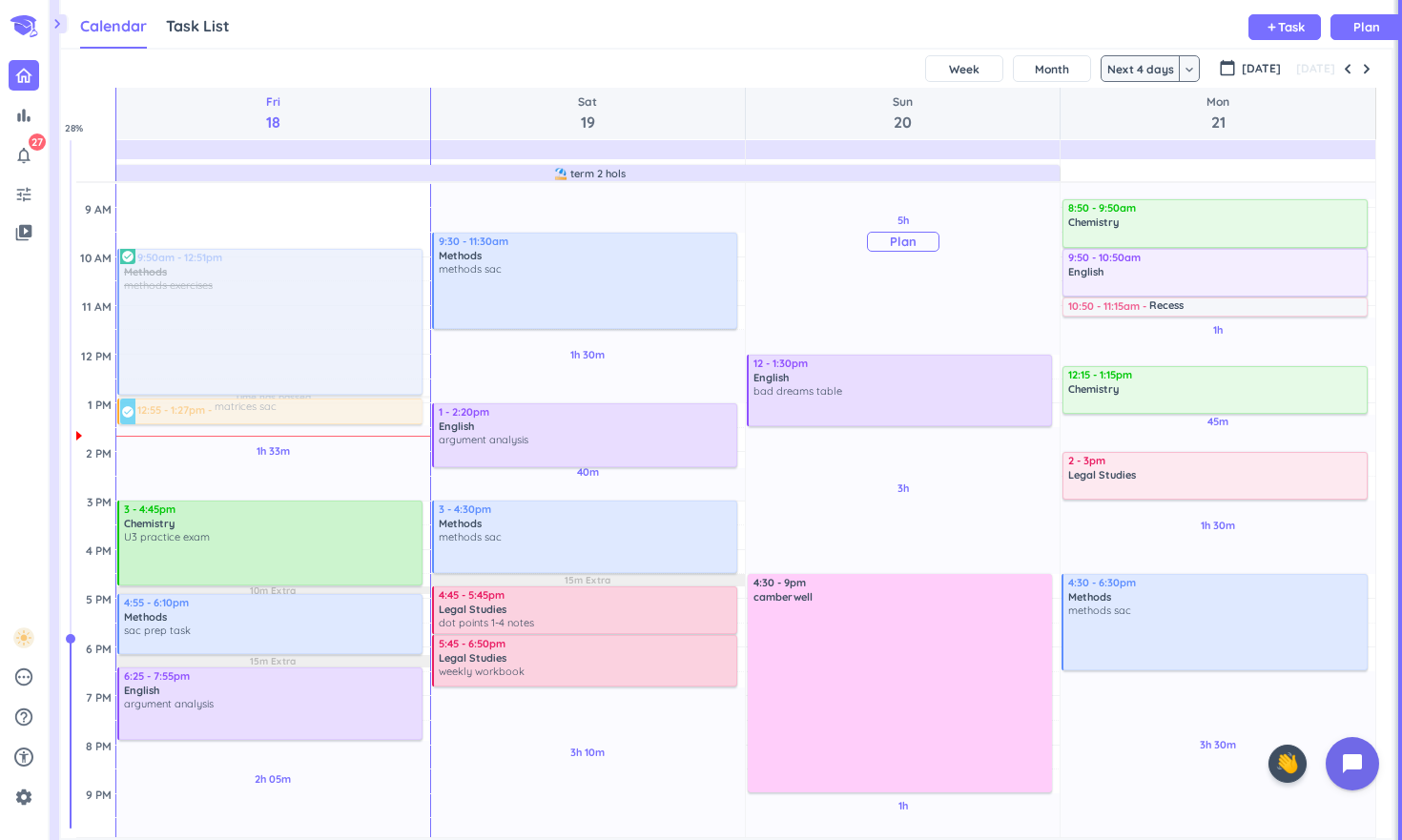 scroll, scrollTop: 202, scrollLeft: 0, axis: vertical 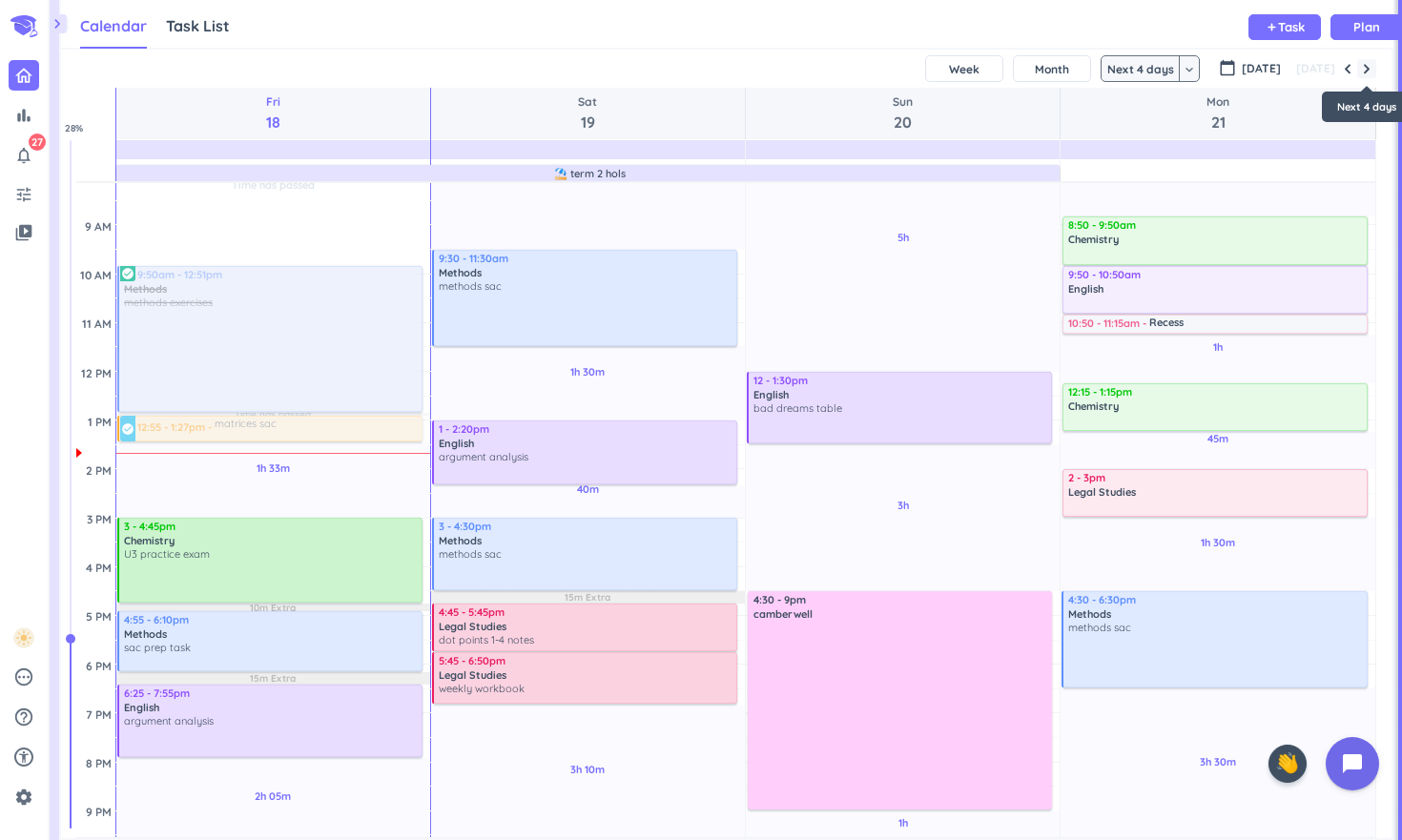 click at bounding box center [1367, 69] 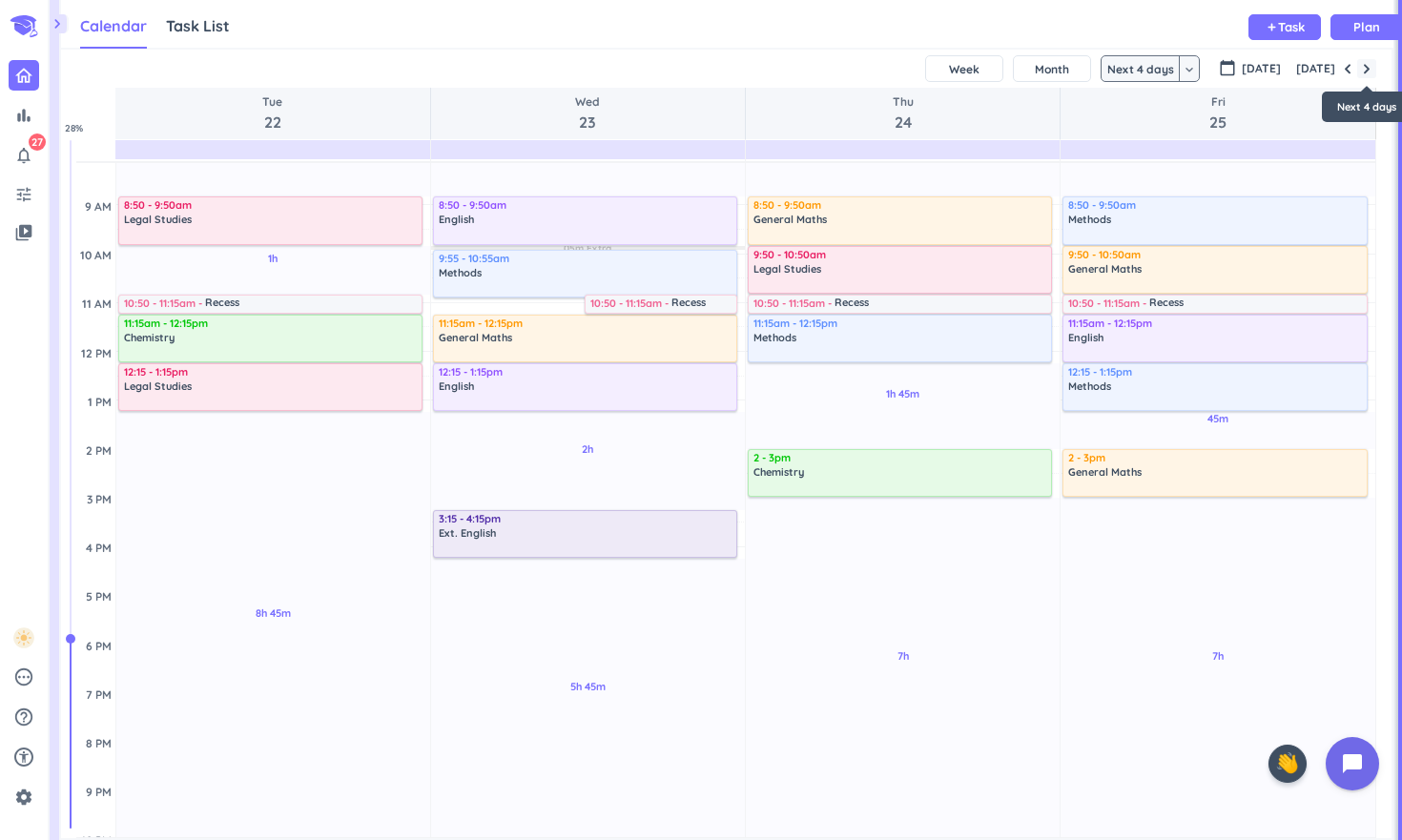 scroll, scrollTop: 99, scrollLeft: 0, axis: vertical 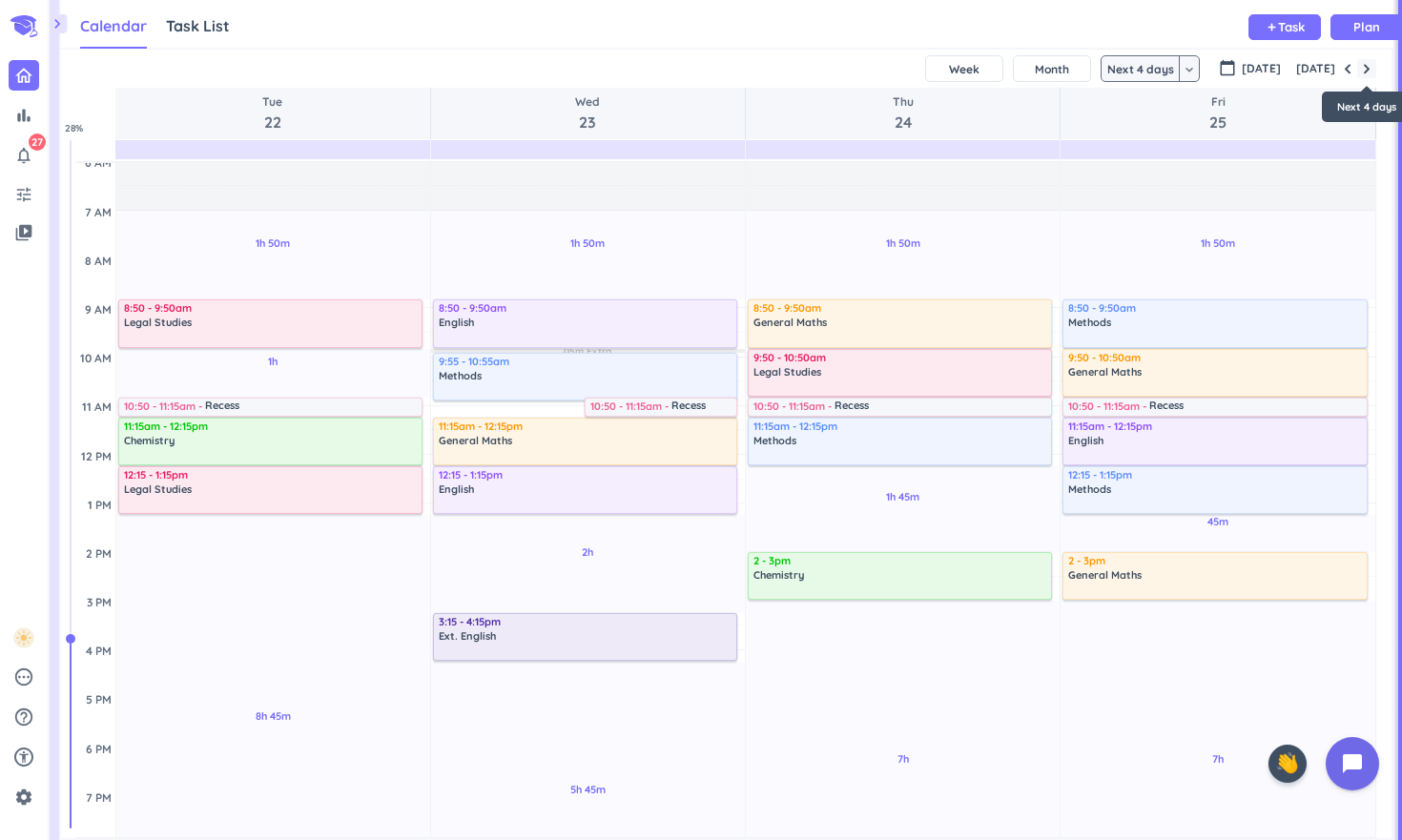 click at bounding box center [1367, 69] 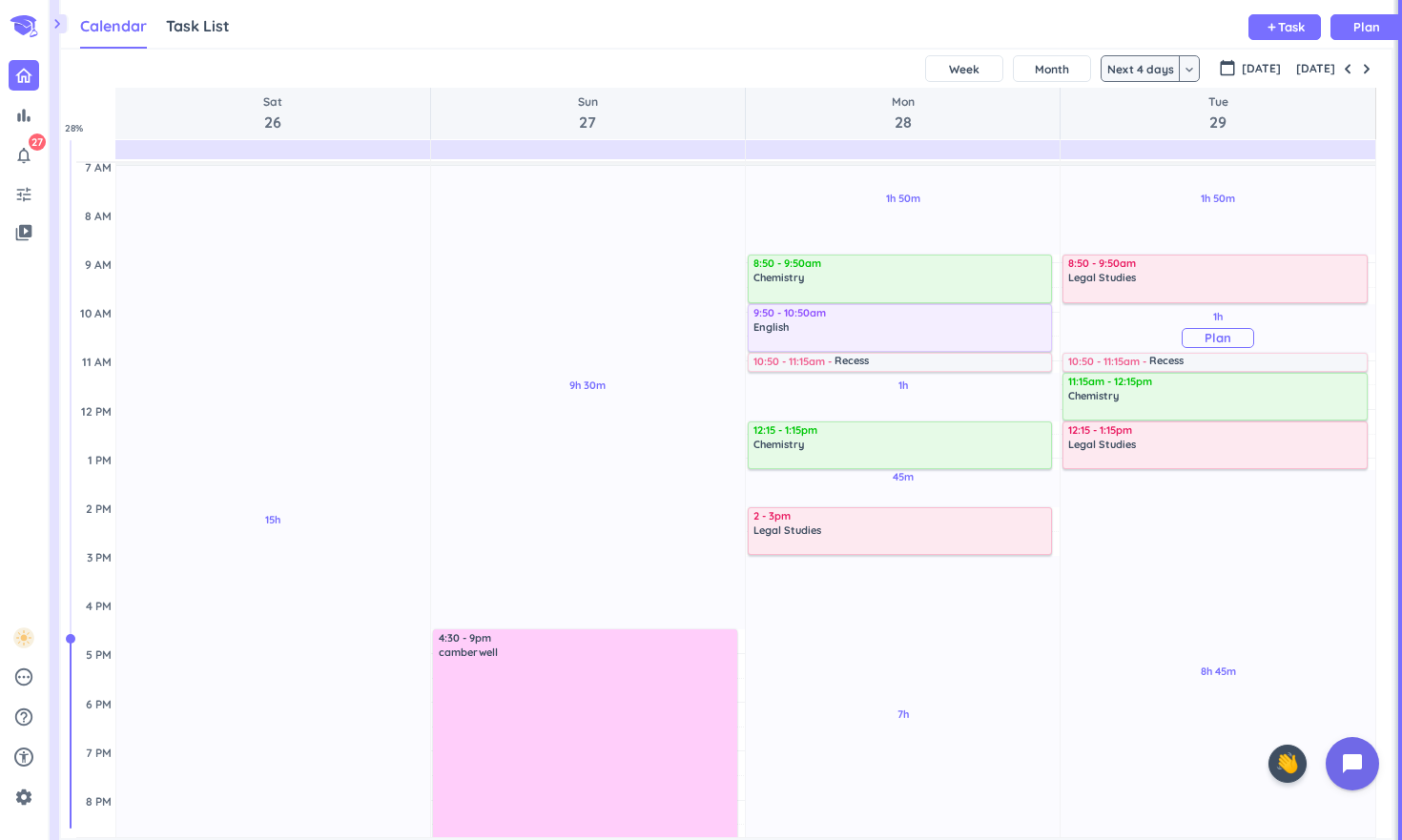 scroll, scrollTop: 153, scrollLeft: 0, axis: vertical 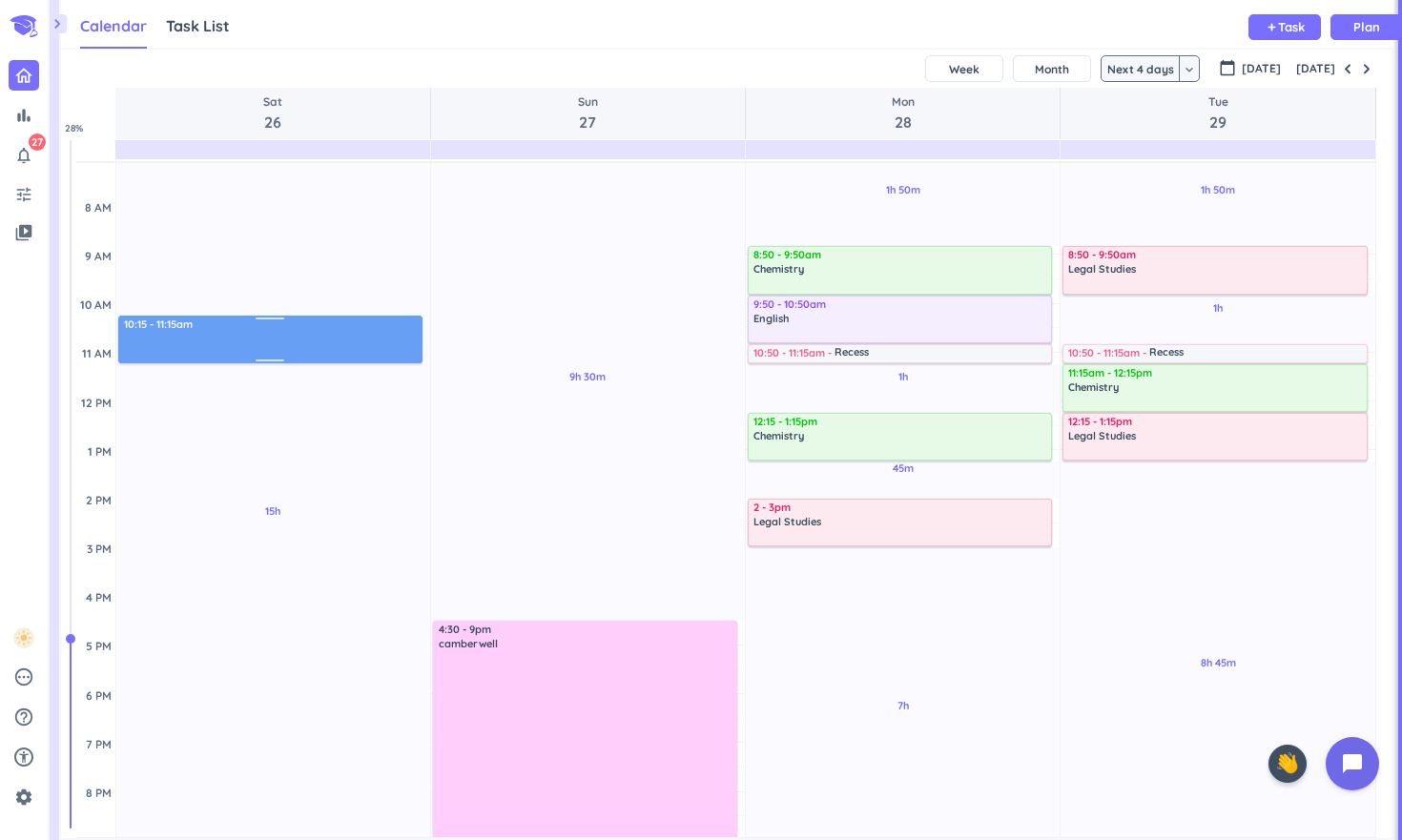 click on "15h  Past due Plan Adjust Awake Time Adjust Awake Time 9:55 - 10:55am 10:15 - 11:15am" at bounding box center (273, 596) 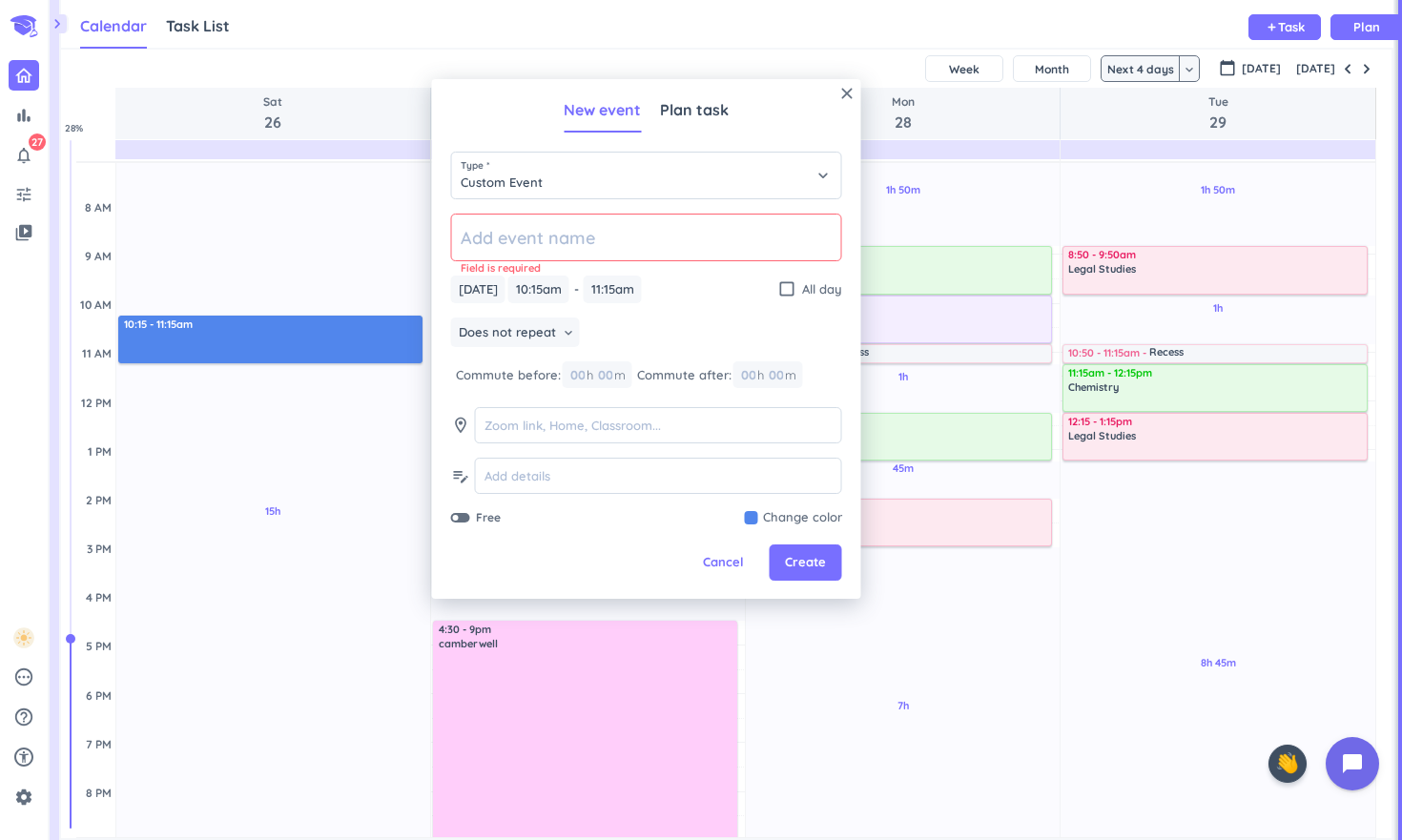 click on "New event Plan task" at bounding box center [646, 111] 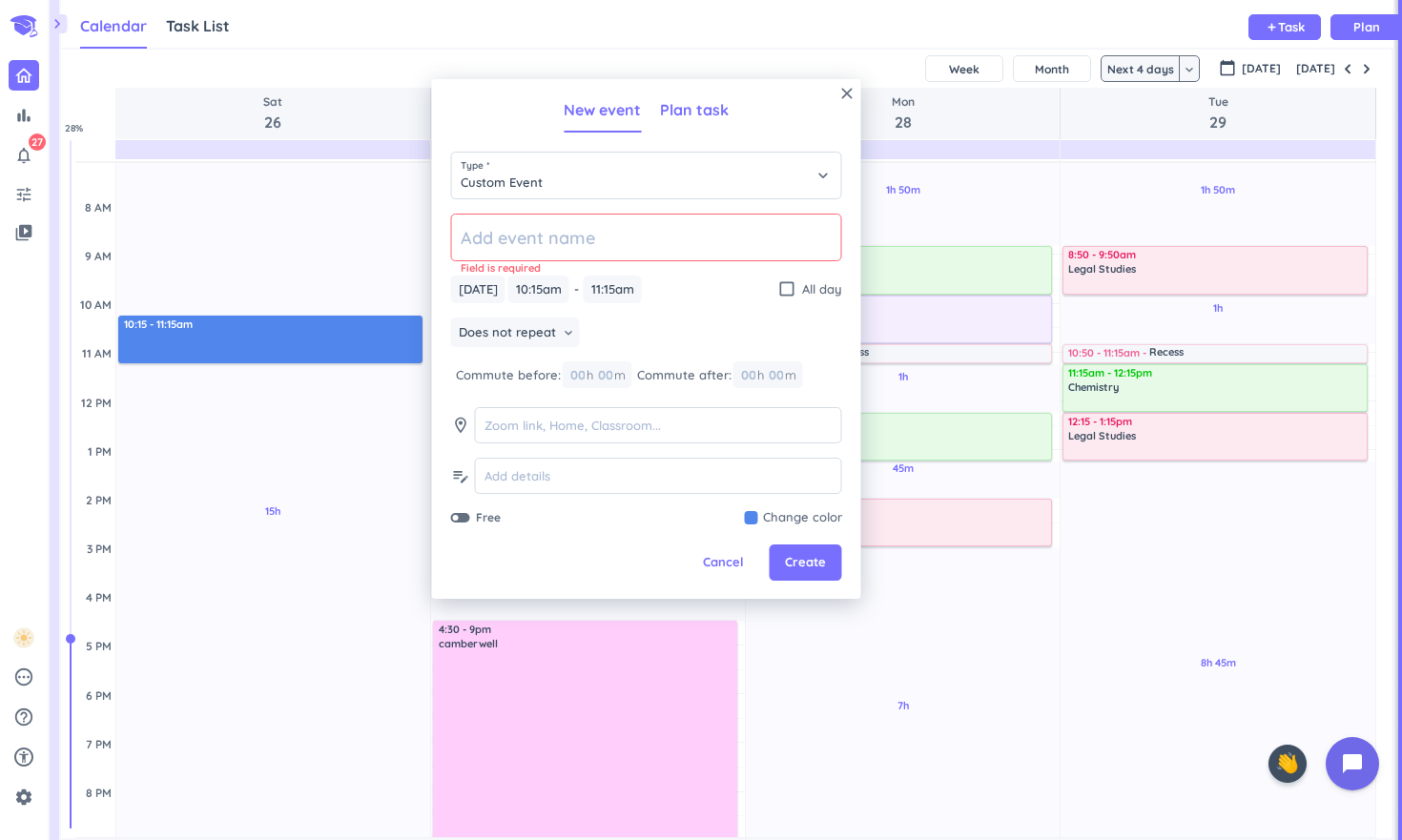 click on "Plan task" at bounding box center (694, 110) 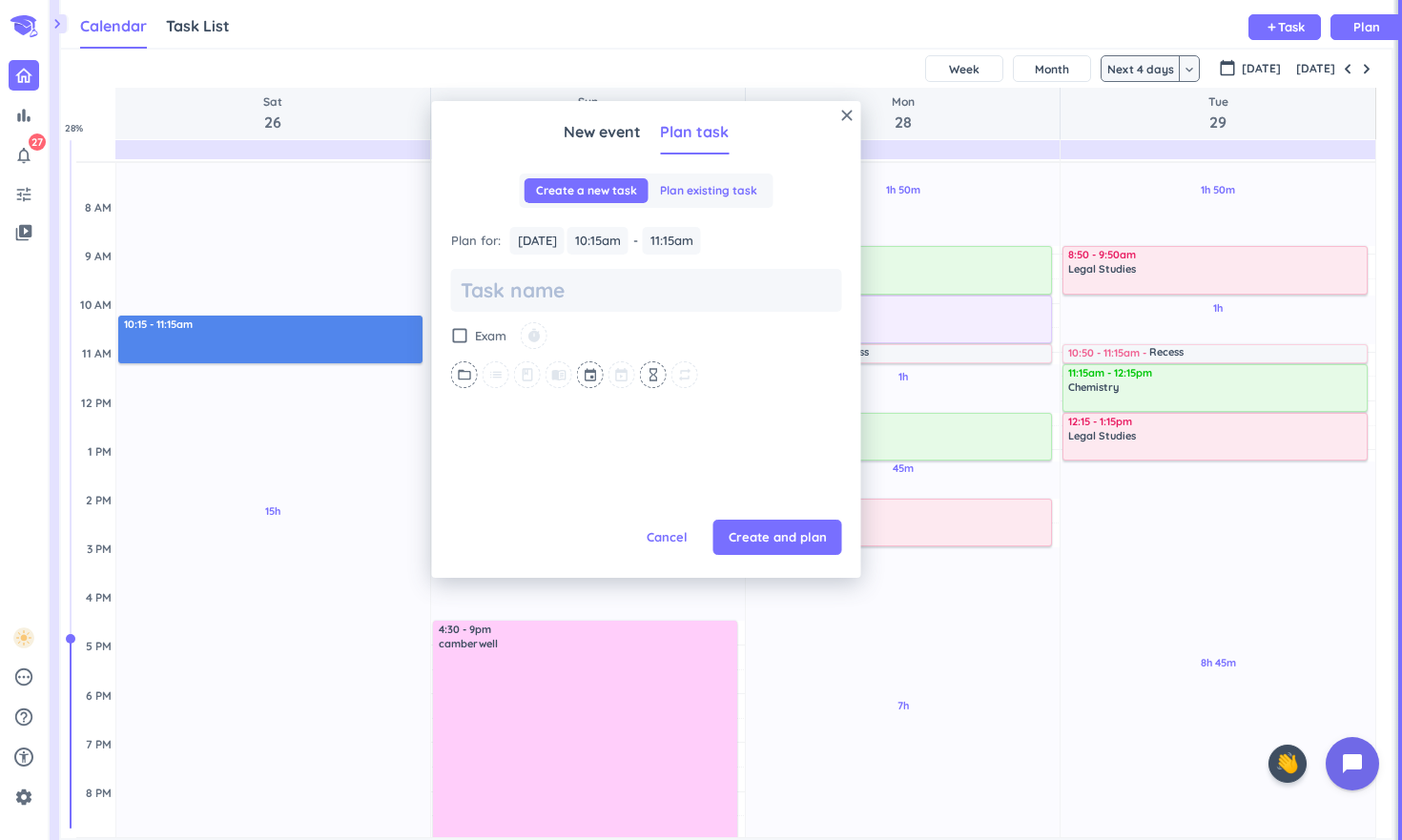click on "Plan existing task" at bounding box center (709, 191) 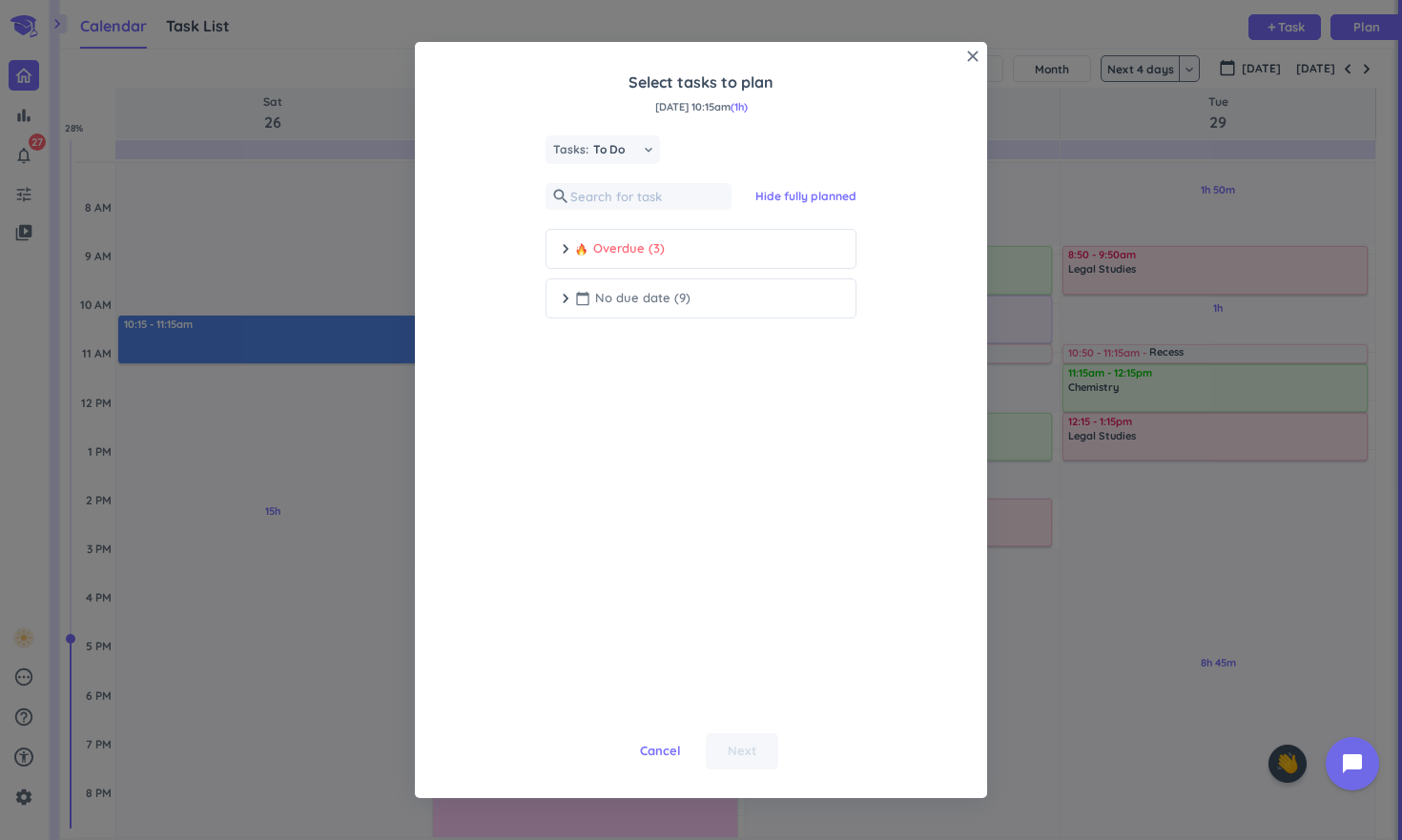 click on "calendar_today No due date (9)" at bounding box center [632, 298] 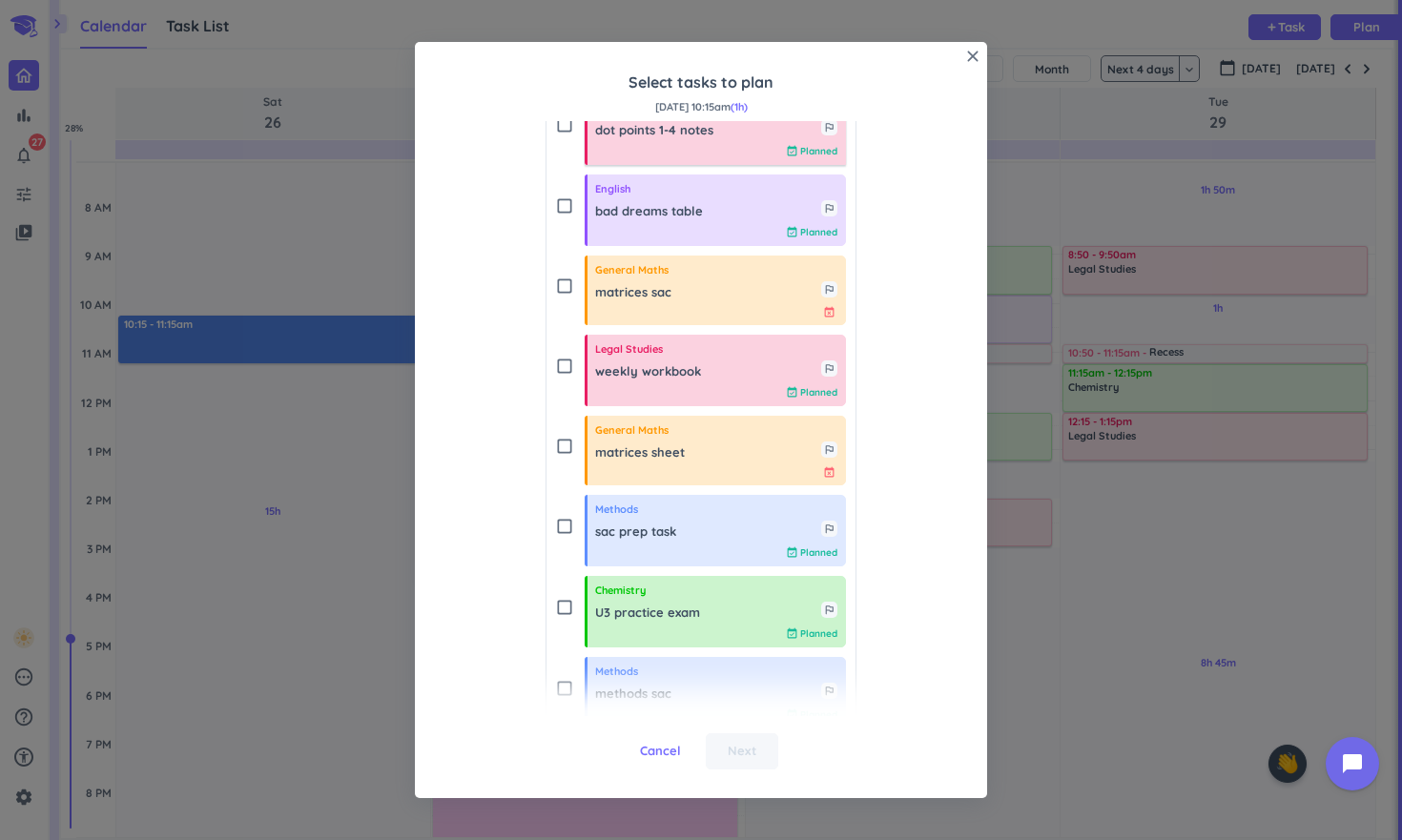 scroll, scrollTop: 347, scrollLeft: 0, axis: vertical 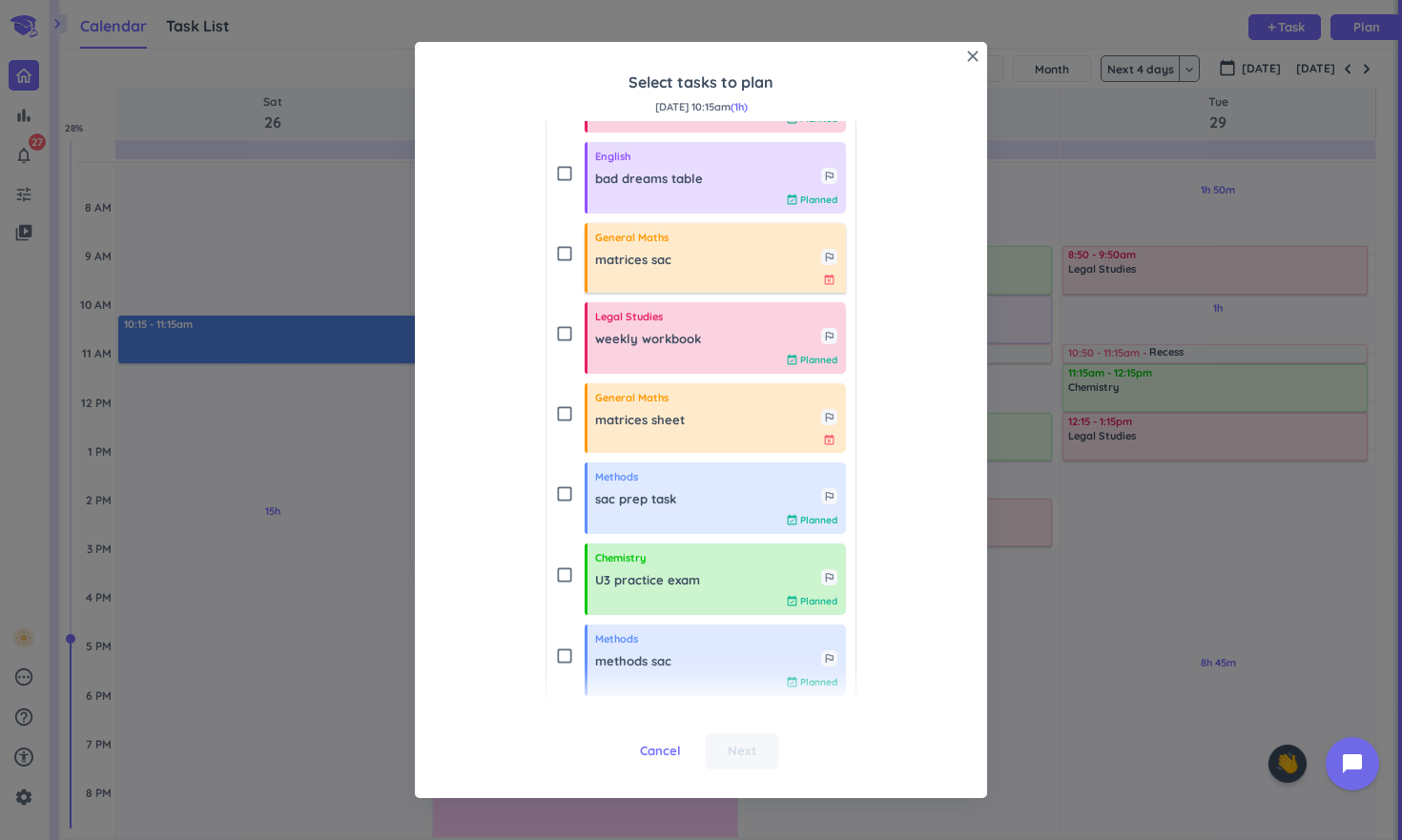 click on "matrices sac outlined_flag" at bounding box center [716, 257] 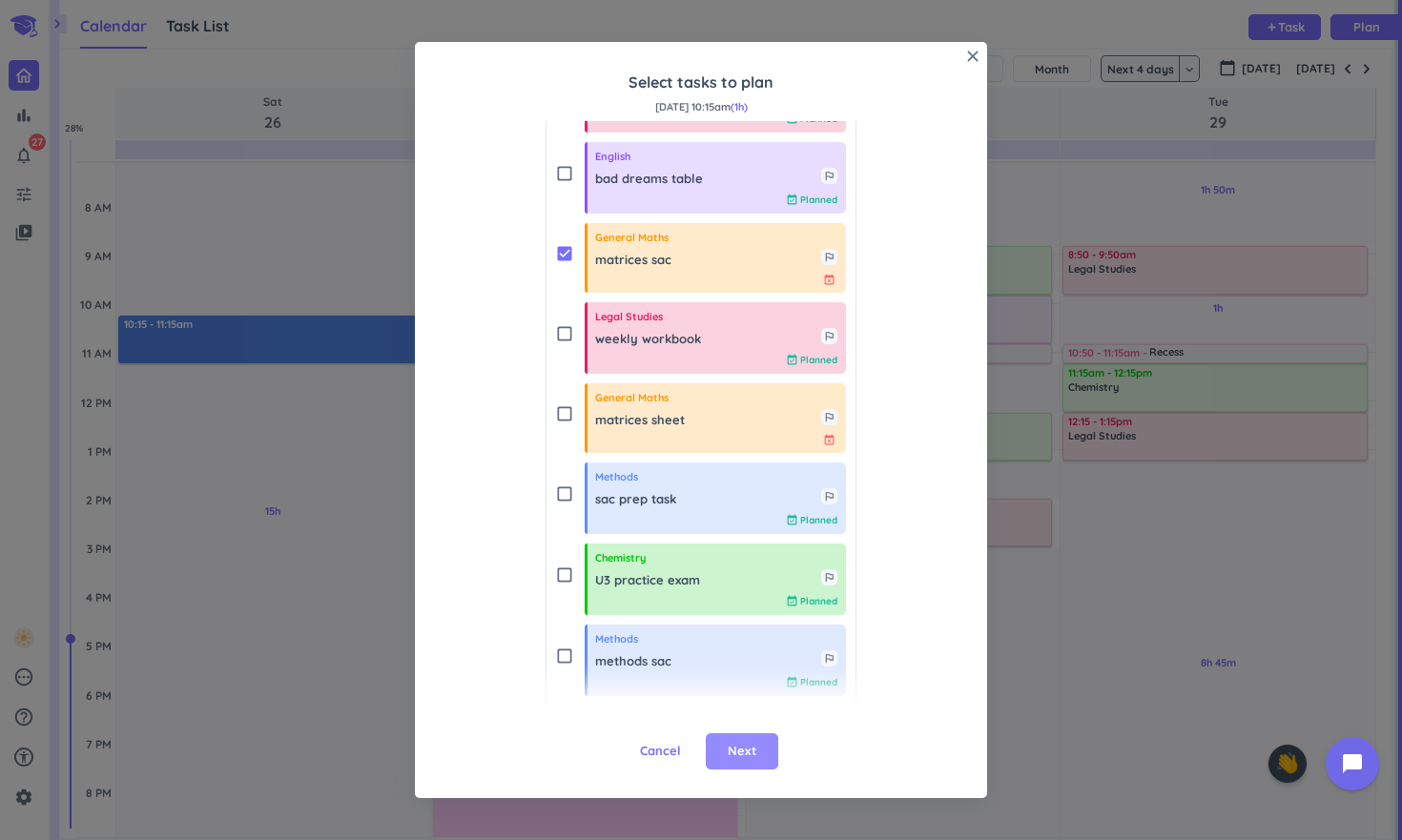 click on "Next" at bounding box center (742, 751) 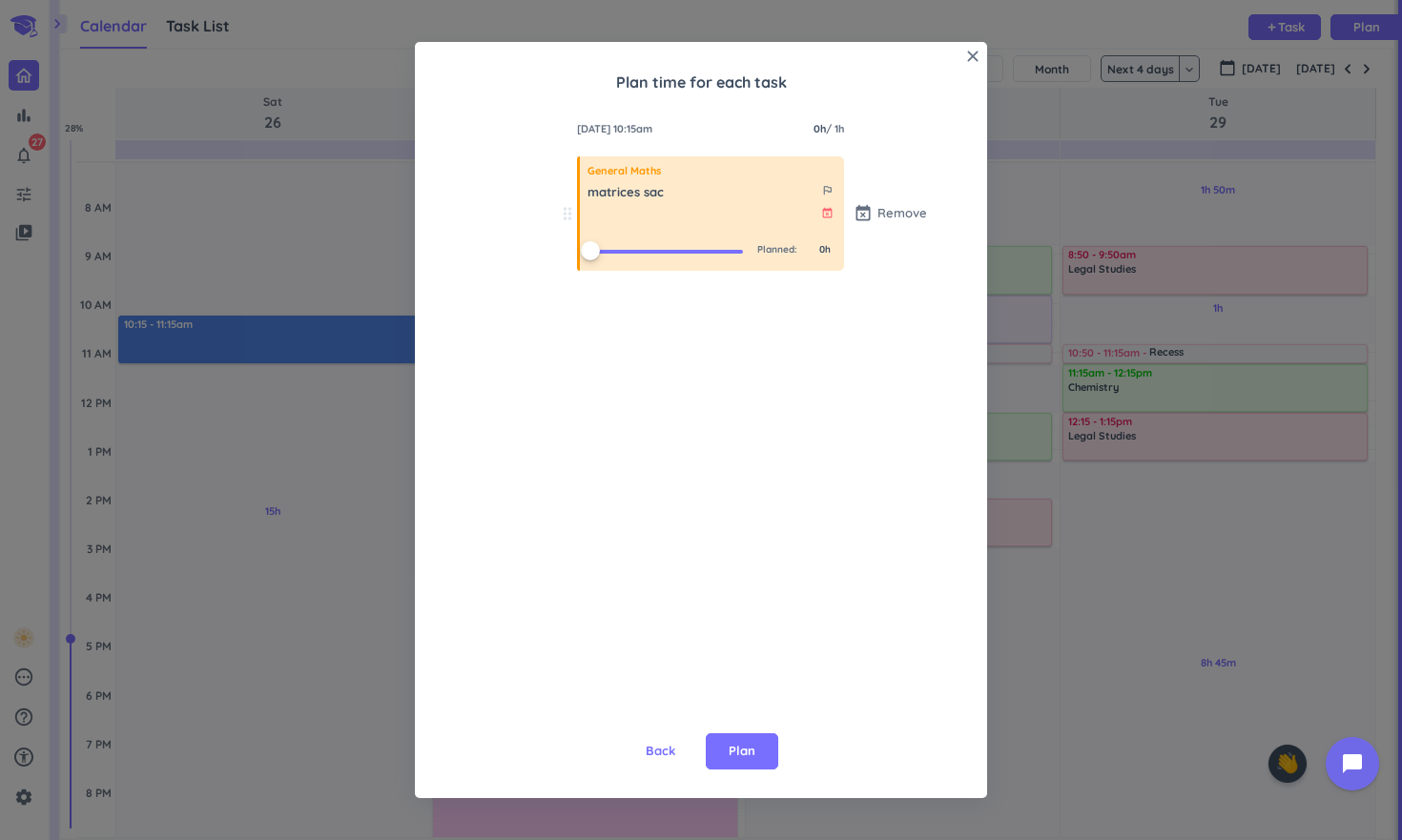 scroll, scrollTop: 0, scrollLeft: 0, axis: both 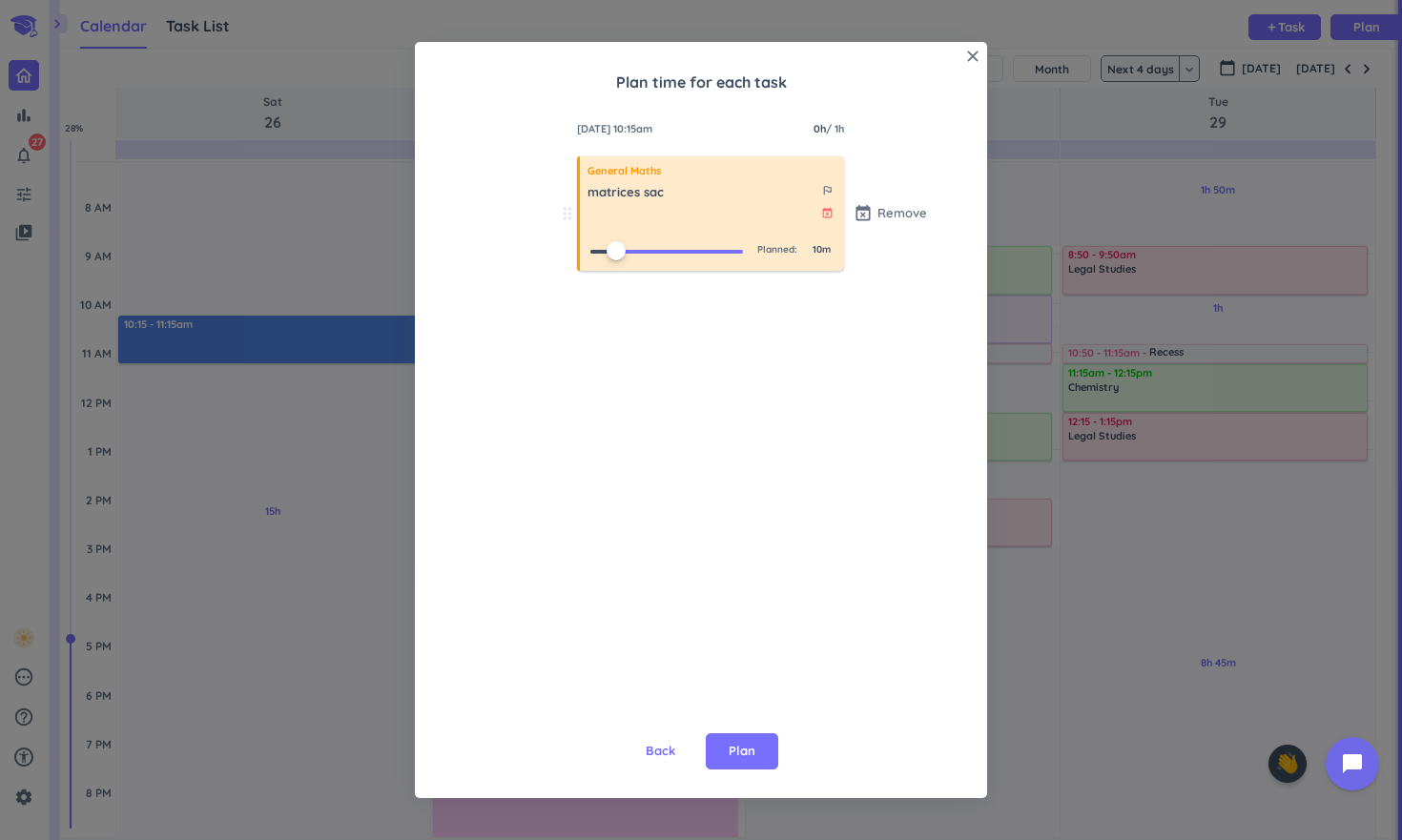 drag, startPoint x: 593, startPoint y: 252, endPoint x: 833, endPoint y: 262, distance: 240.20824 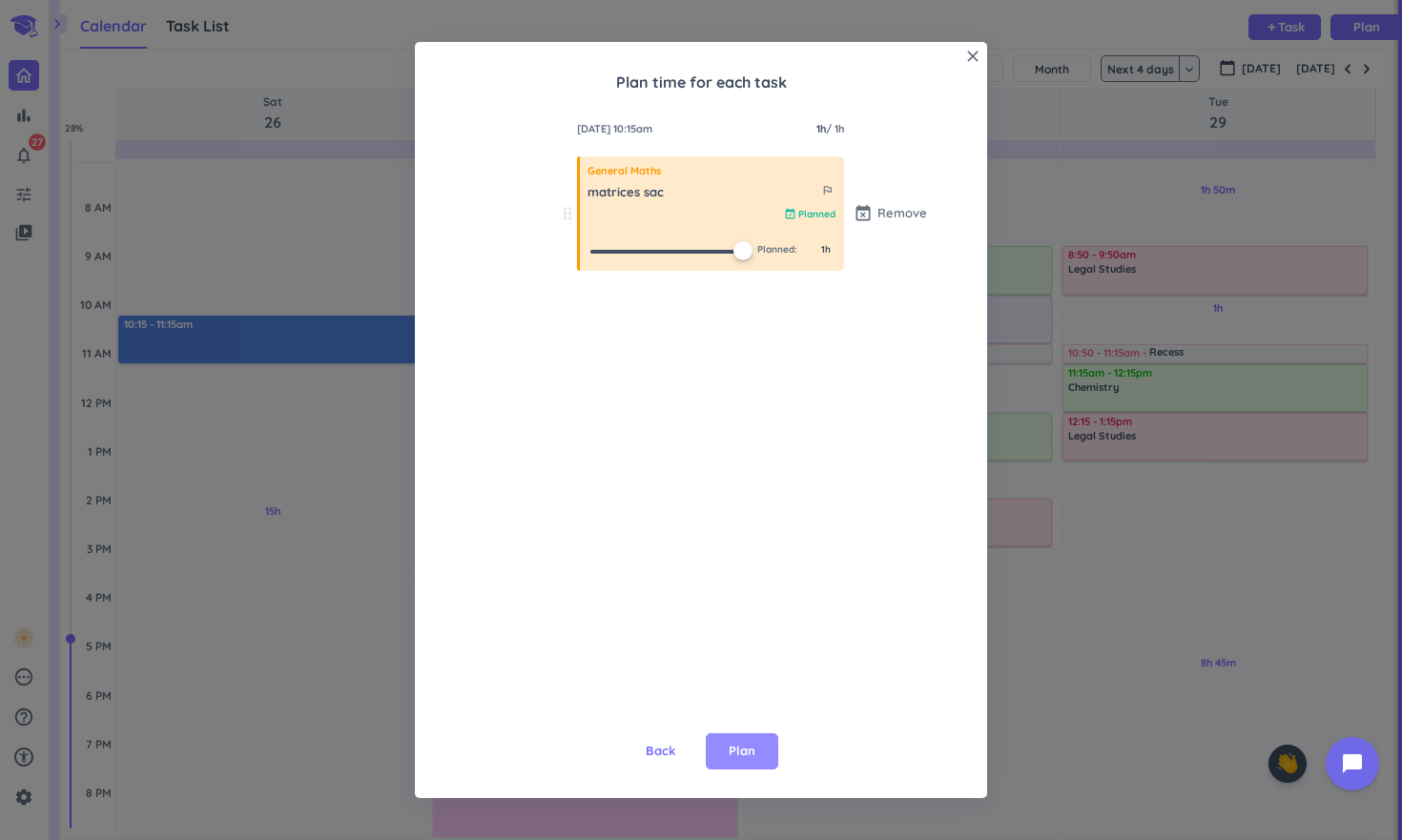 click on "Plan" at bounding box center (742, 751) 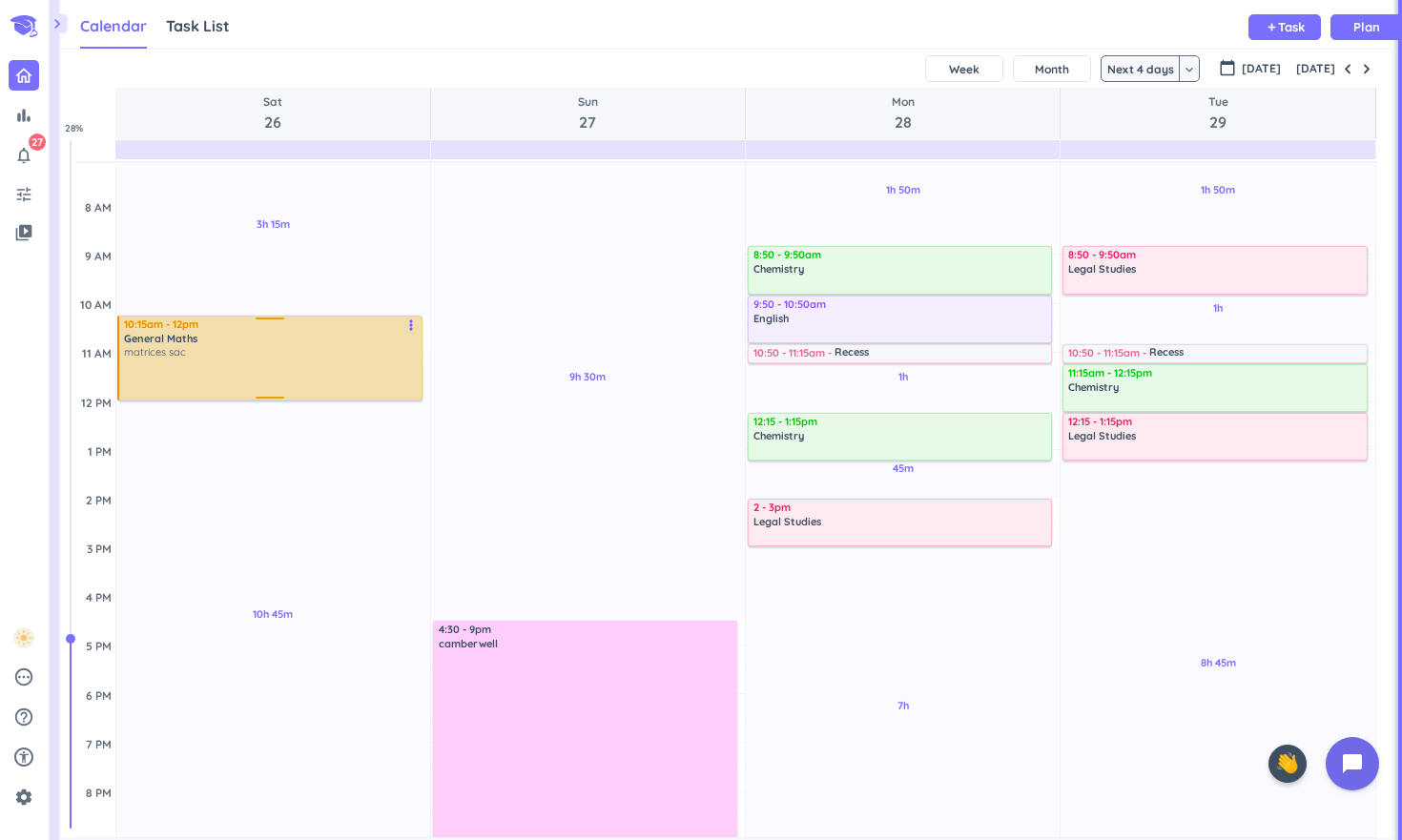 drag, startPoint x: 270, startPoint y: 359, endPoint x: 270, endPoint y: 395, distance: 36 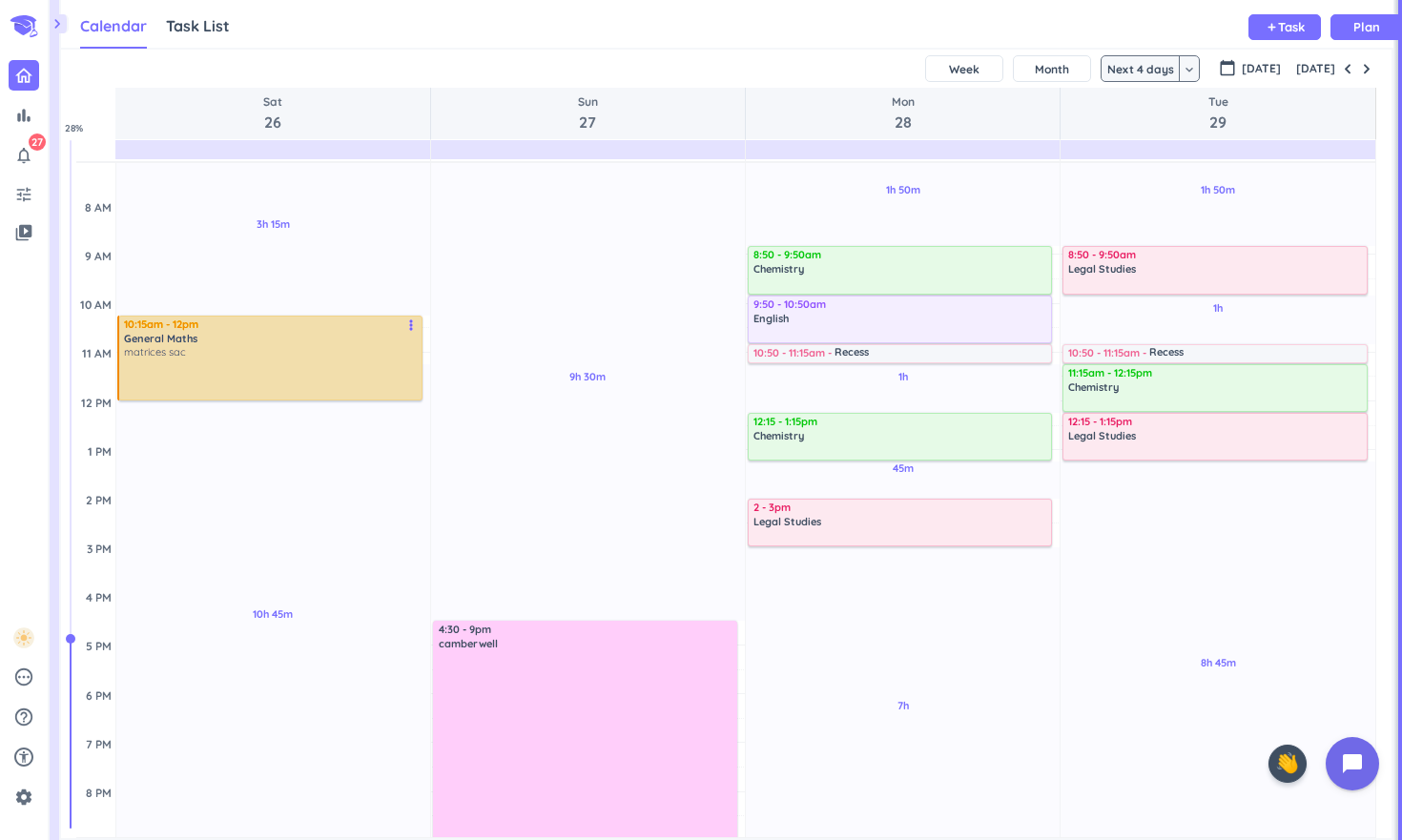 click at bounding box center [271, 378] 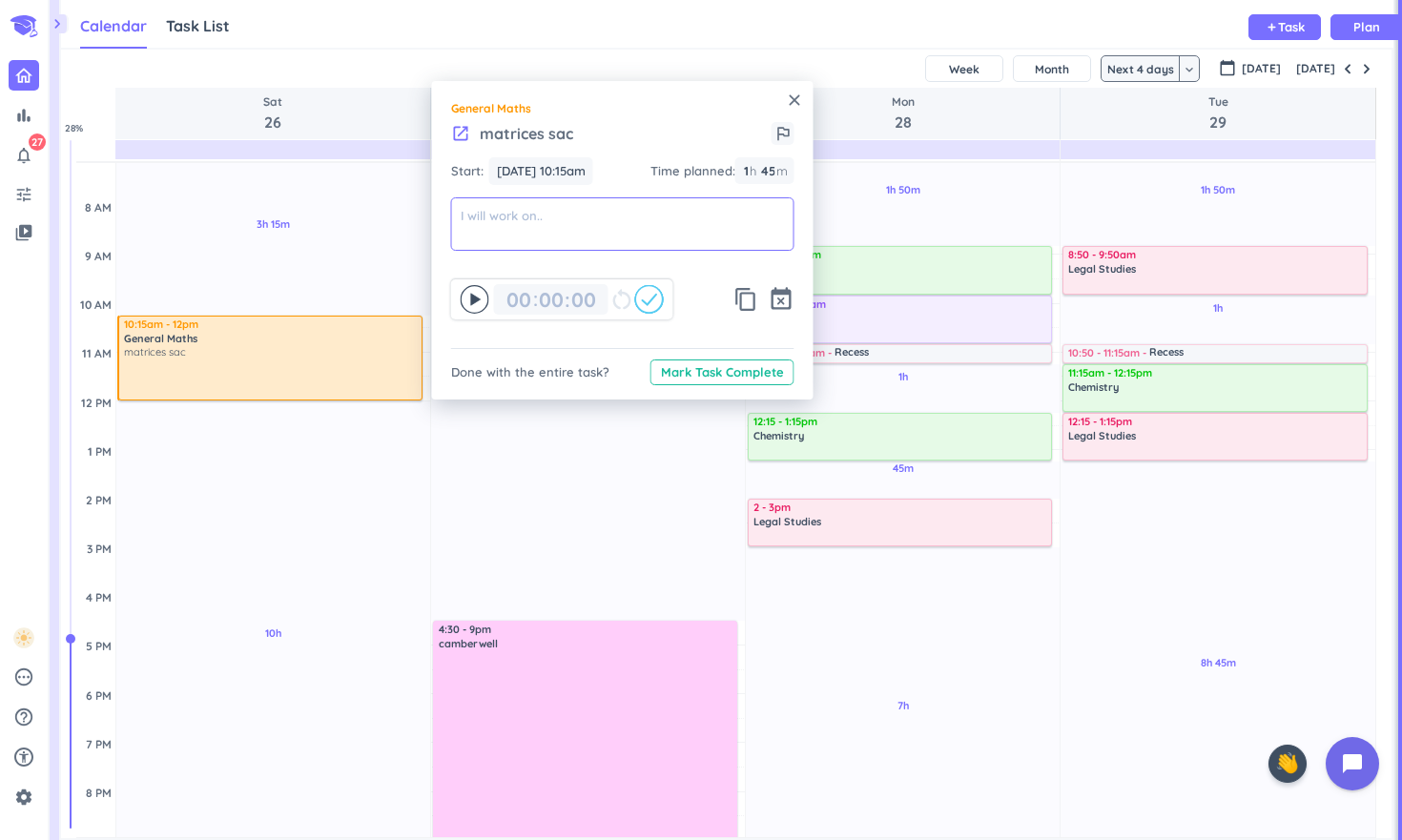 click at bounding box center (623, 224) 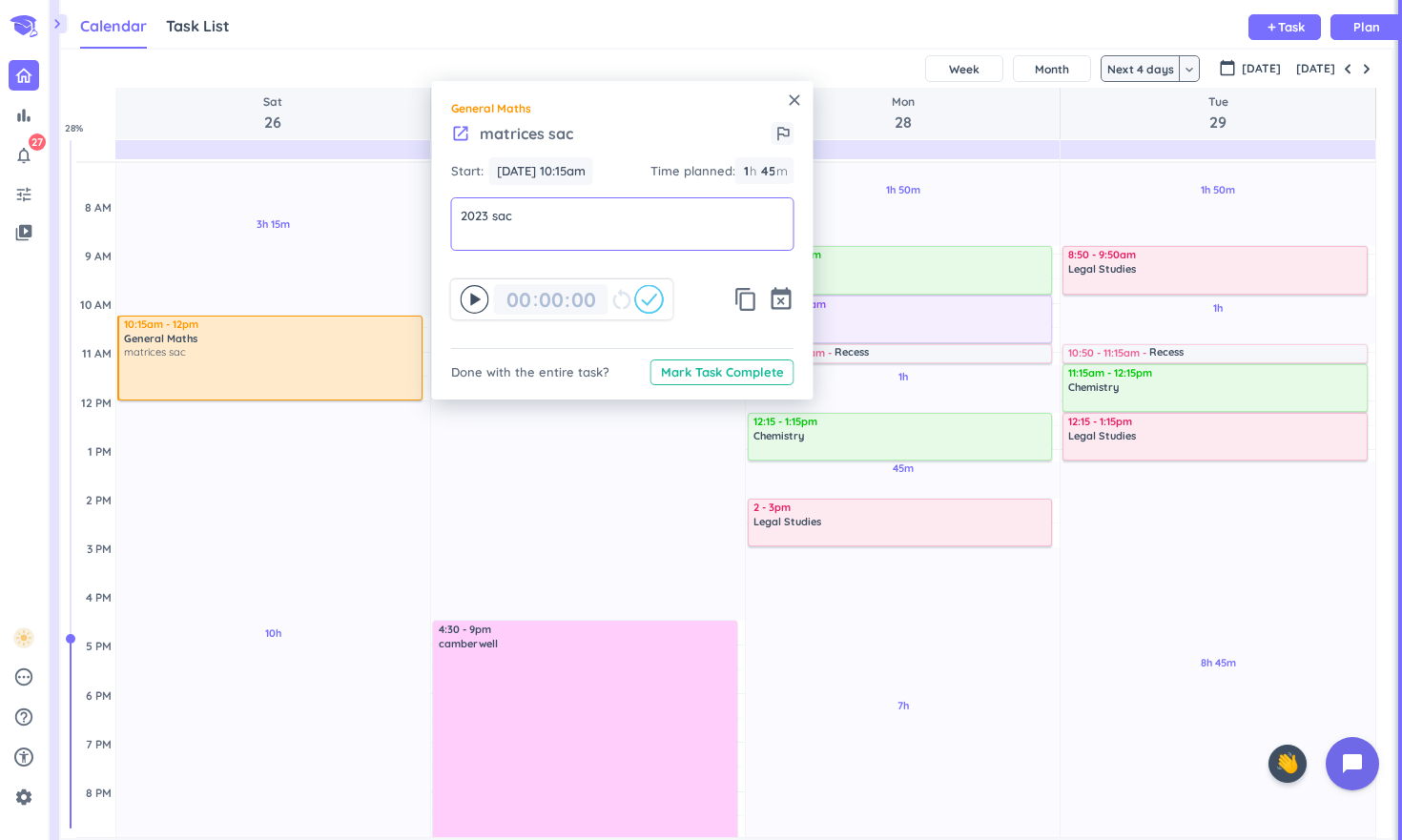 type on "2023 sac" 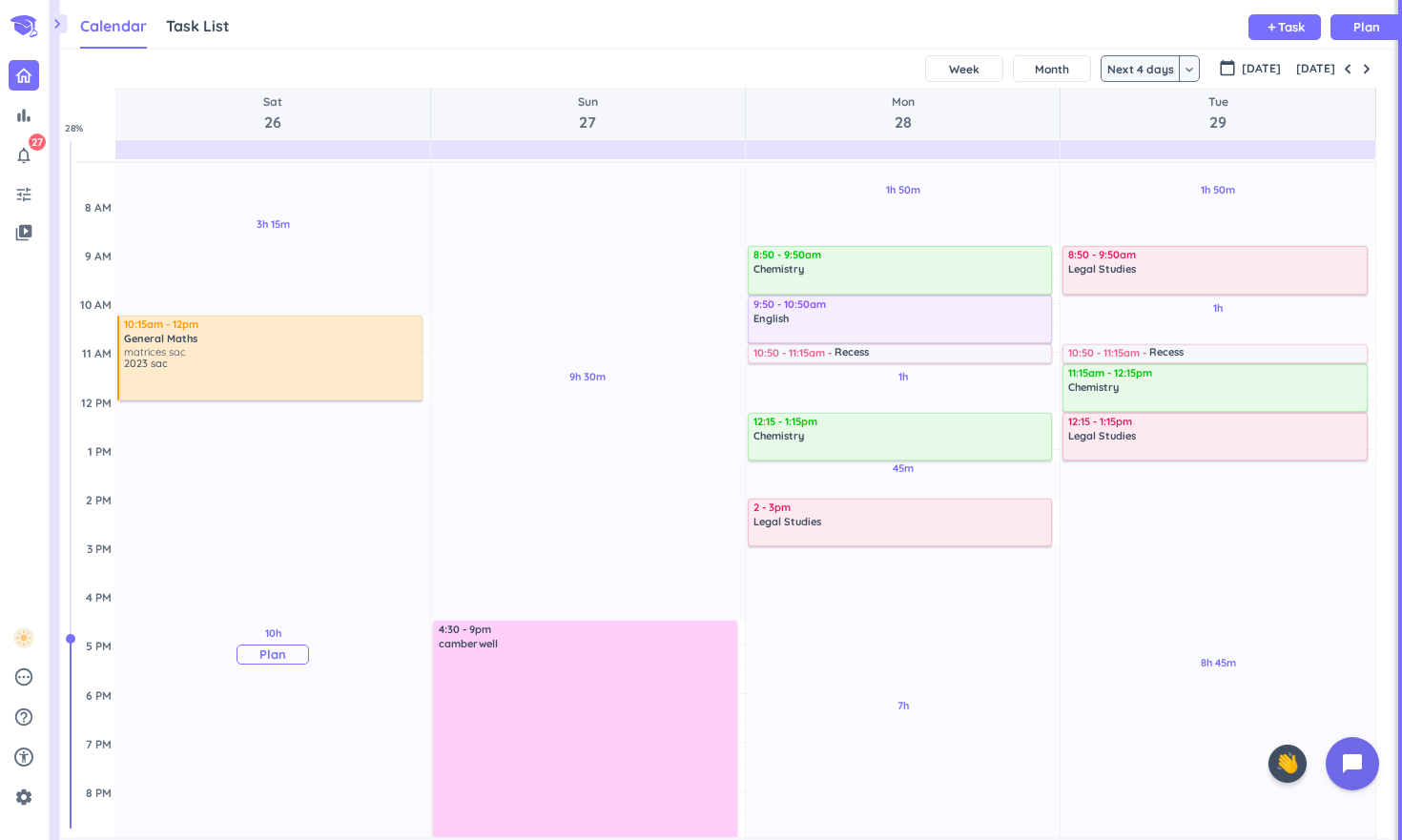 click on "10h  Past due Plan" at bounding box center [273, 645] 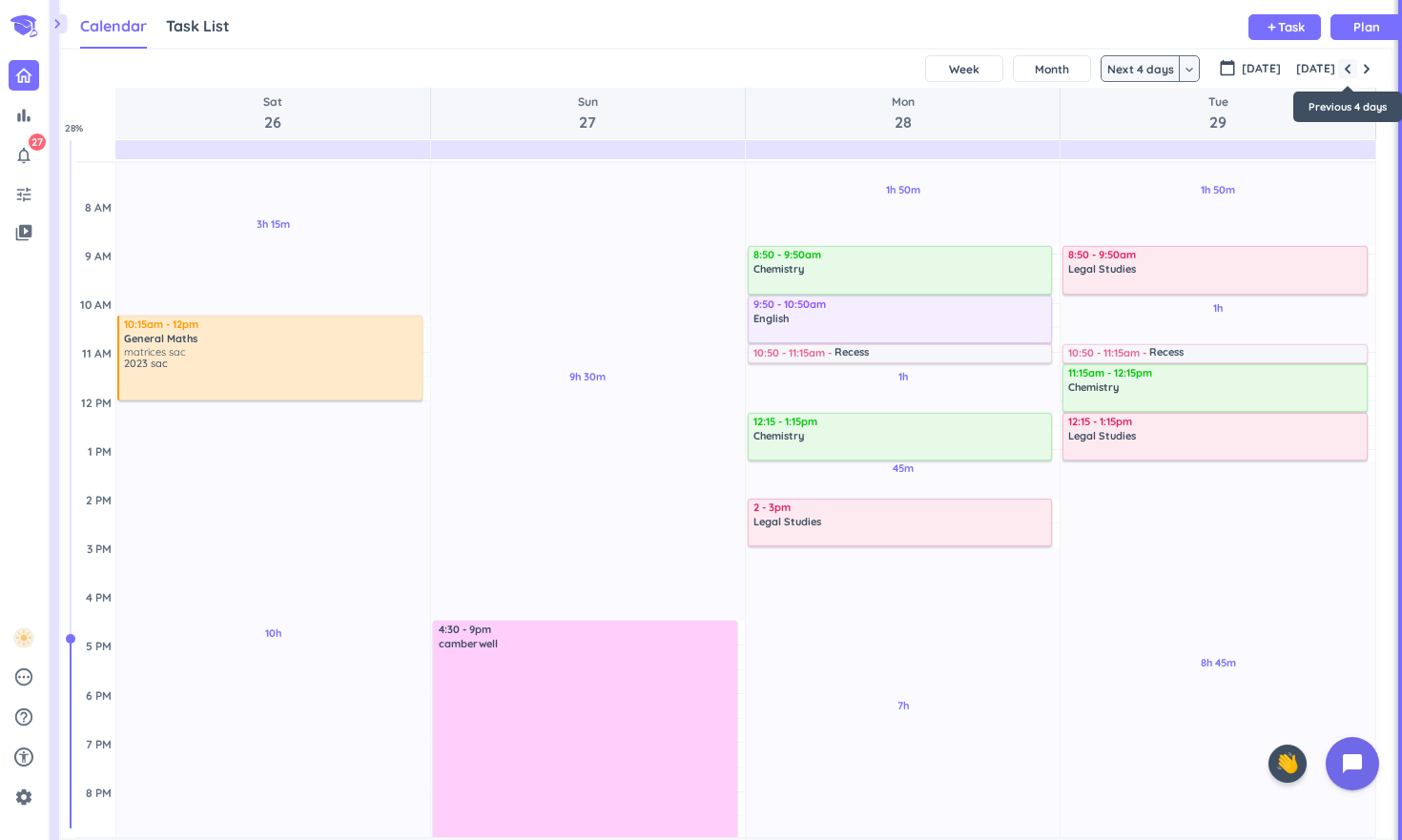 click at bounding box center [1348, 69] 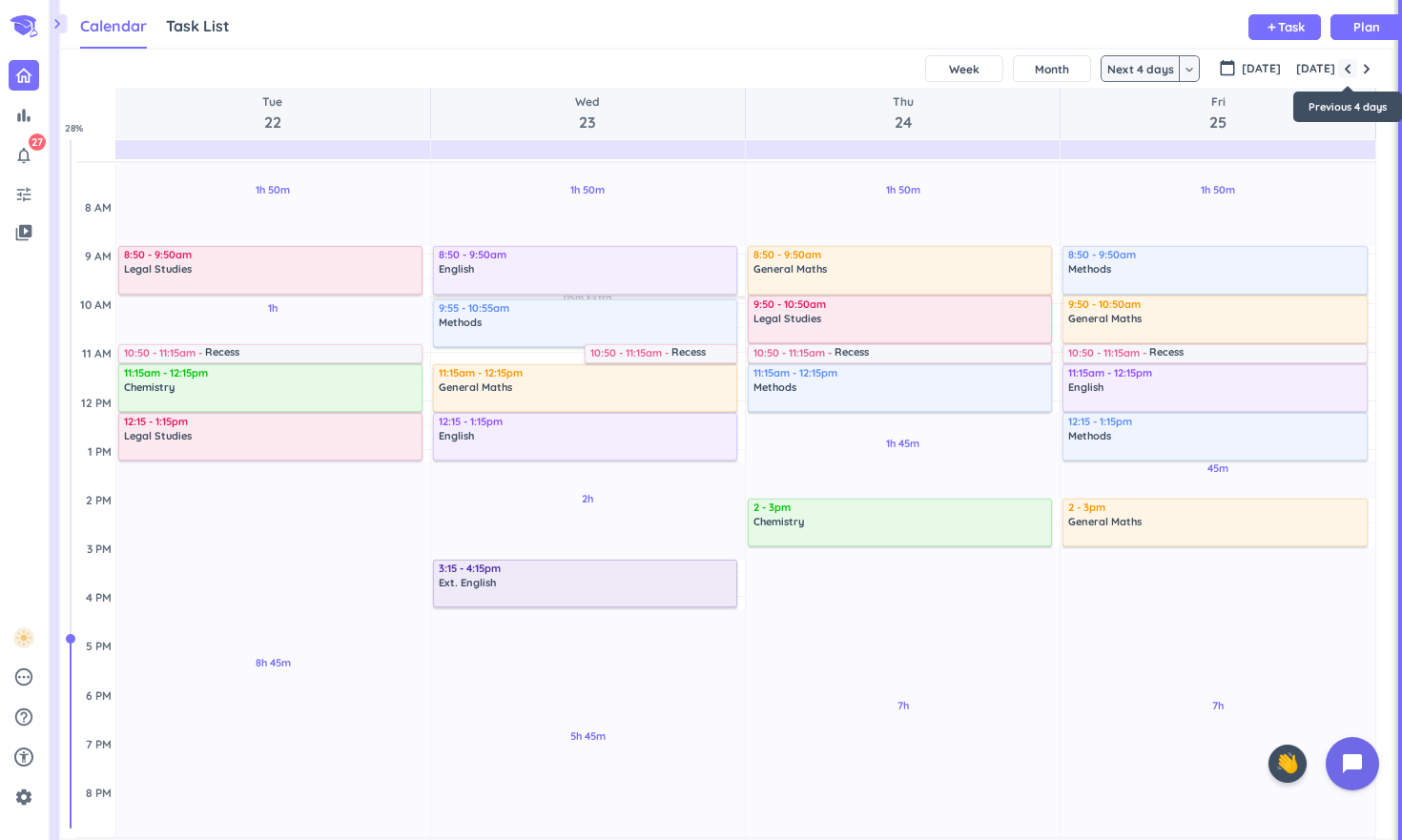 scroll, scrollTop: 99, scrollLeft: 0, axis: vertical 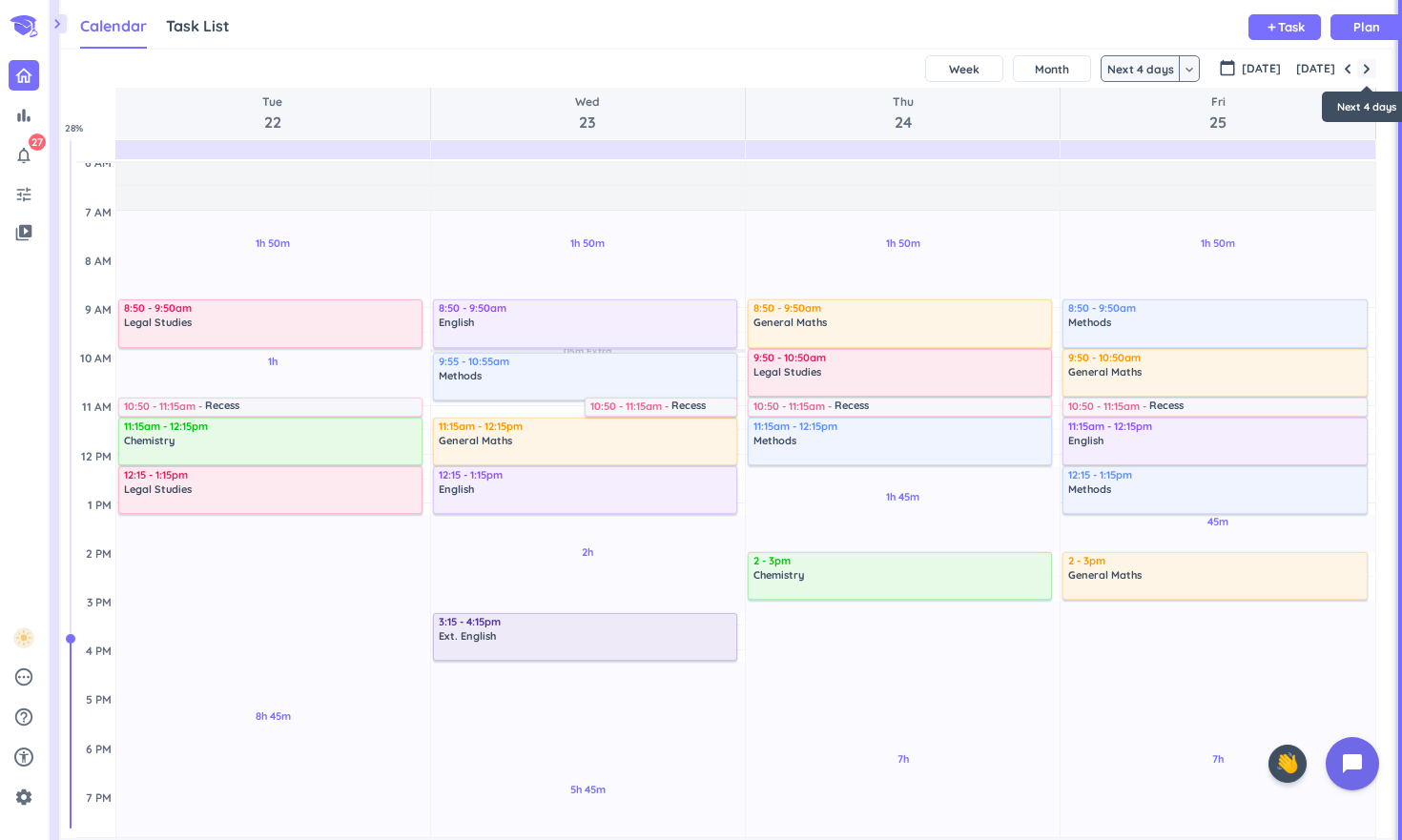 click at bounding box center [1367, 69] 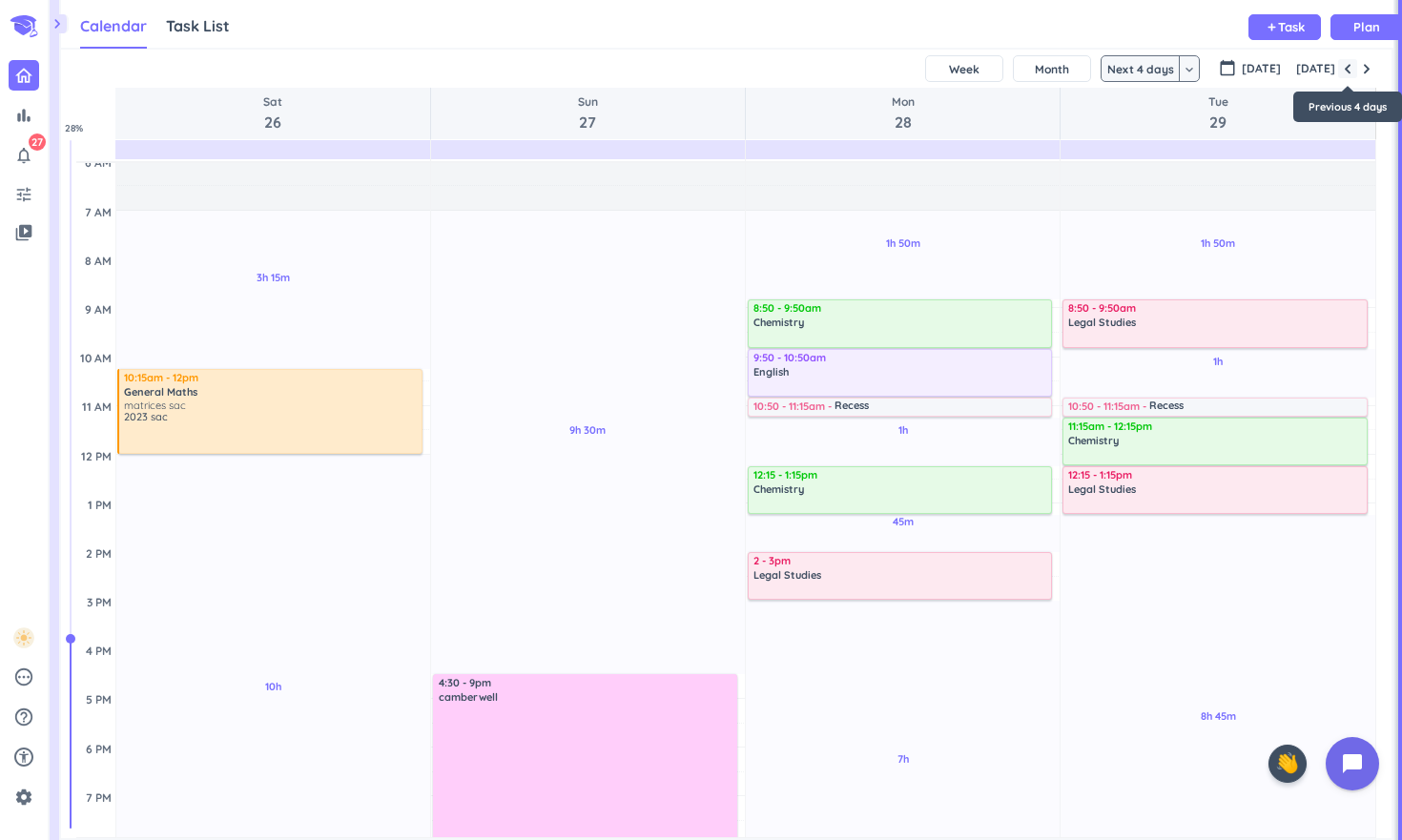 click at bounding box center (1348, 69) 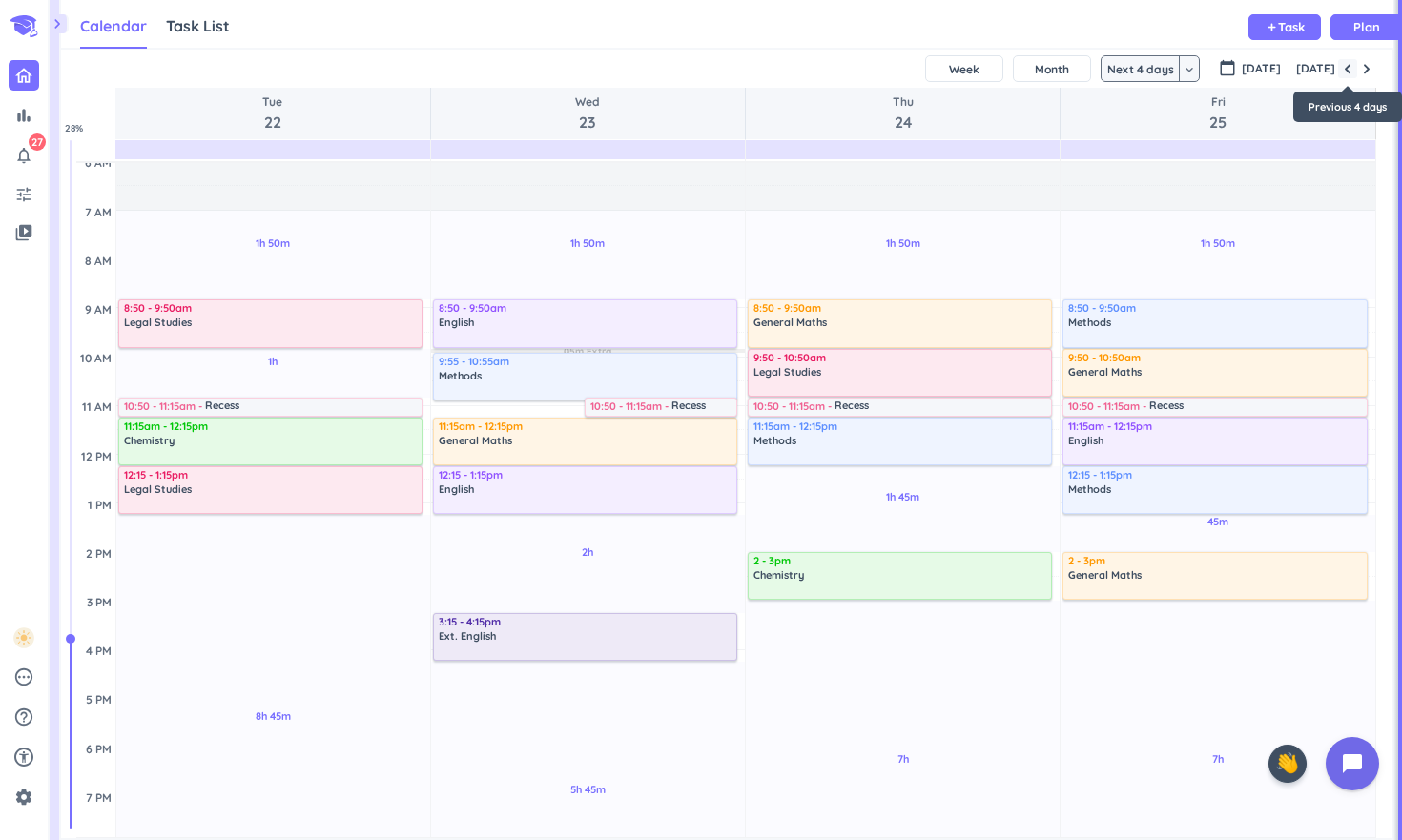 click at bounding box center [1348, 69] 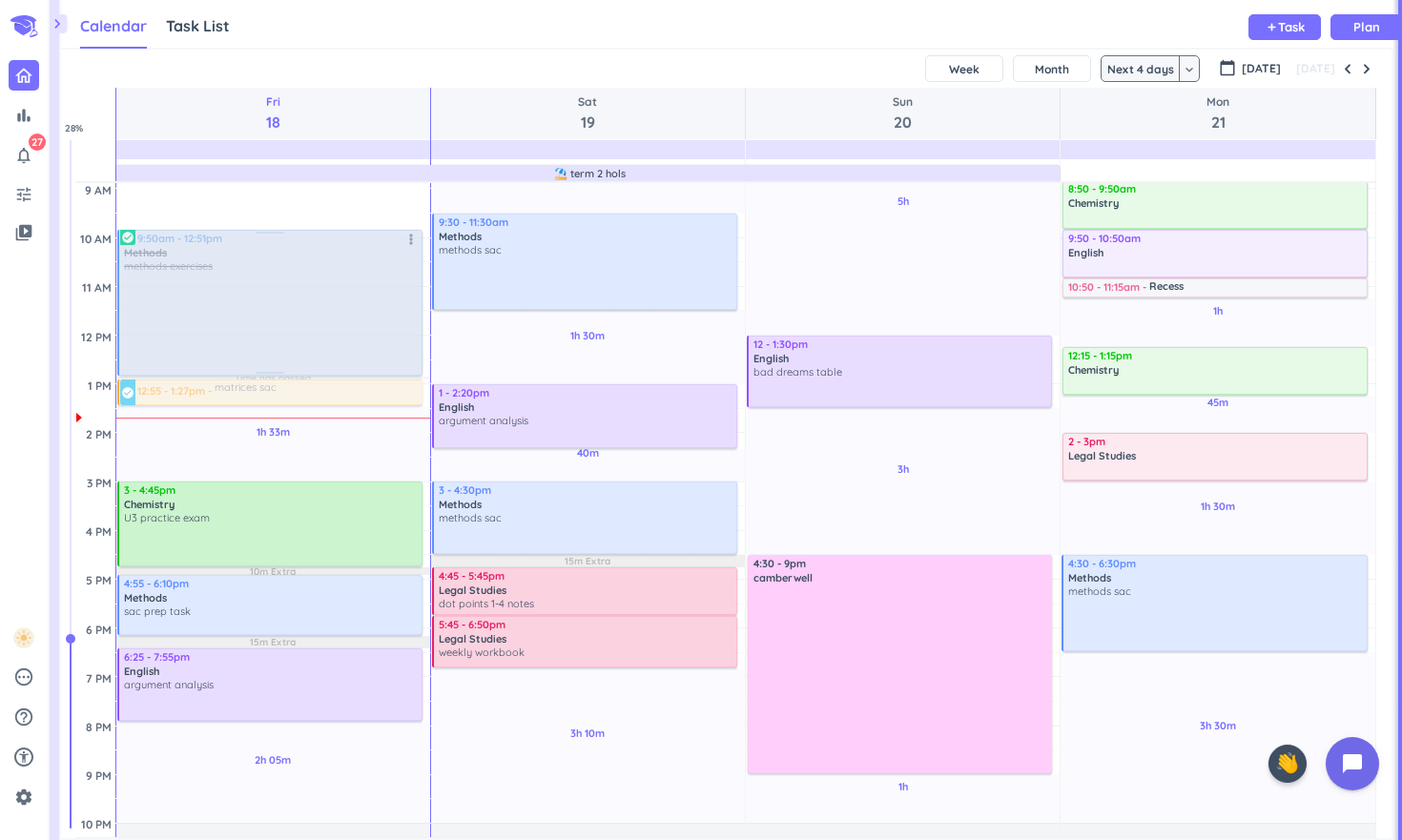 scroll, scrollTop: 246, scrollLeft: 0, axis: vertical 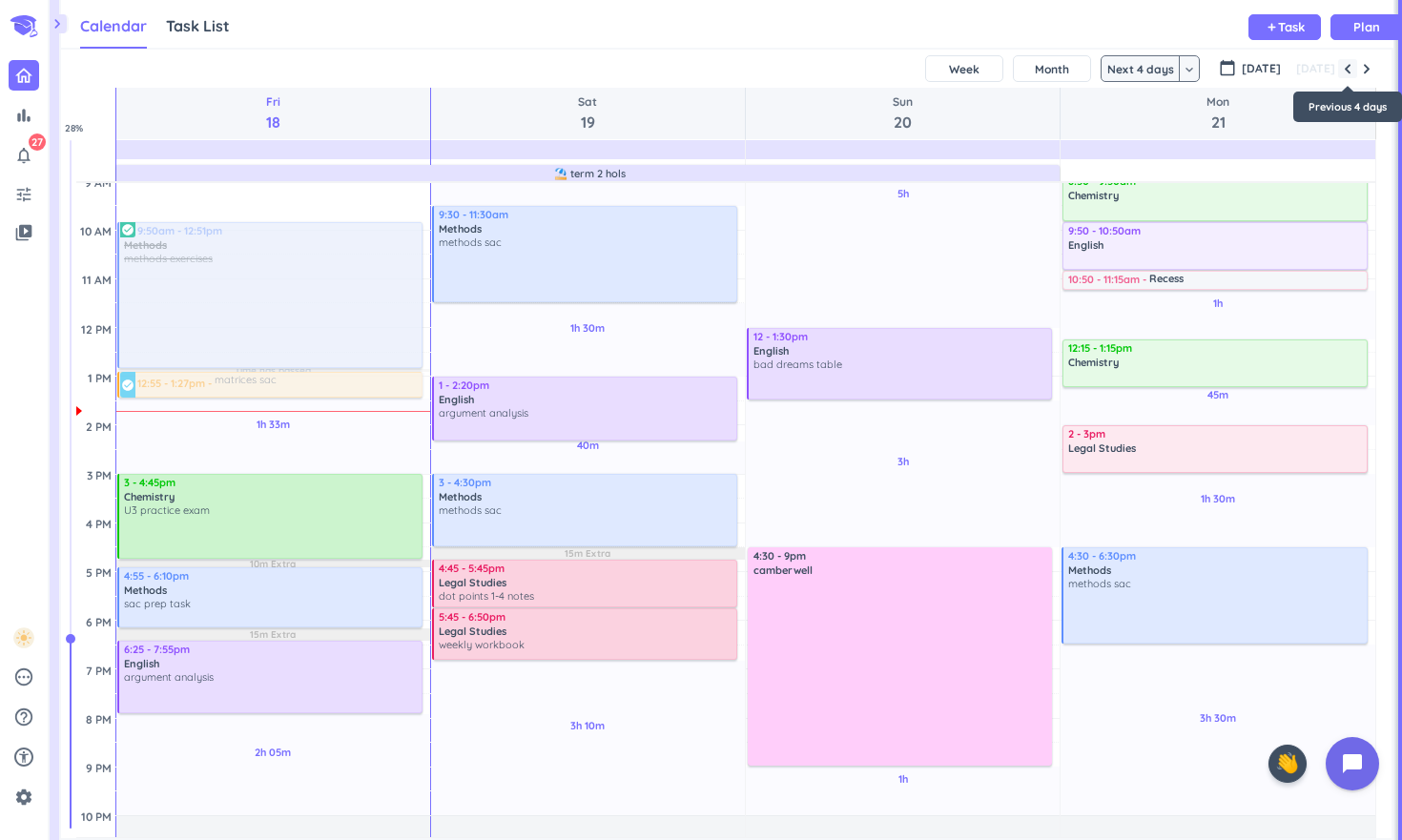 click at bounding box center [1348, 69] 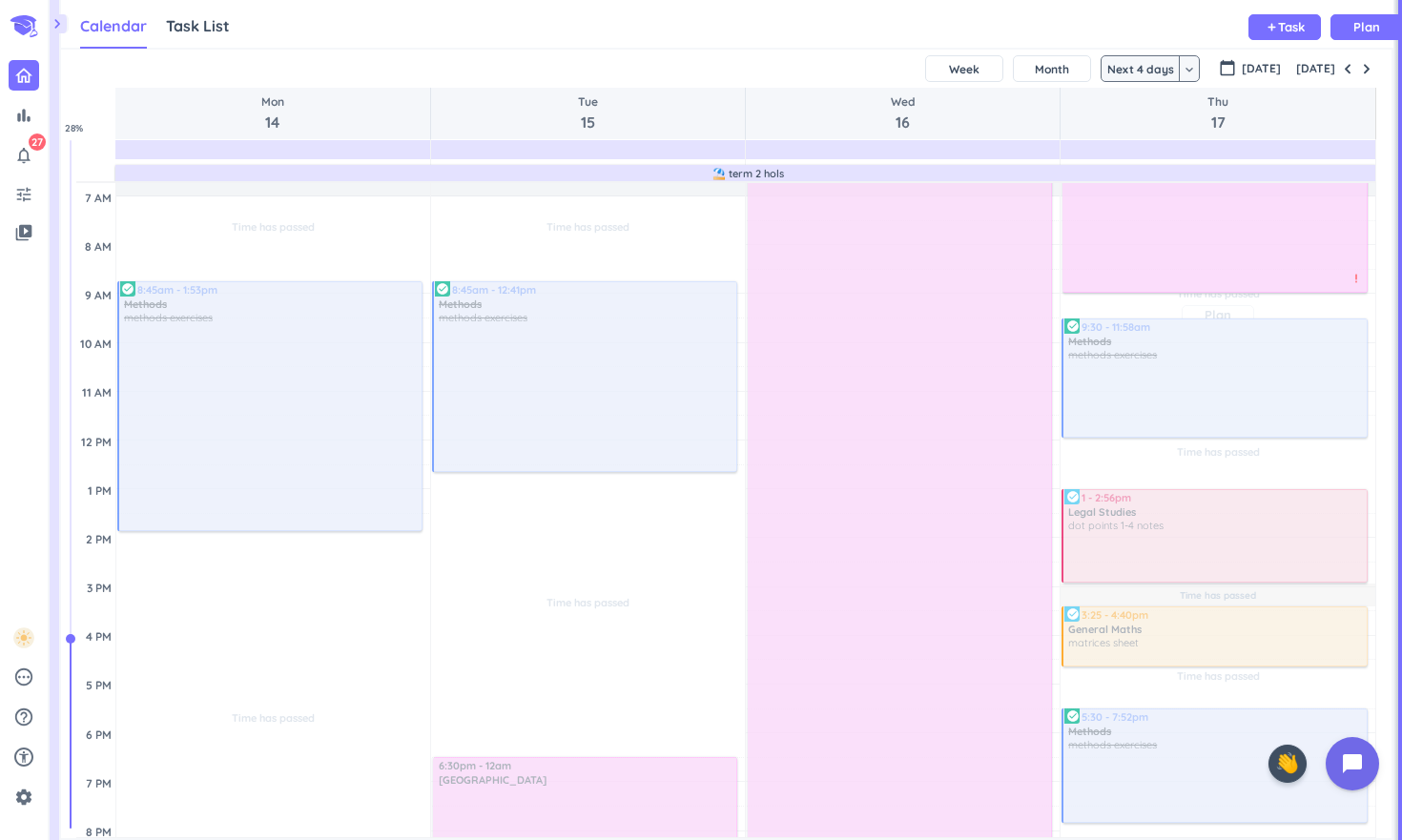 scroll, scrollTop: 134, scrollLeft: 0, axis: vertical 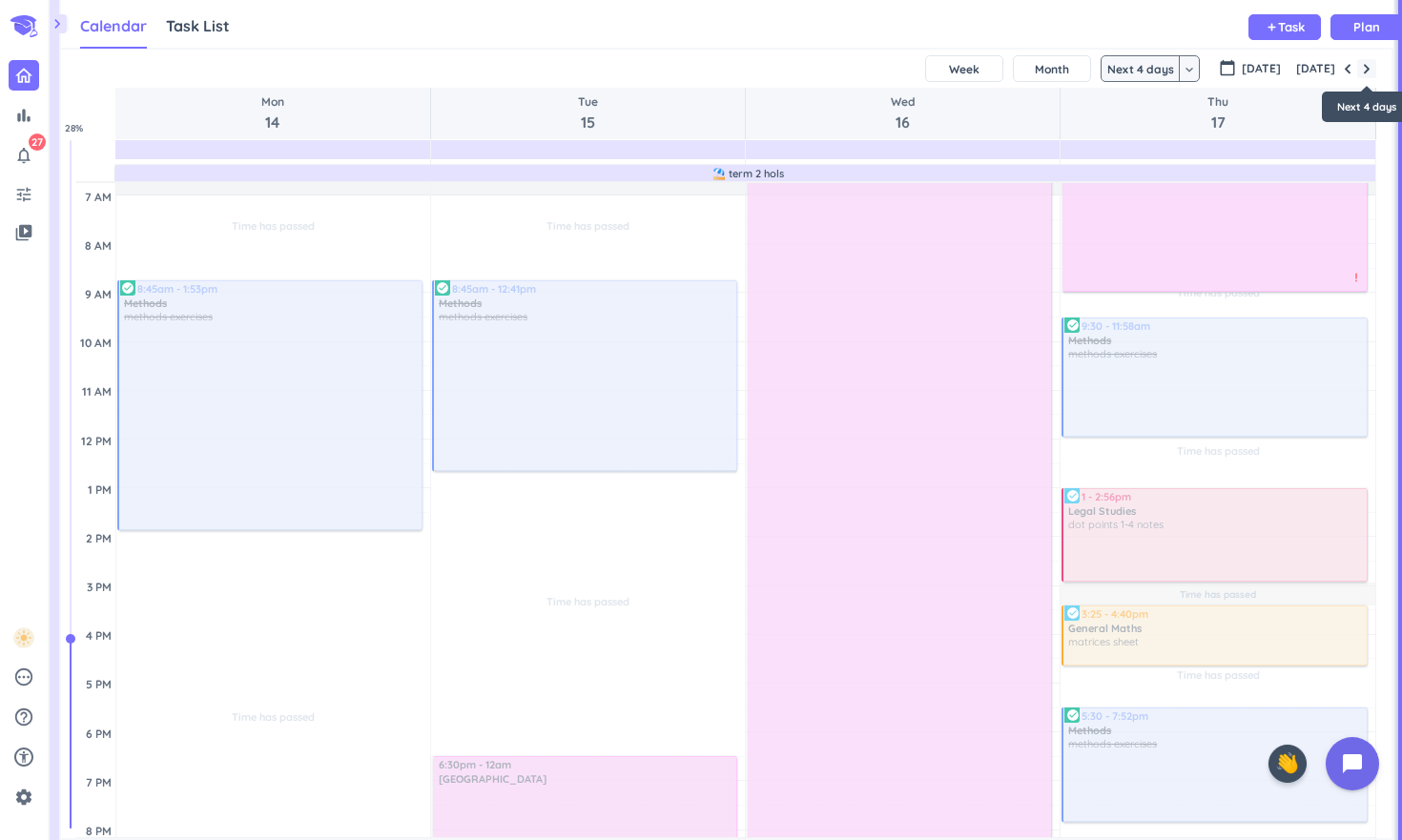 click at bounding box center [1367, 69] 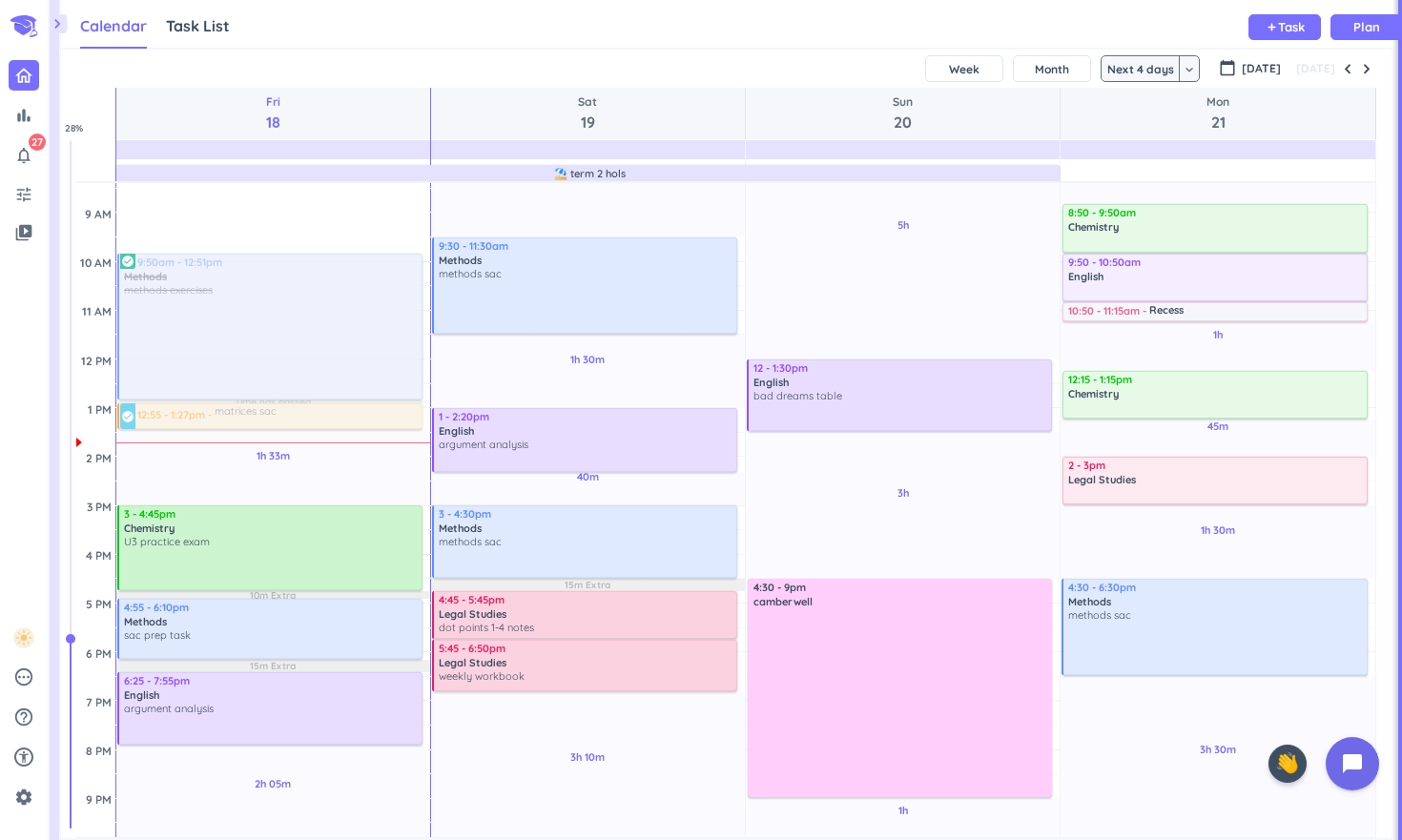 scroll, scrollTop: 216, scrollLeft: 0, axis: vertical 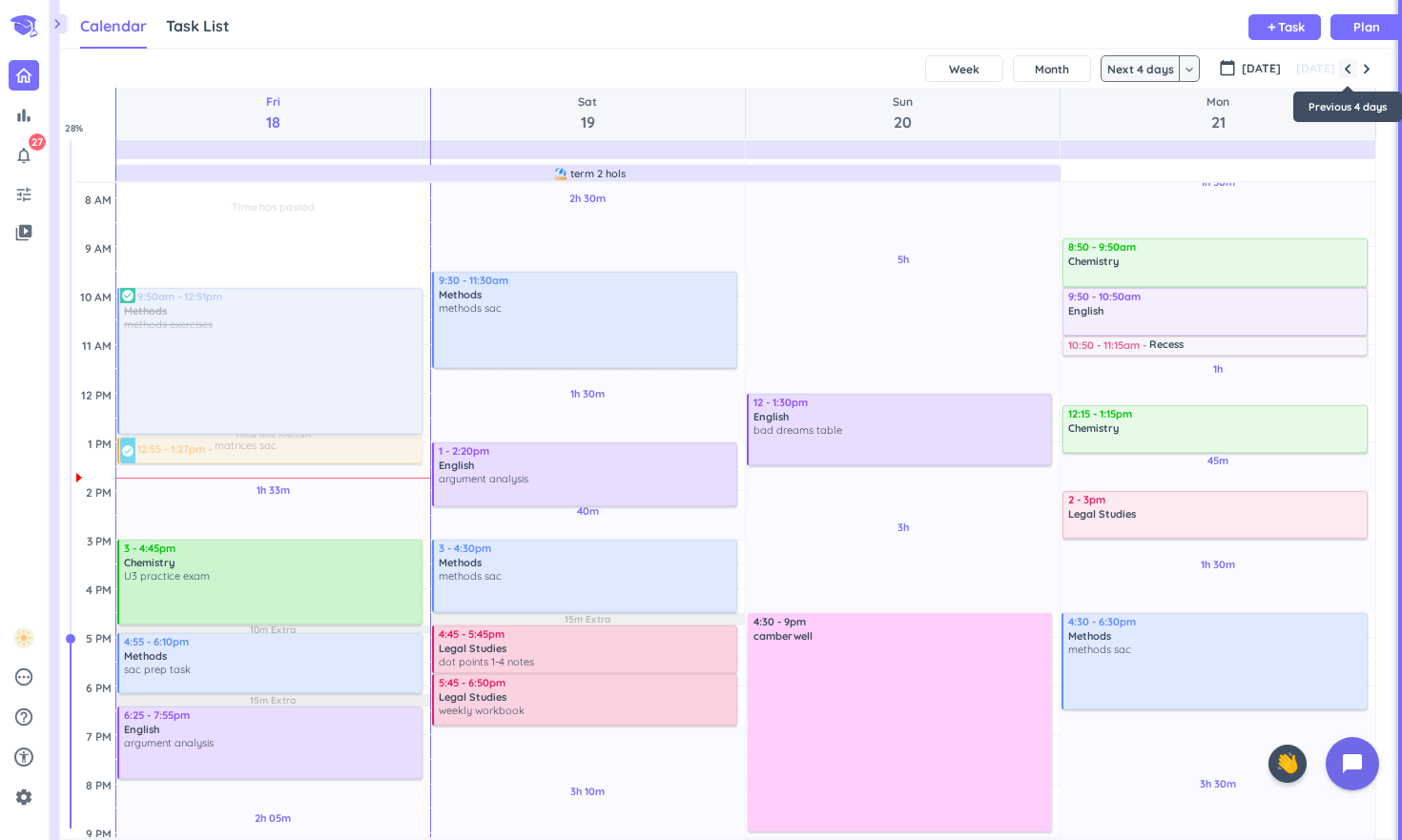 click at bounding box center (1348, 69) 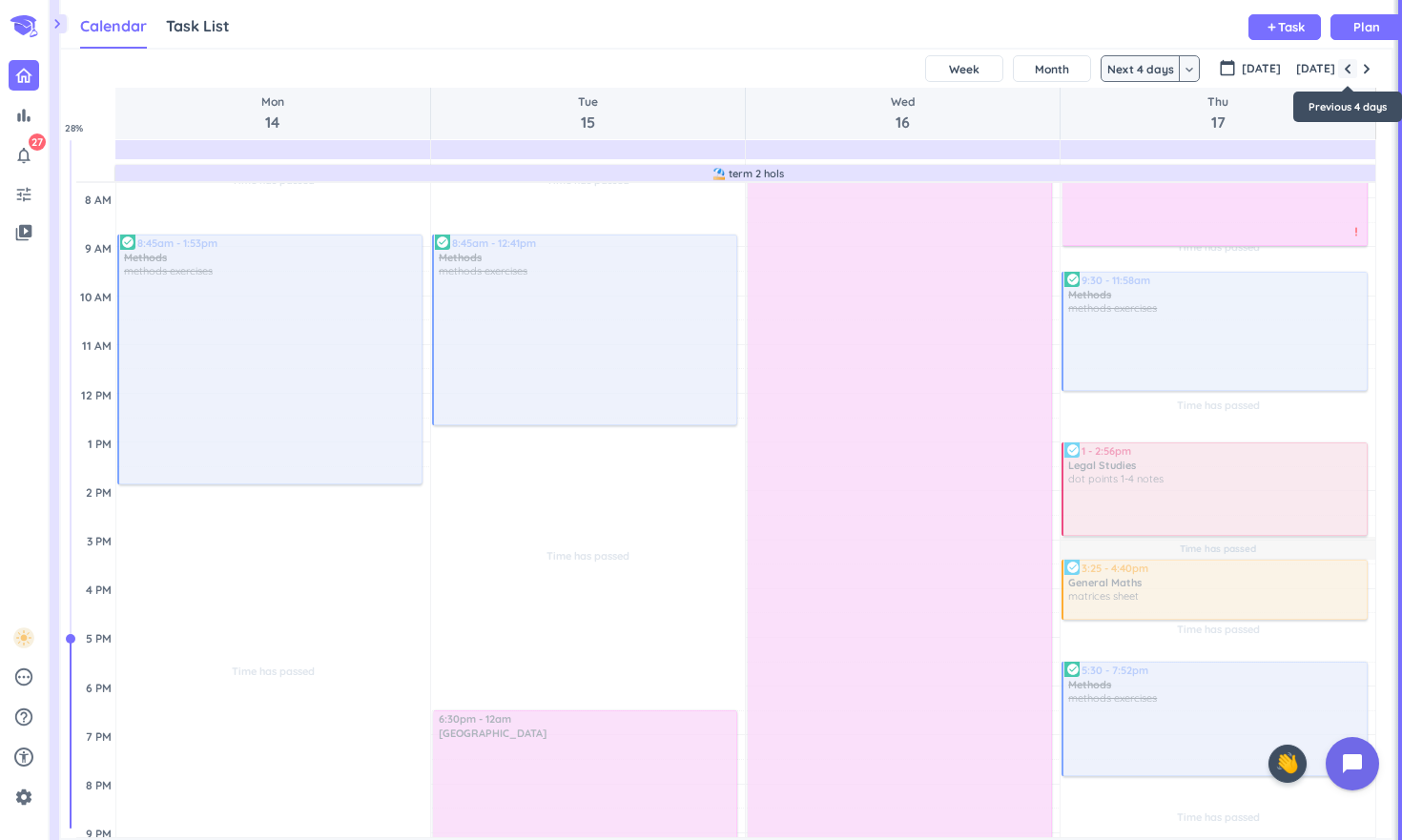 scroll, scrollTop: 99, scrollLeft: 0, axis: vertical 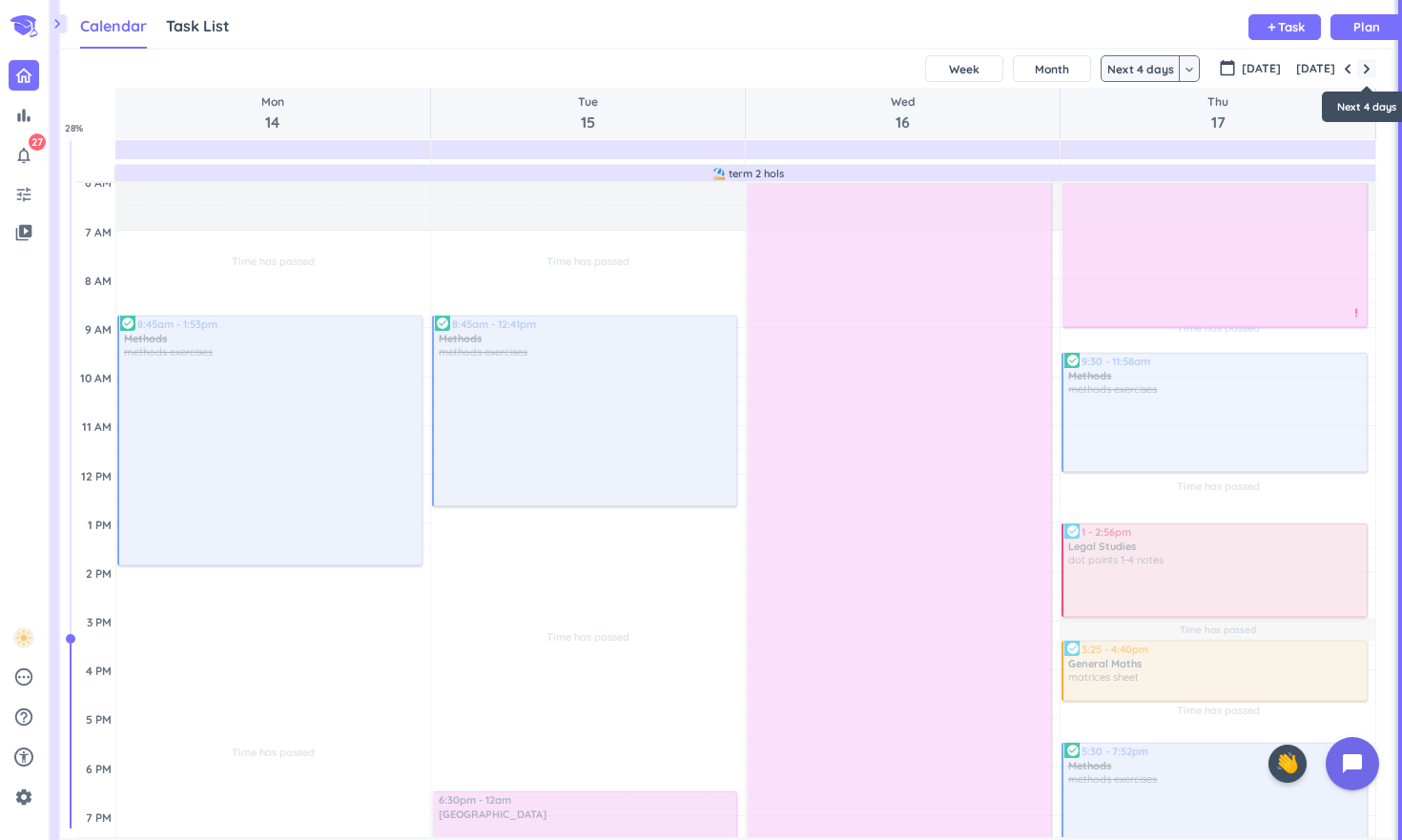 click at bounding box center (1367, 69) 